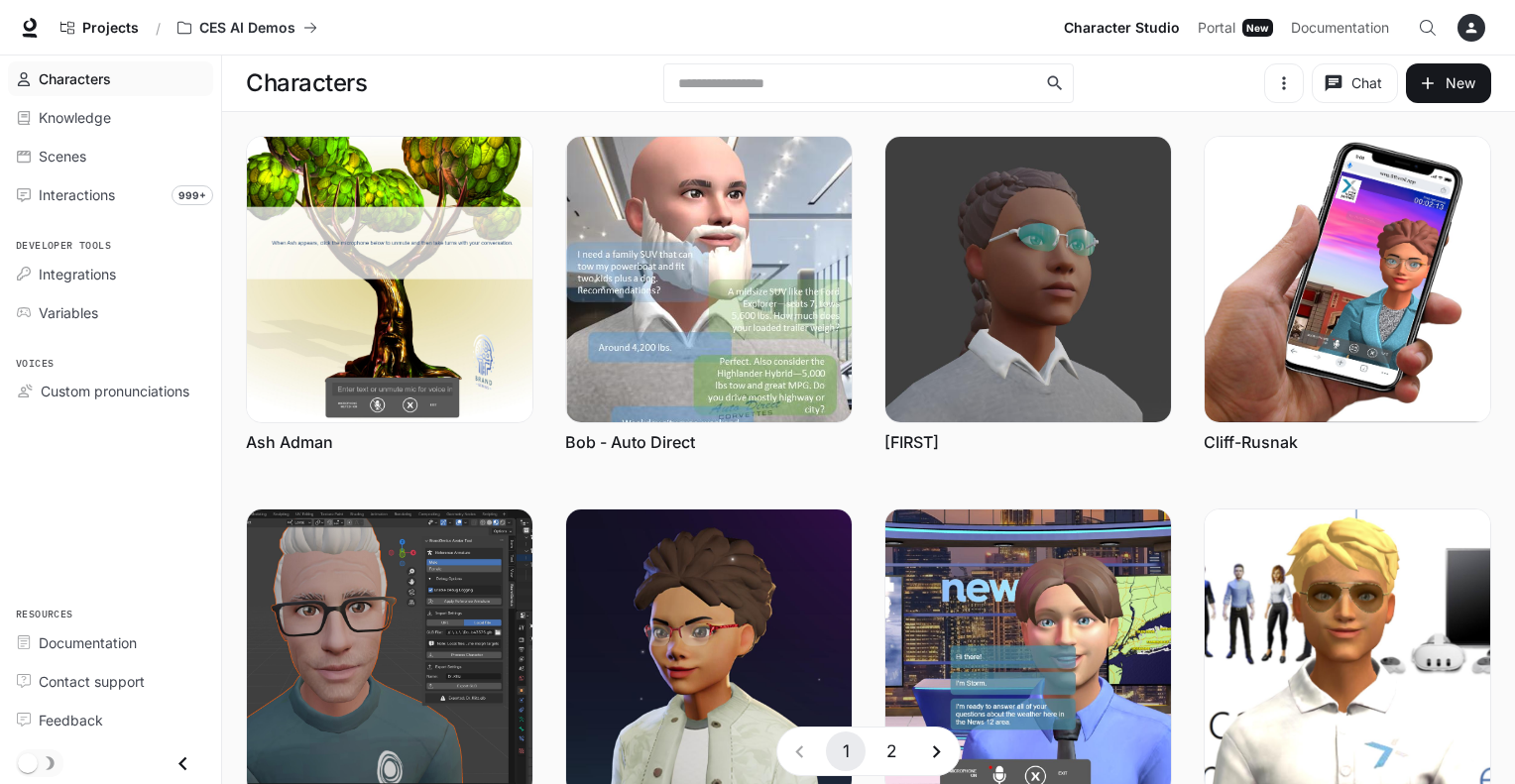 scroll, scrollTop: 0, scrollLeft: 0, axis: both 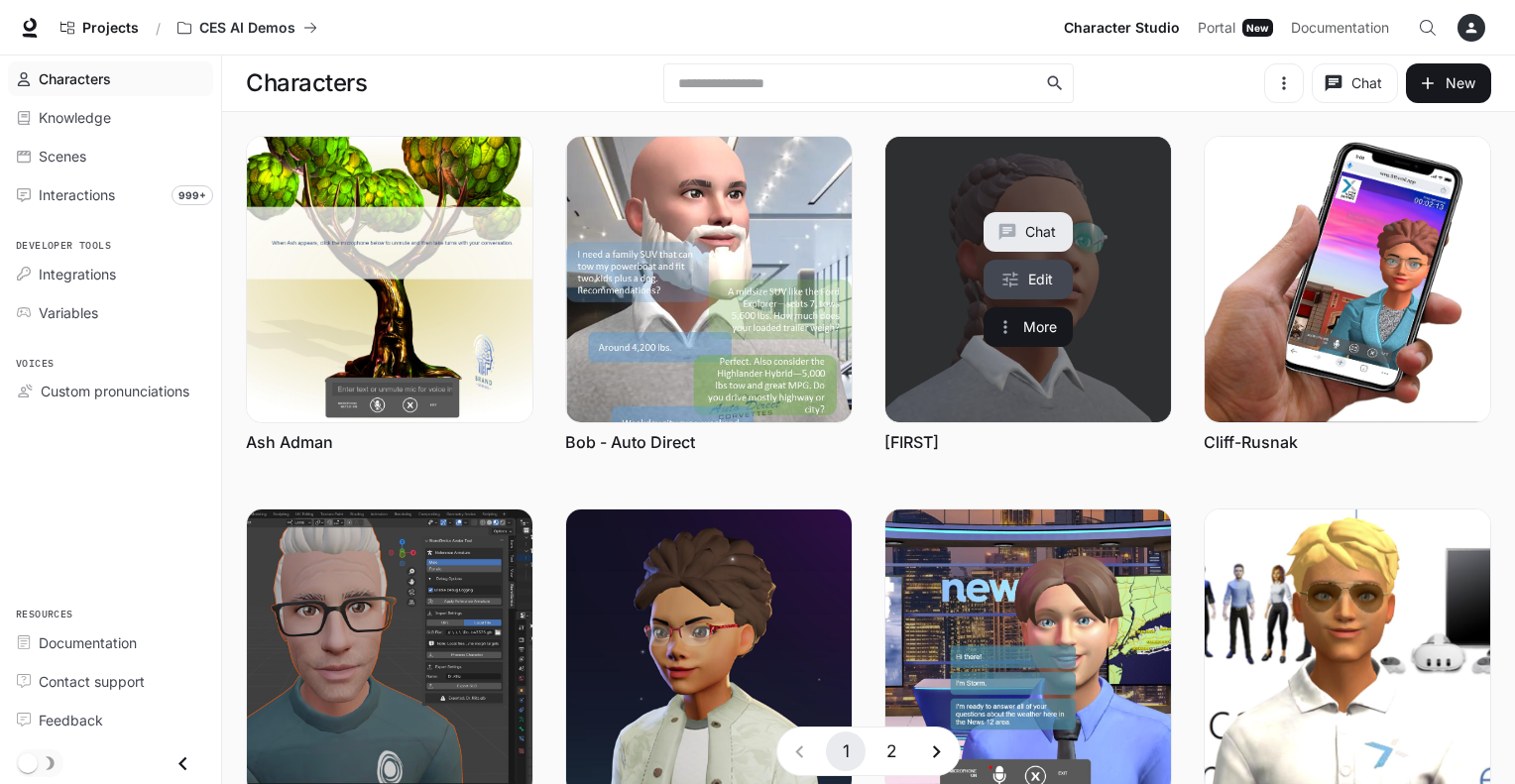 click at bounding box center (1010, 280) 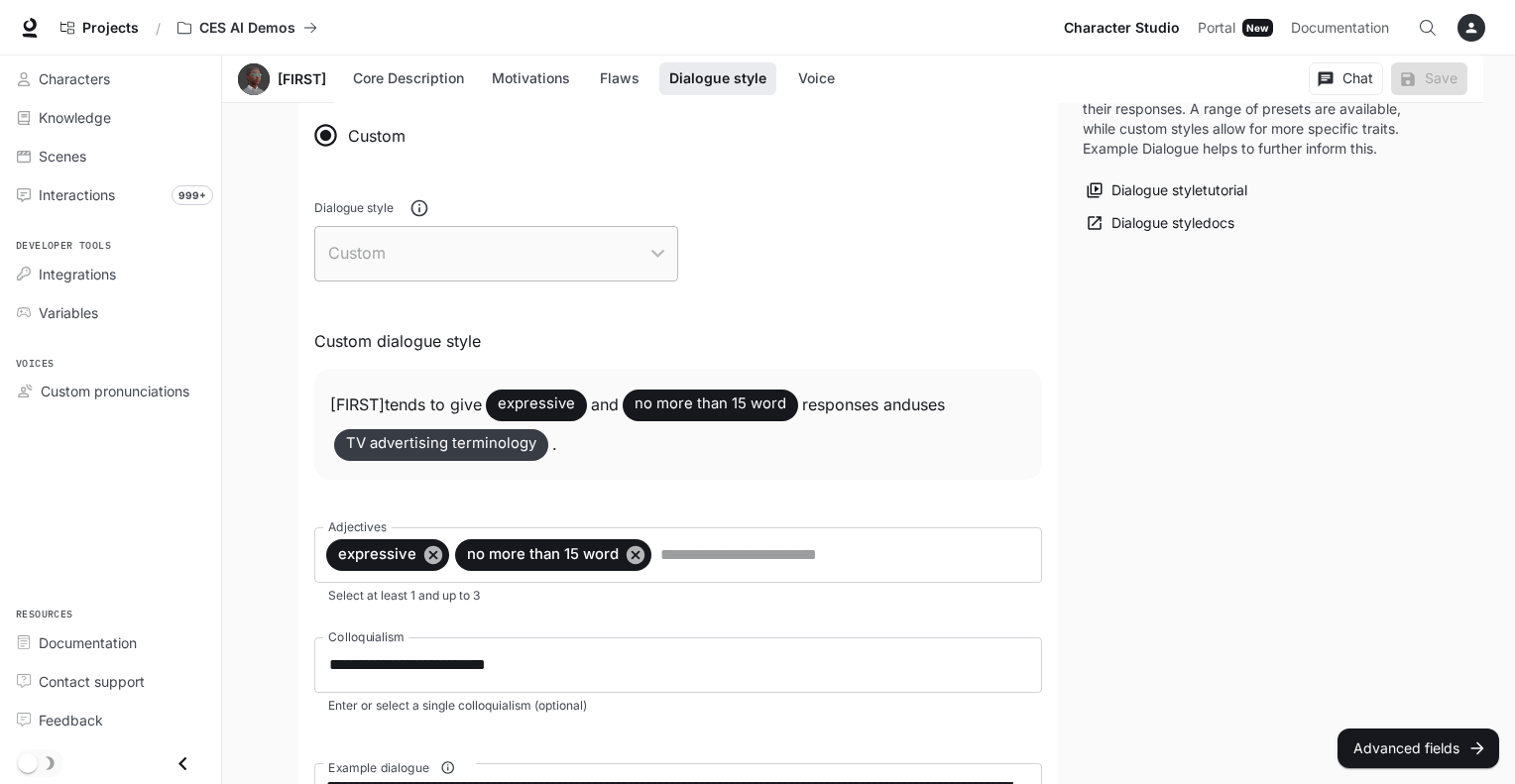 scroll, scrollTop: 1384, scrollLeft: 0, axis: vertical 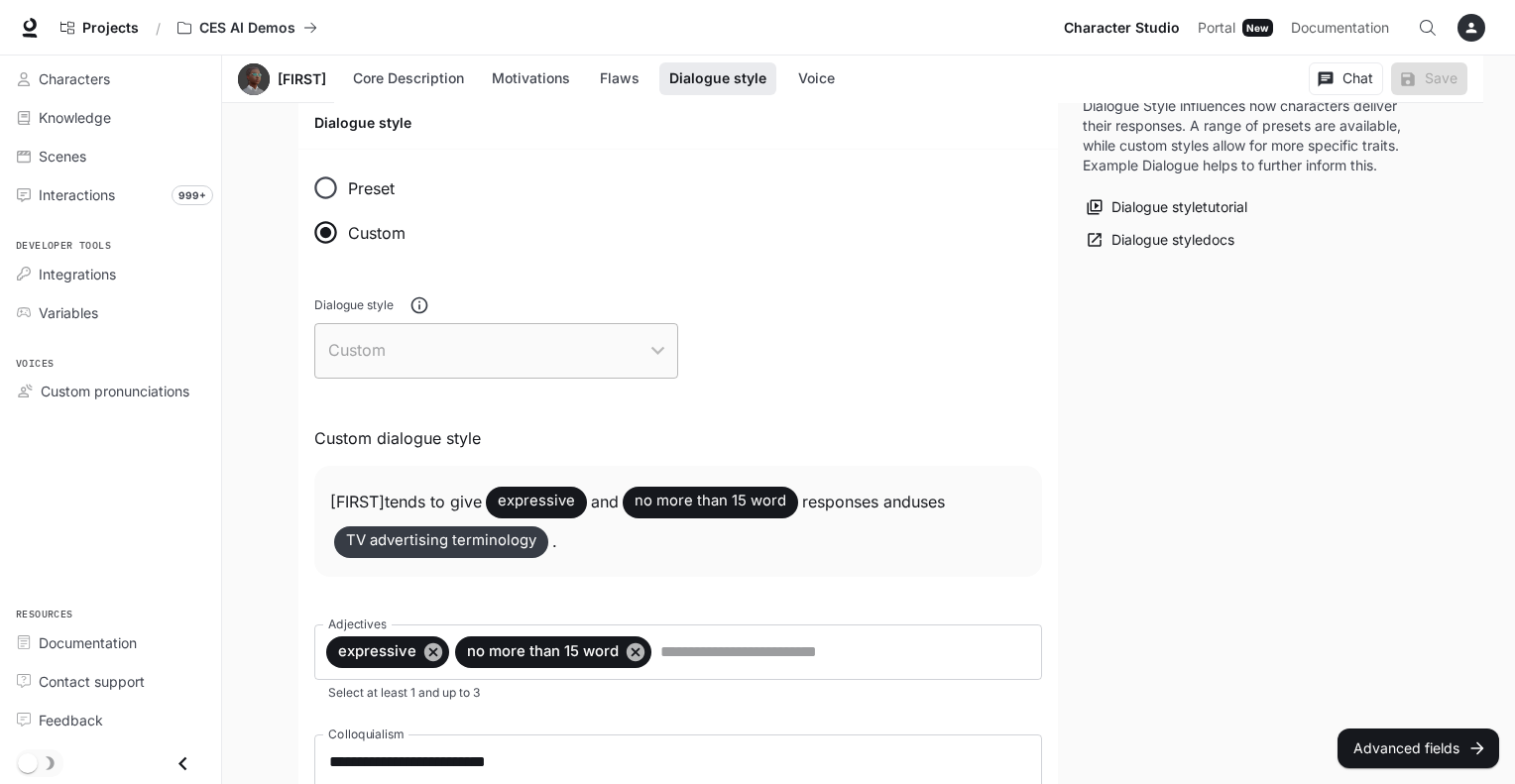 click on "Preset" at bounding box center [371, 188] 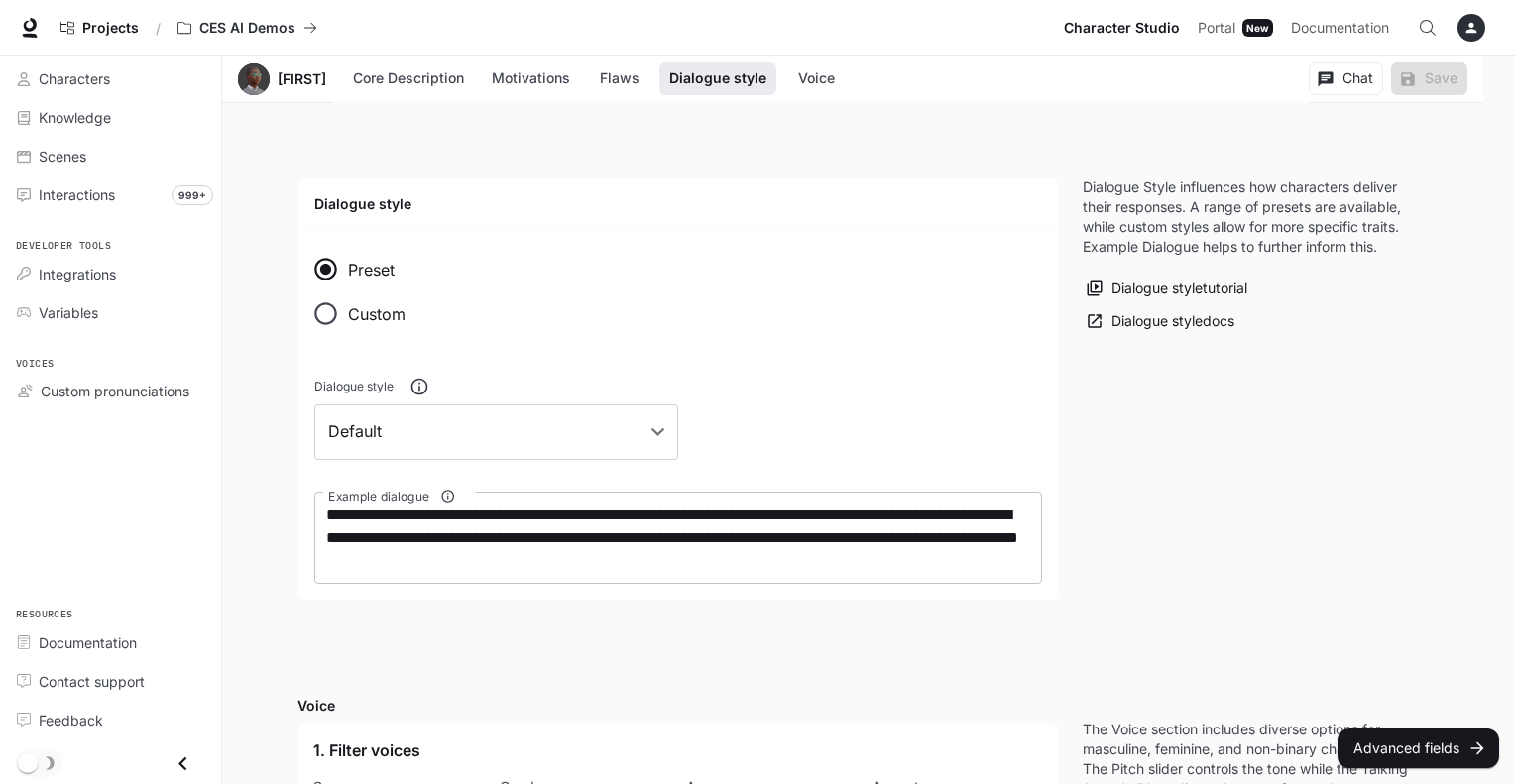 scroll, scrollTop: 1204, scrollLeft: 0, axis: vertical 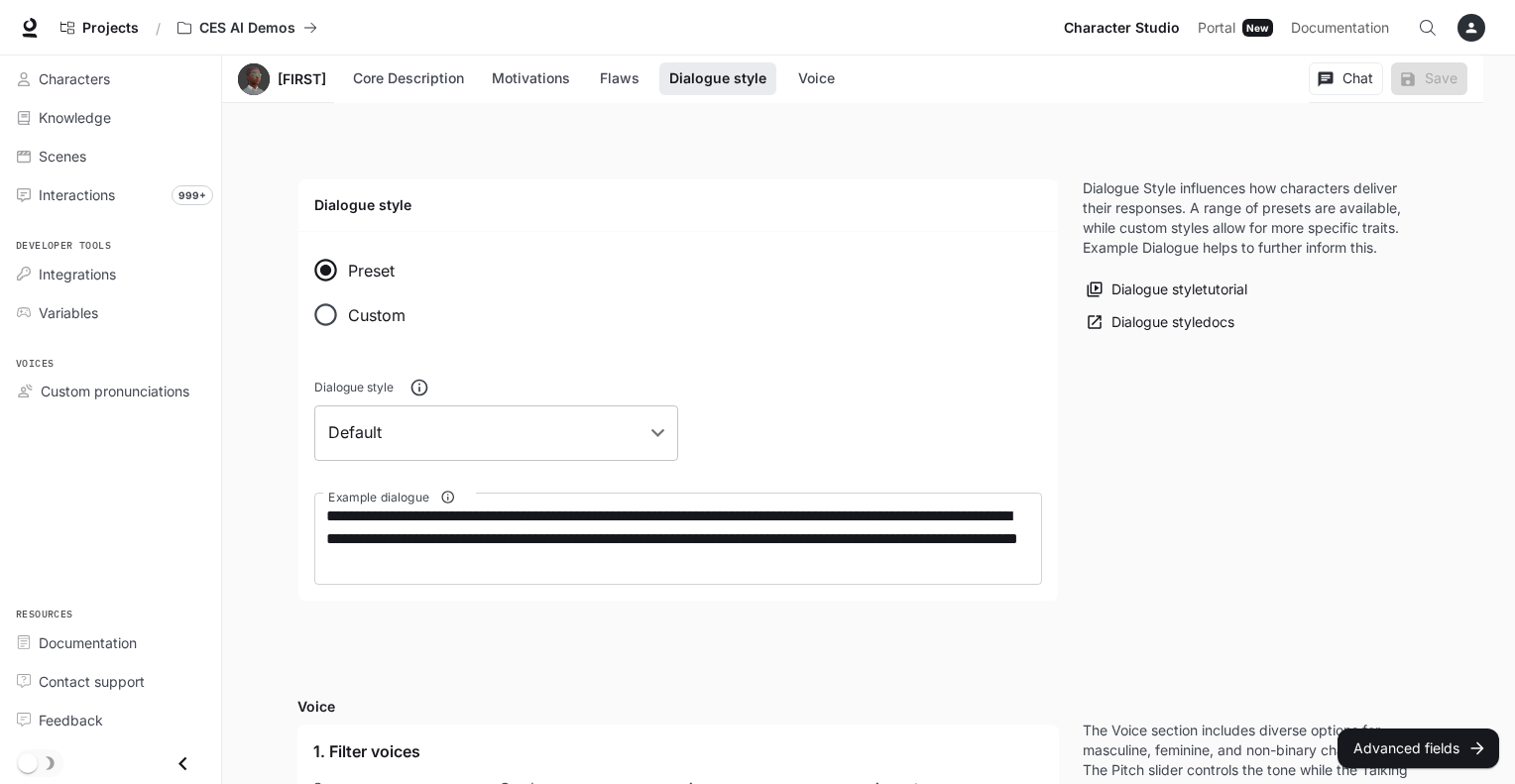 click on "**********" at bounding box center [758, 229] 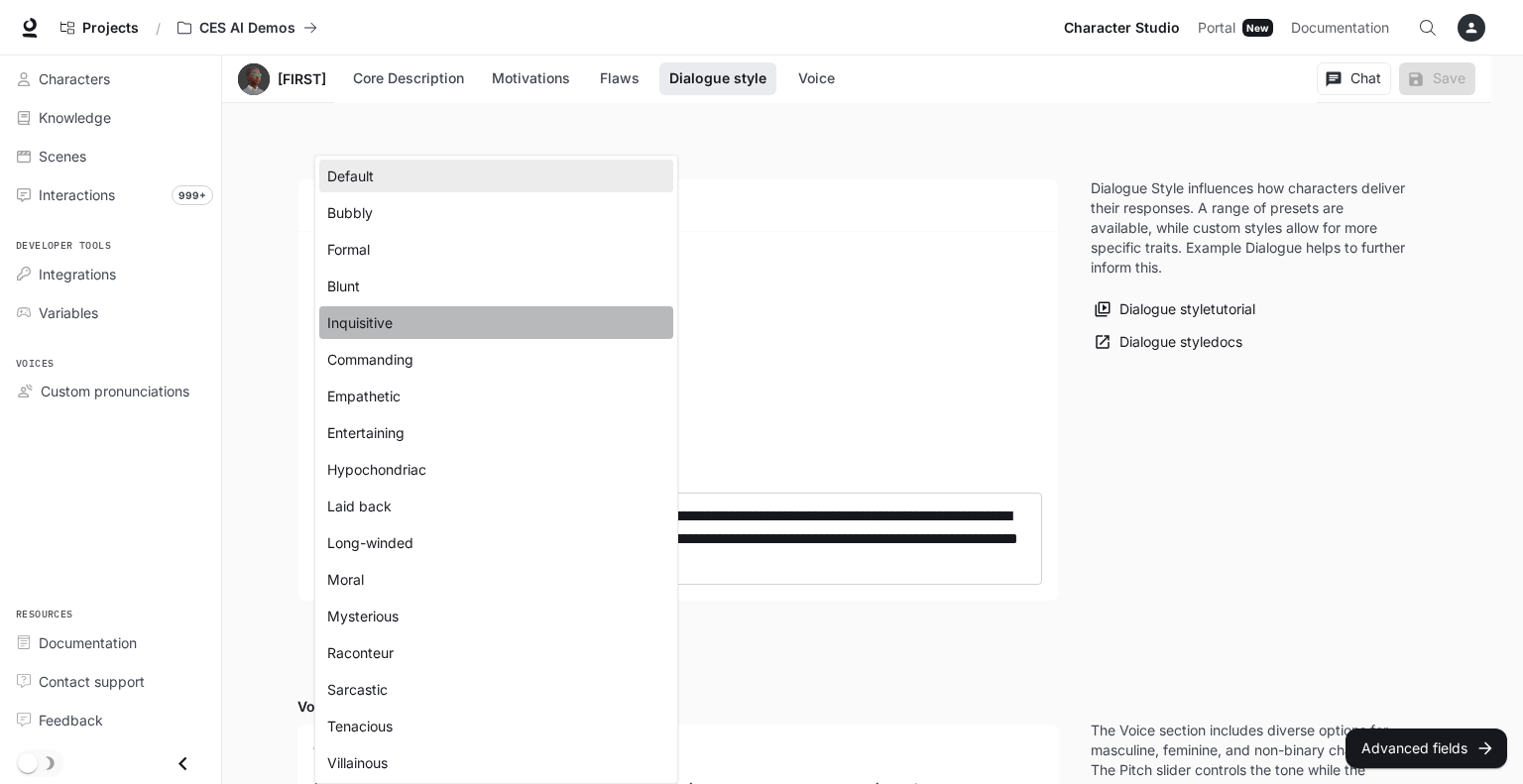 click on "Inquisitive" at bounding box center [496, 322] 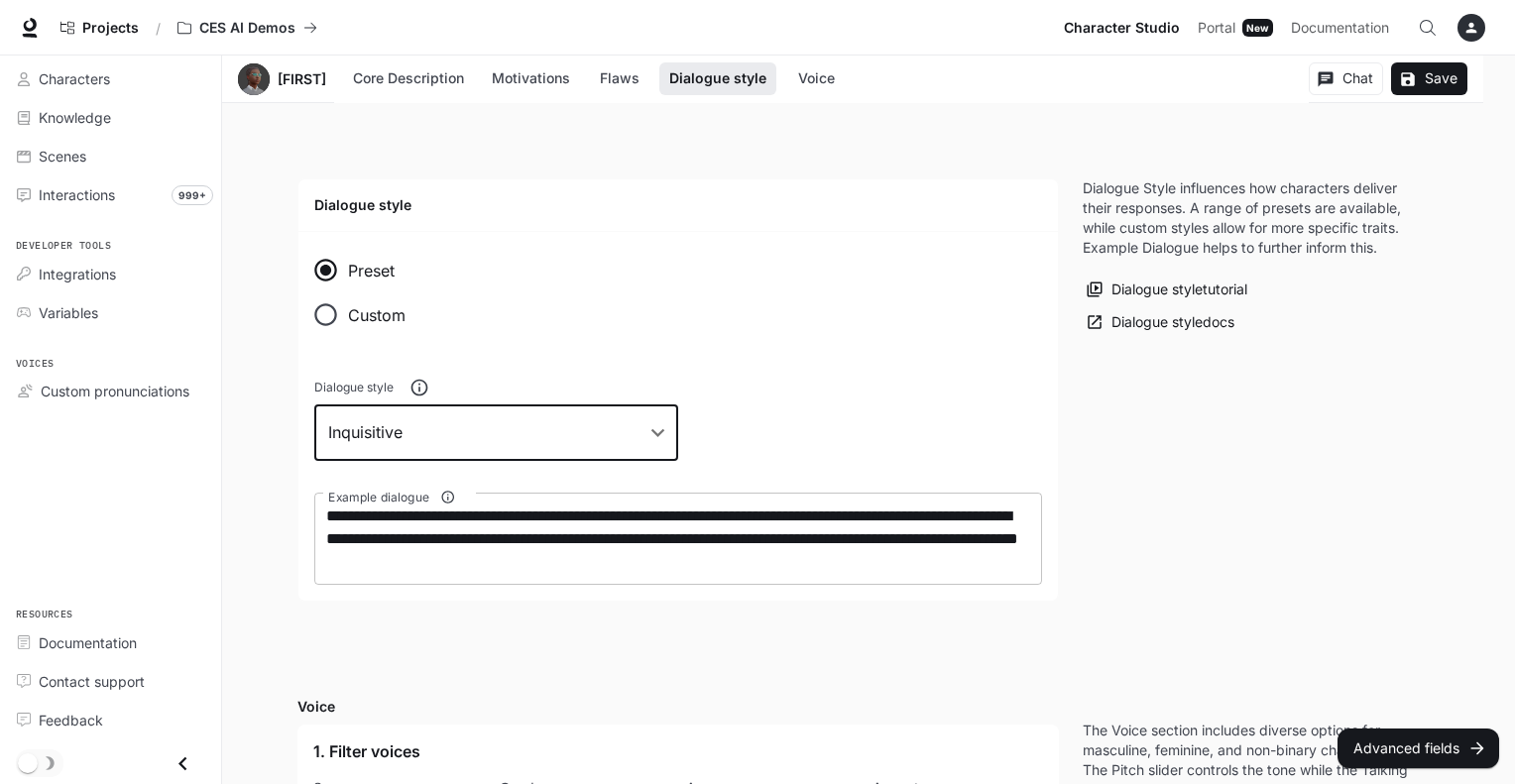 click on "**********" at bounding box center [678, 538] 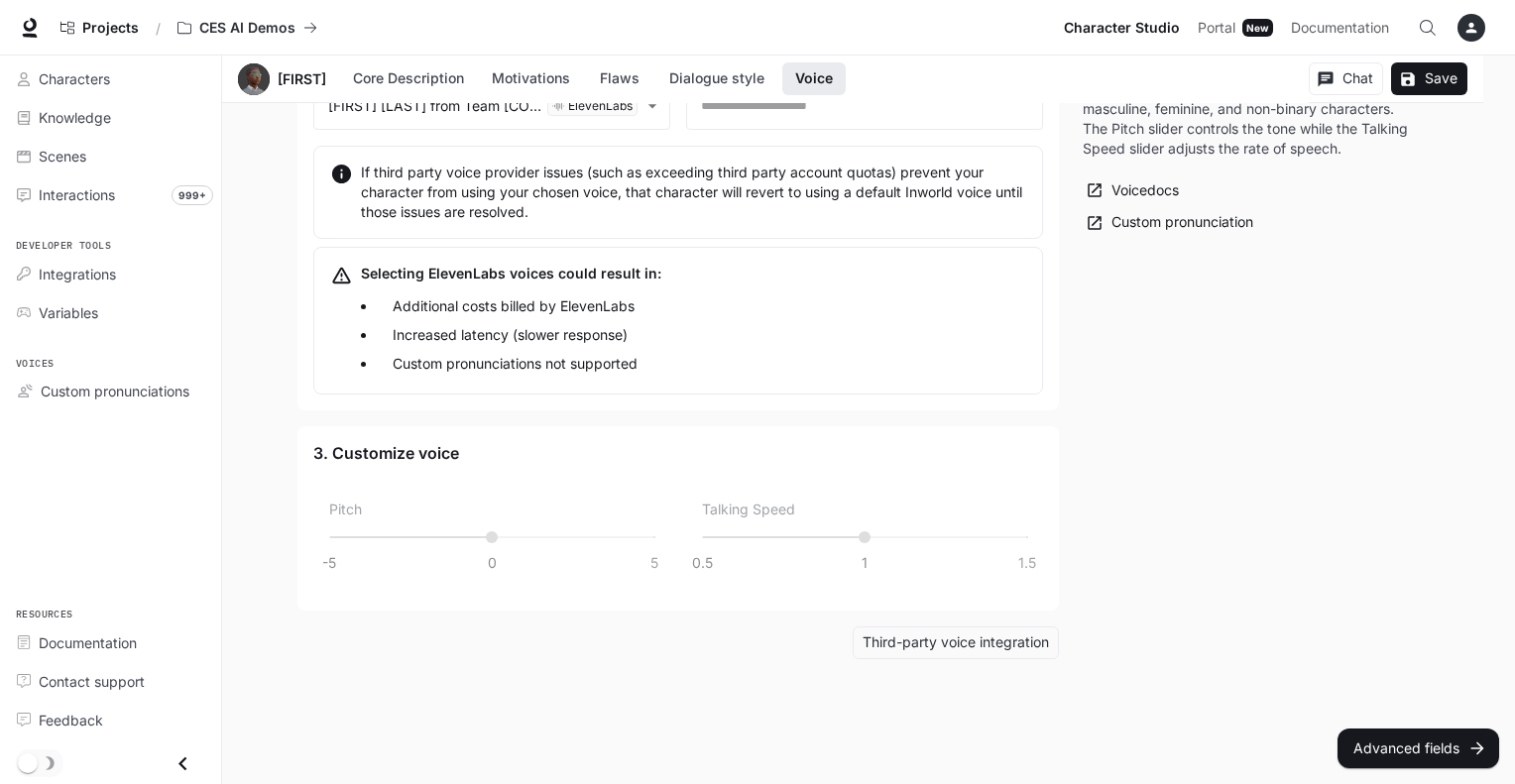 scroll, scrollTop: 2148, scrollLeft: 0, axis: vertical 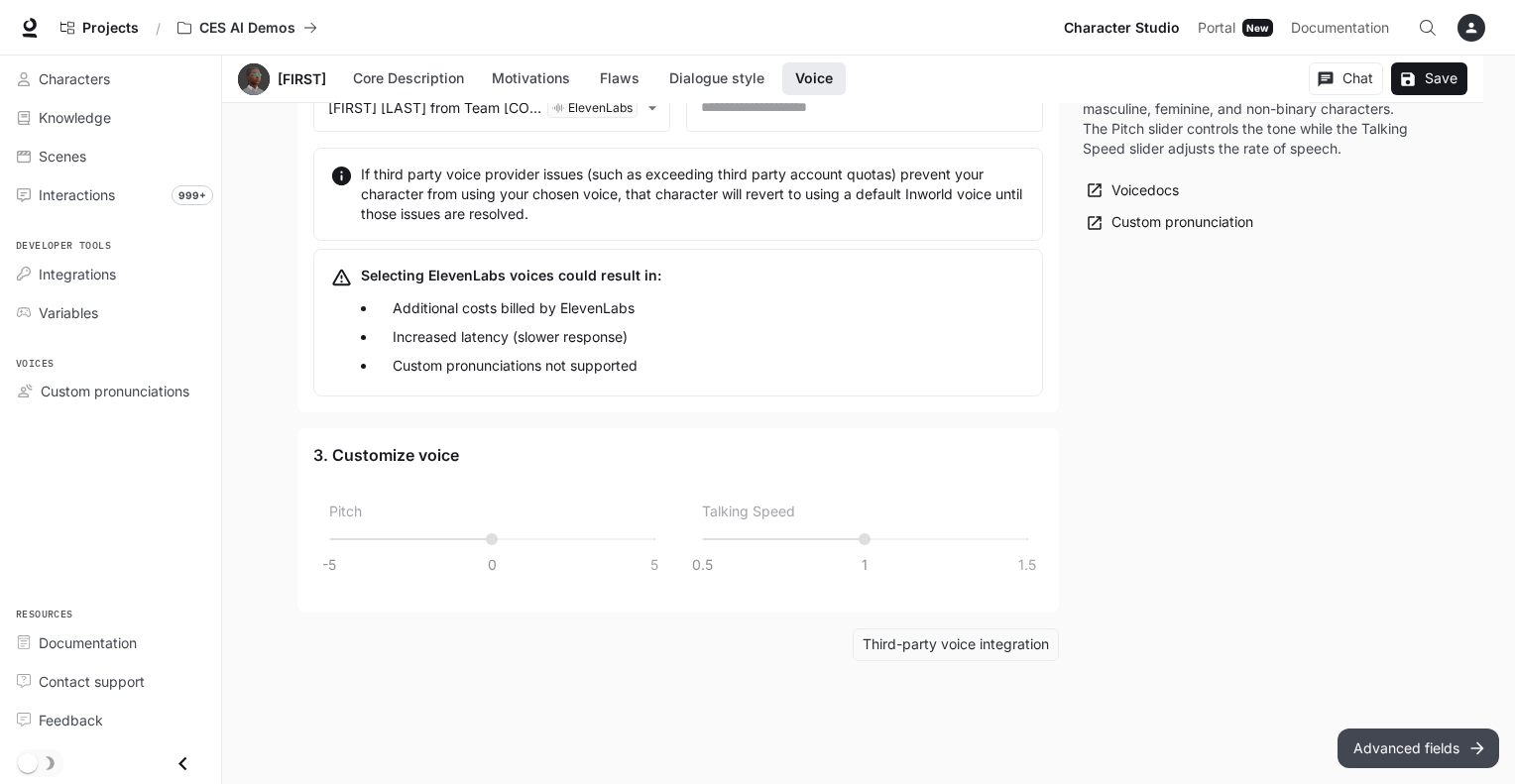 type on "**********" 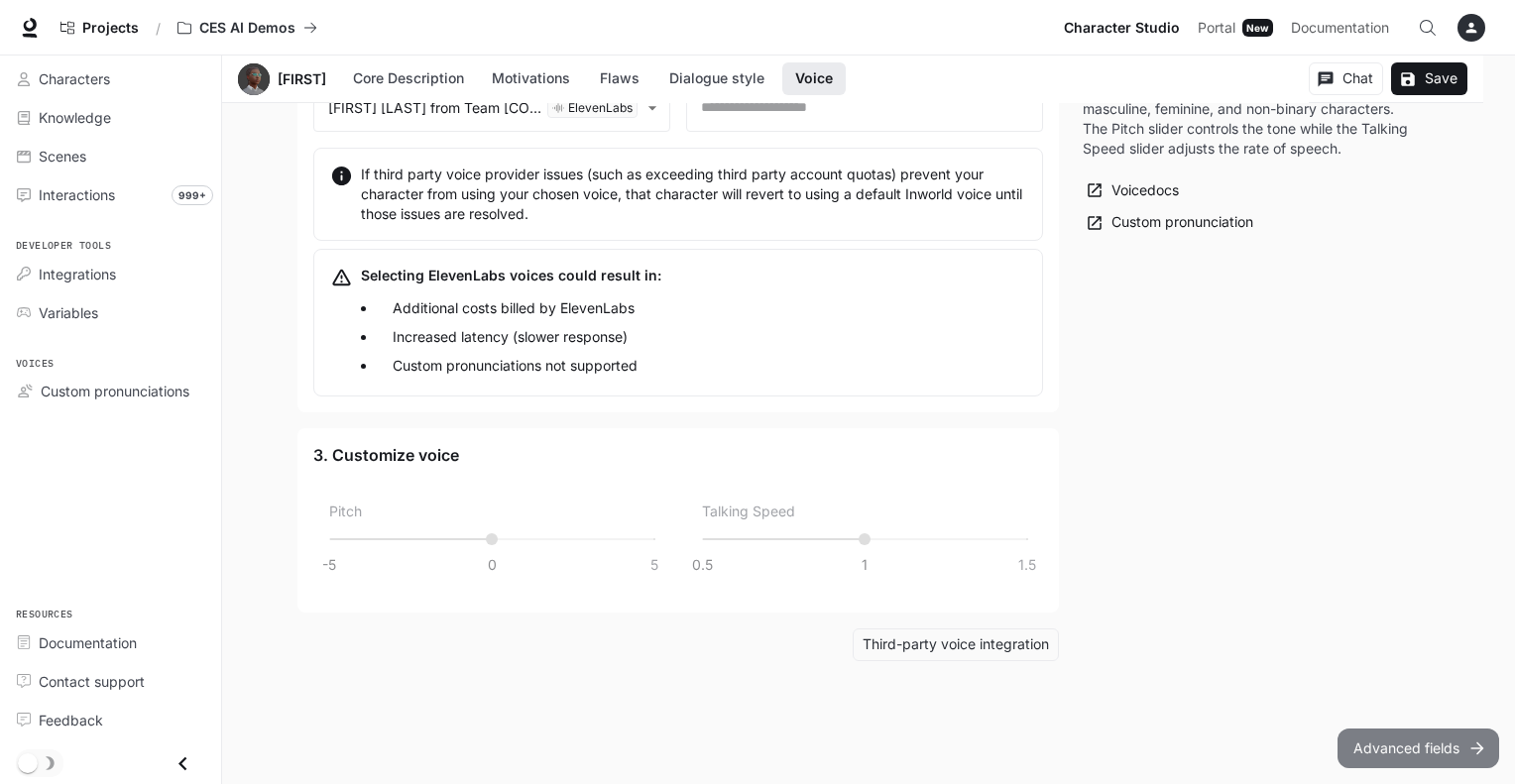 click on "Advanced fields" at bounding box center (1418, 748) 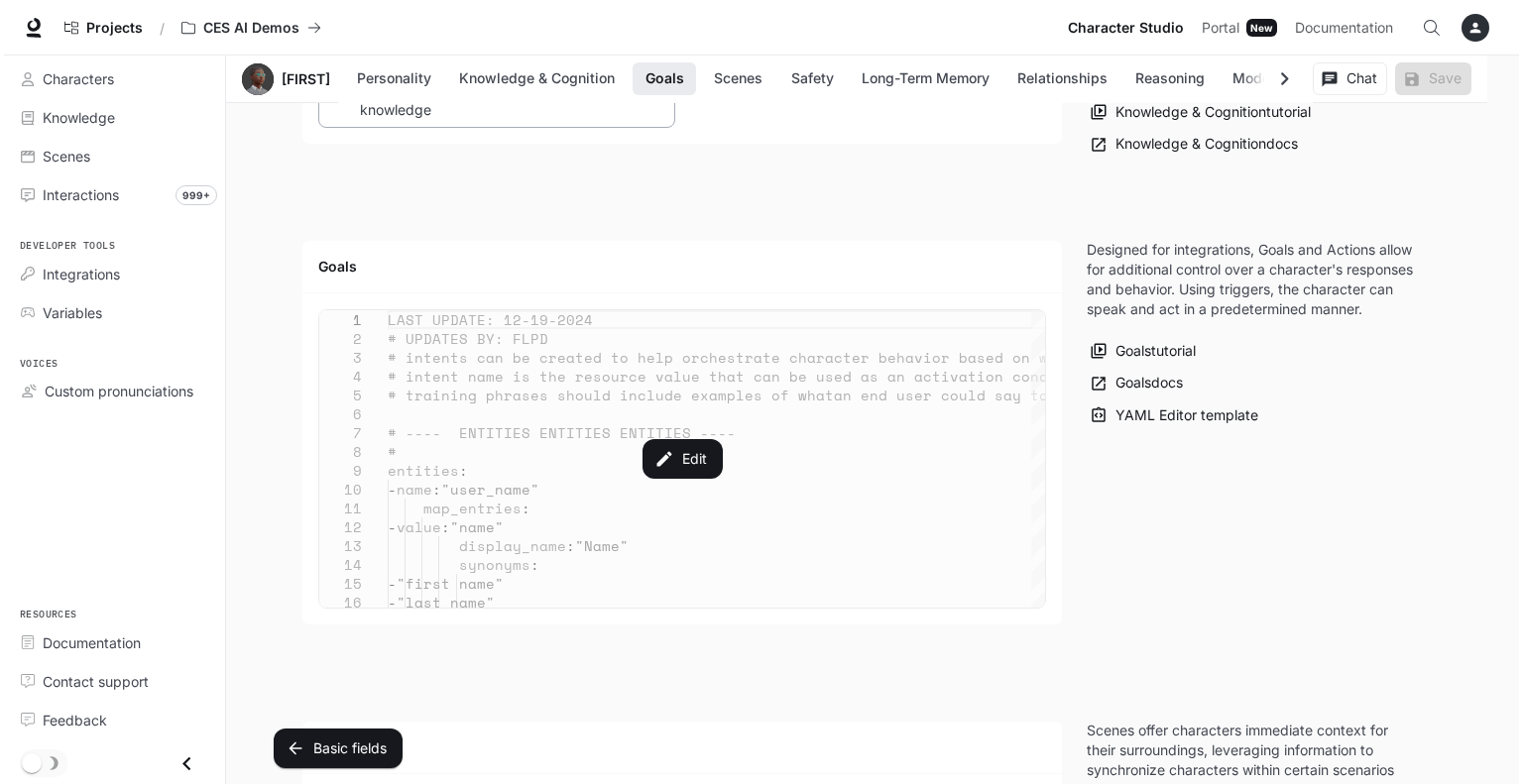 scroll, scrollTop: 2026, scrollLeft: 0, axis: vertical 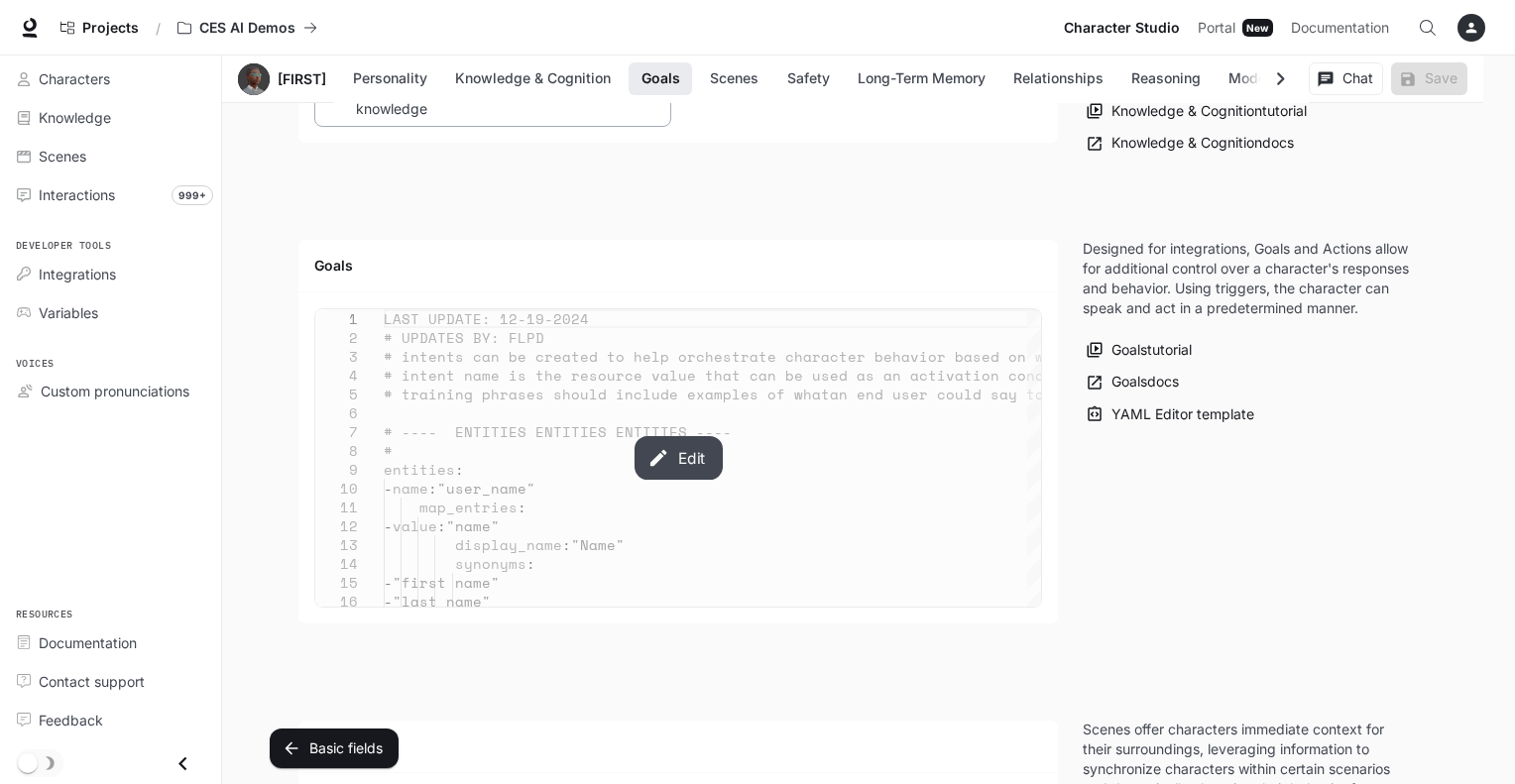 click on "Edit" at bounding box center (677, 458) 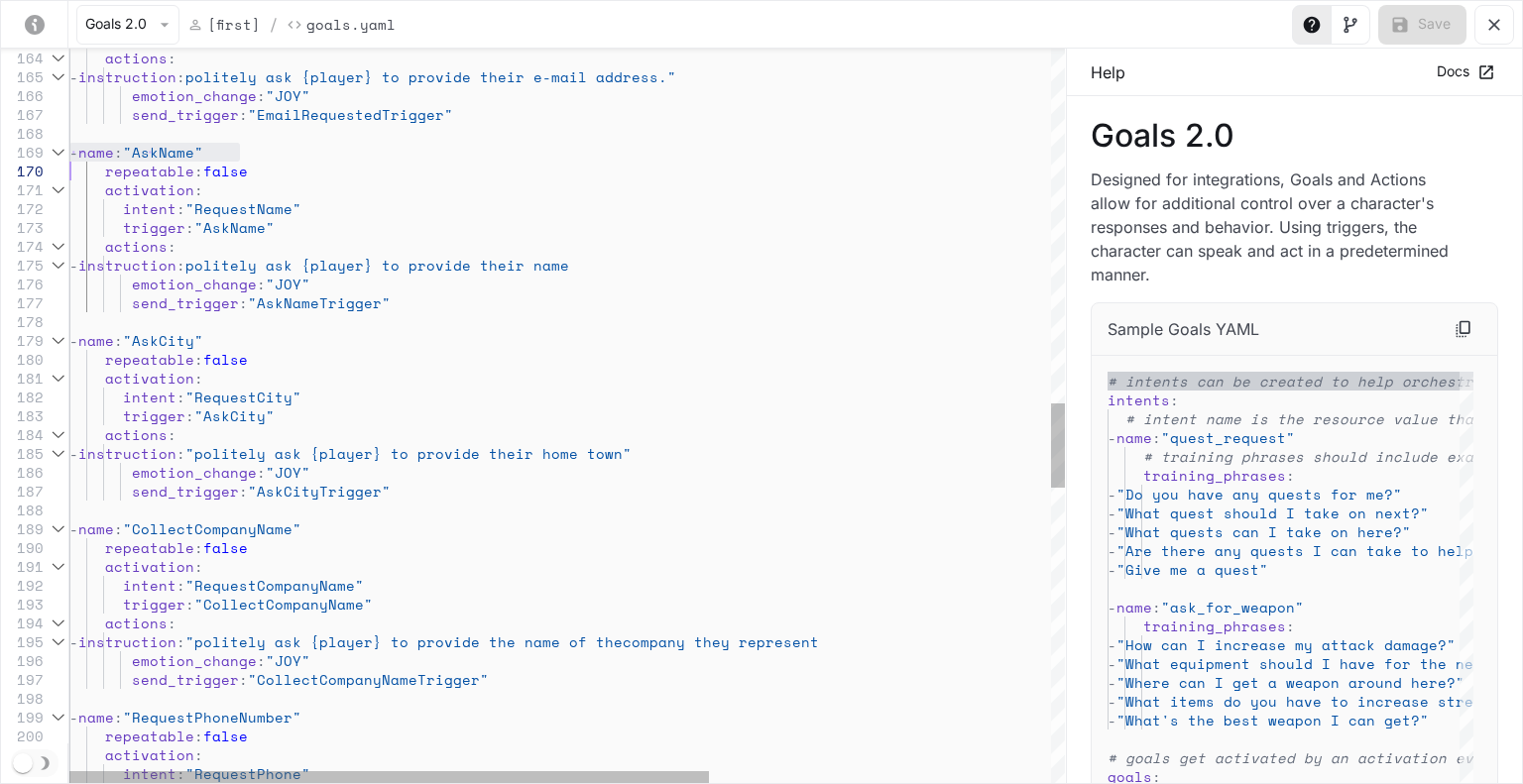scroll, scrollTop: 0, scrollLeft: 0, axis: both 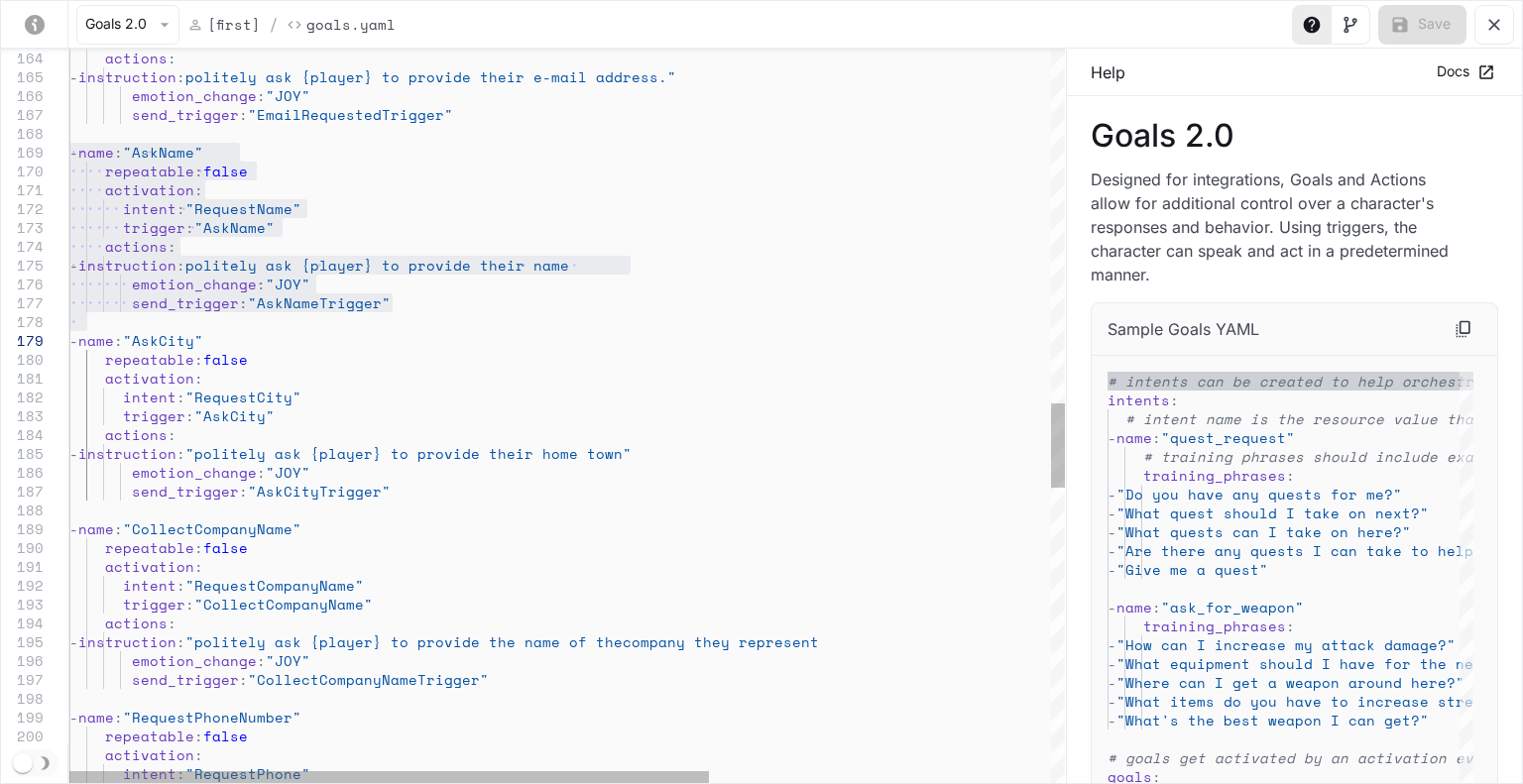 drag, startPoint x: 28, startPoint y: 151, endPoint x: 0, endPoint y: 322, distance: 173.27723 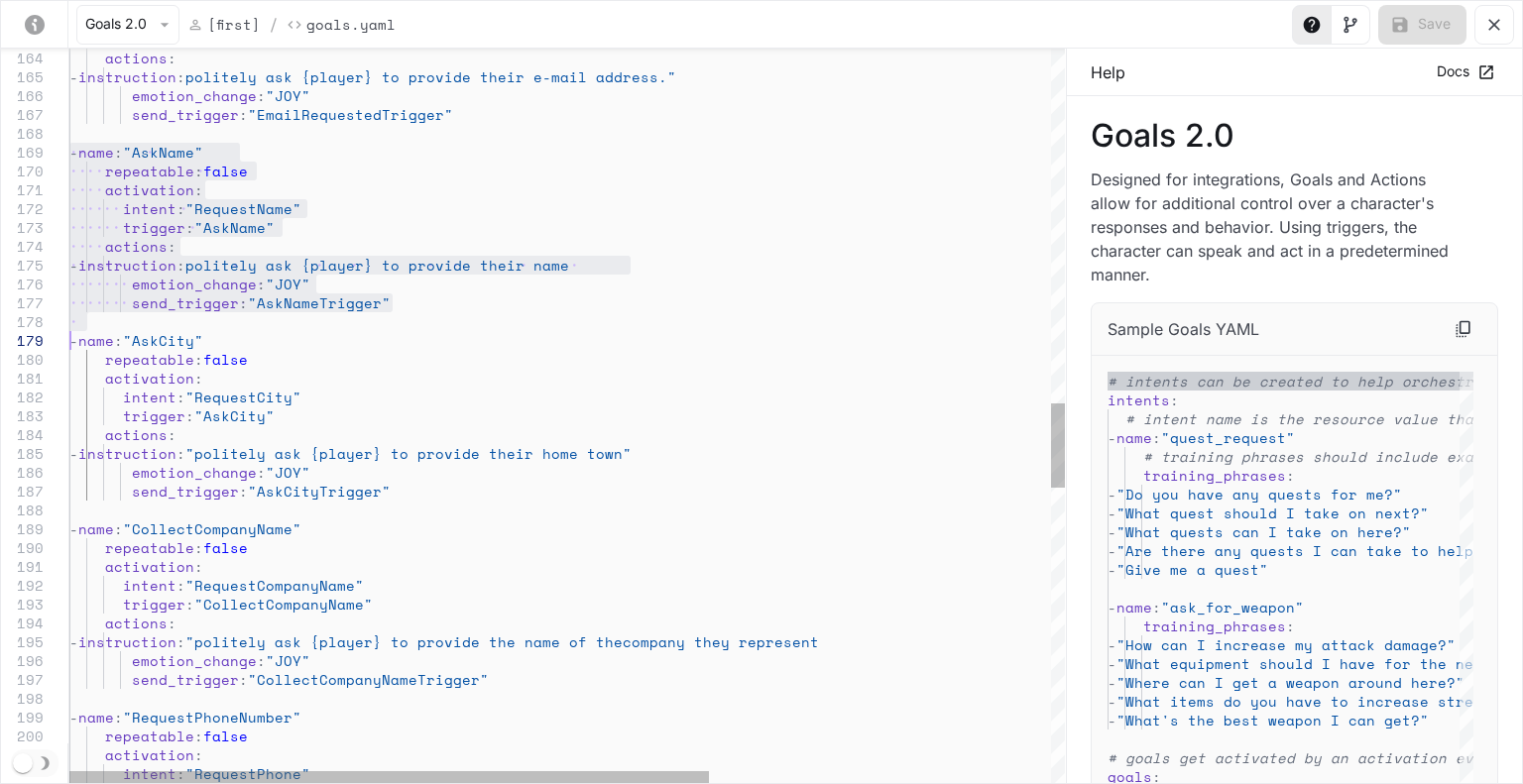 click on "- name: "Ask[CITY]"
repeatable : false
activation :
intent : "Request[CITY]"
trigger : "Ask[CITY]"
actions :
- instruction : "politely ask {player} to provide their home town"
emotion_change : "JOY"
send_trigger : "Ask[CITY]Trigger"
-  name : "CollectCompanyName"
repeatable : false
activation :
:" at bounding box center (832, 162) 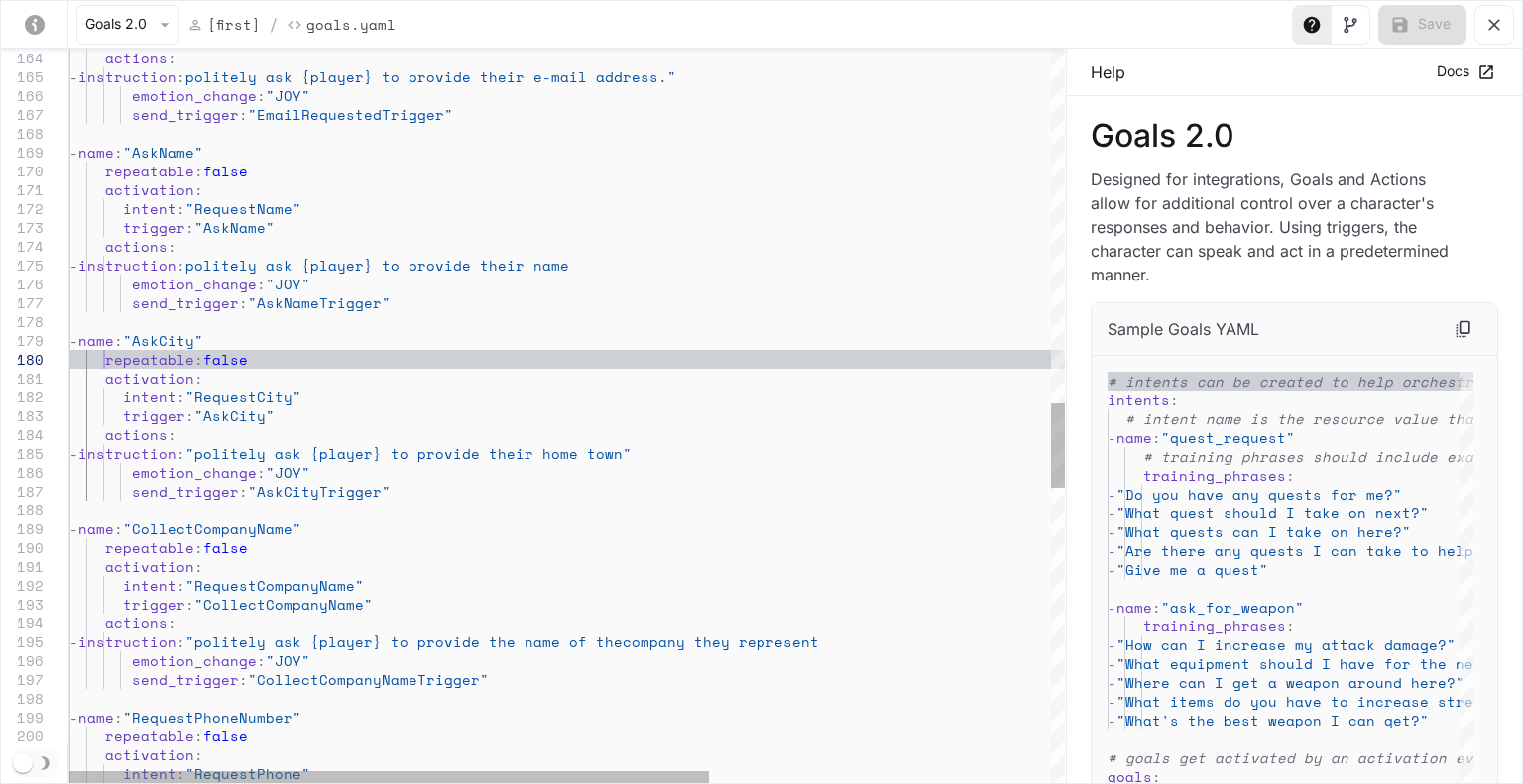 click on "- name: "Ask[CITY]"
repeatable : false
activation :
intent : "Request[CITY]"
trigger : "Ask[CITY]"
actions :
- instruction : "politely ask {player} to provide their home town"
emotion_change : "JOY"
send_trigger : "Ask[CITY]Trigger"
-  name : "CollectCompanyName"
repeatable : false
activation :
:" at bounding box center (832, 162) 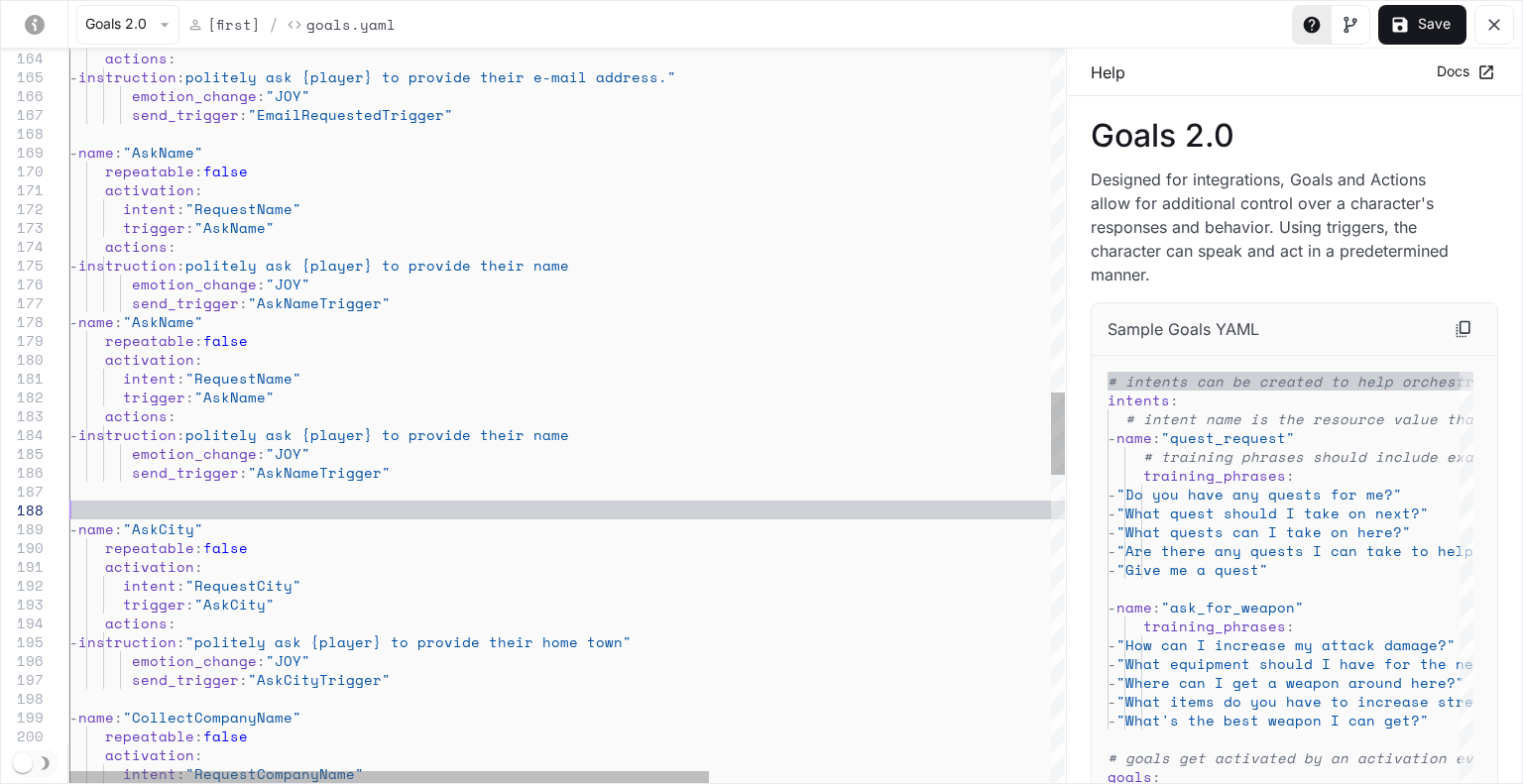 click on "actions :      -  instruction :  "politely ask {player} to provide their e-mail add ress."         emotion_change :  "JOY"         send_trigger :  "EmailRequestedTrigger"   -  name :  "AskName"      repeatable :  false      activation :        intent :  "RequestName"        trigger :  "AskName"      actions :      -  instruction :  "politely ask {player} to provide their name"         emotion_change :  "JOY"         send_trigger :  "AskNameTrigger"   -  name :  "AskName"   -  name :  "AskCity"      repeatable :  false      activation :        intent :  "RequestCity"        trigger :  "AskCity"      actions :      -  instruction :  "politely ask {player} to provide their home town"         emotion_change :  "JOY"         send_trigger :  "AskCityTrigger"           -  name :  "CollectCompanyName"      repeatable :  false      : :" at bounding box center [832, 256] 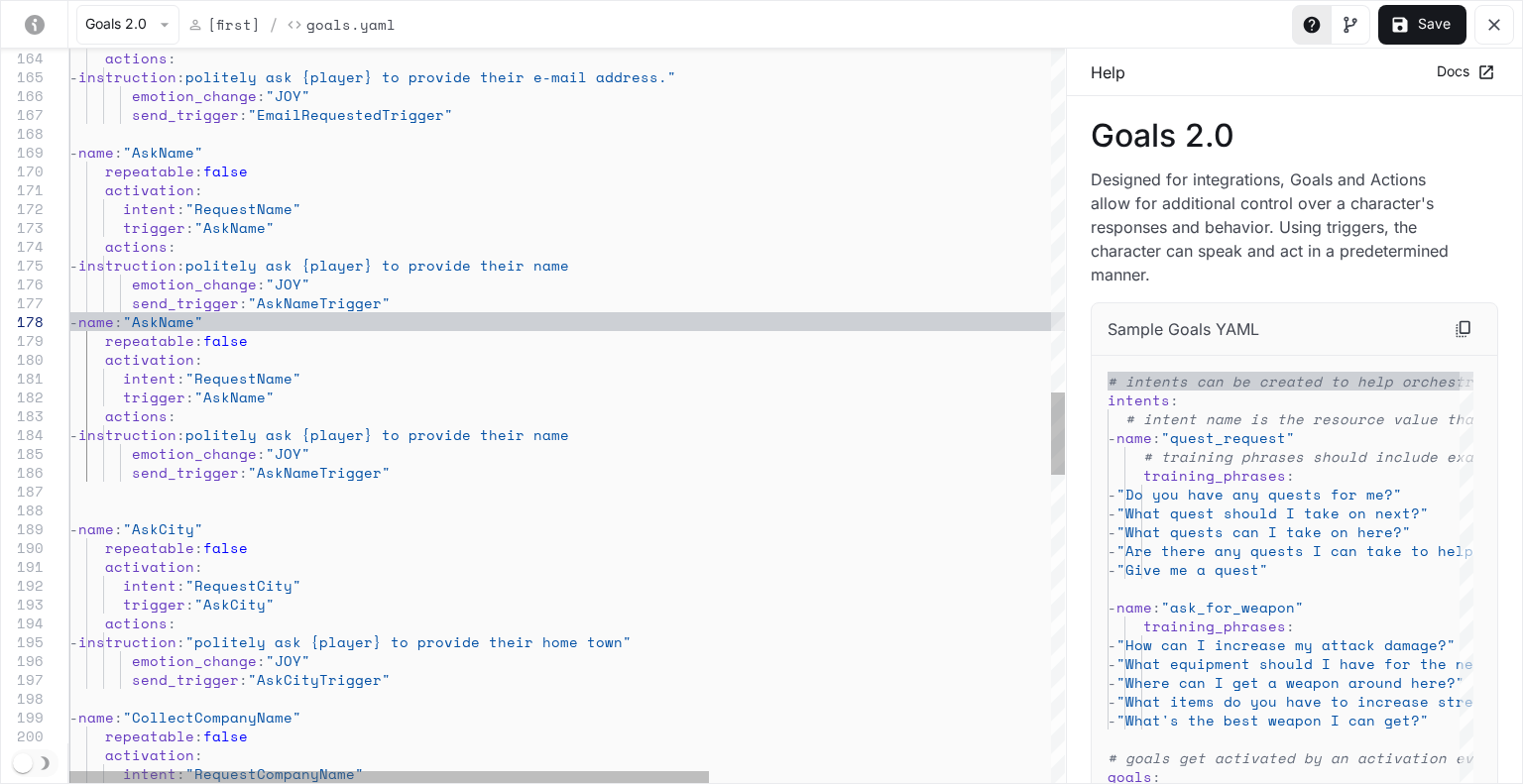 scroll, scrollTop: 150, scrollLeft: 0, axis: vertical 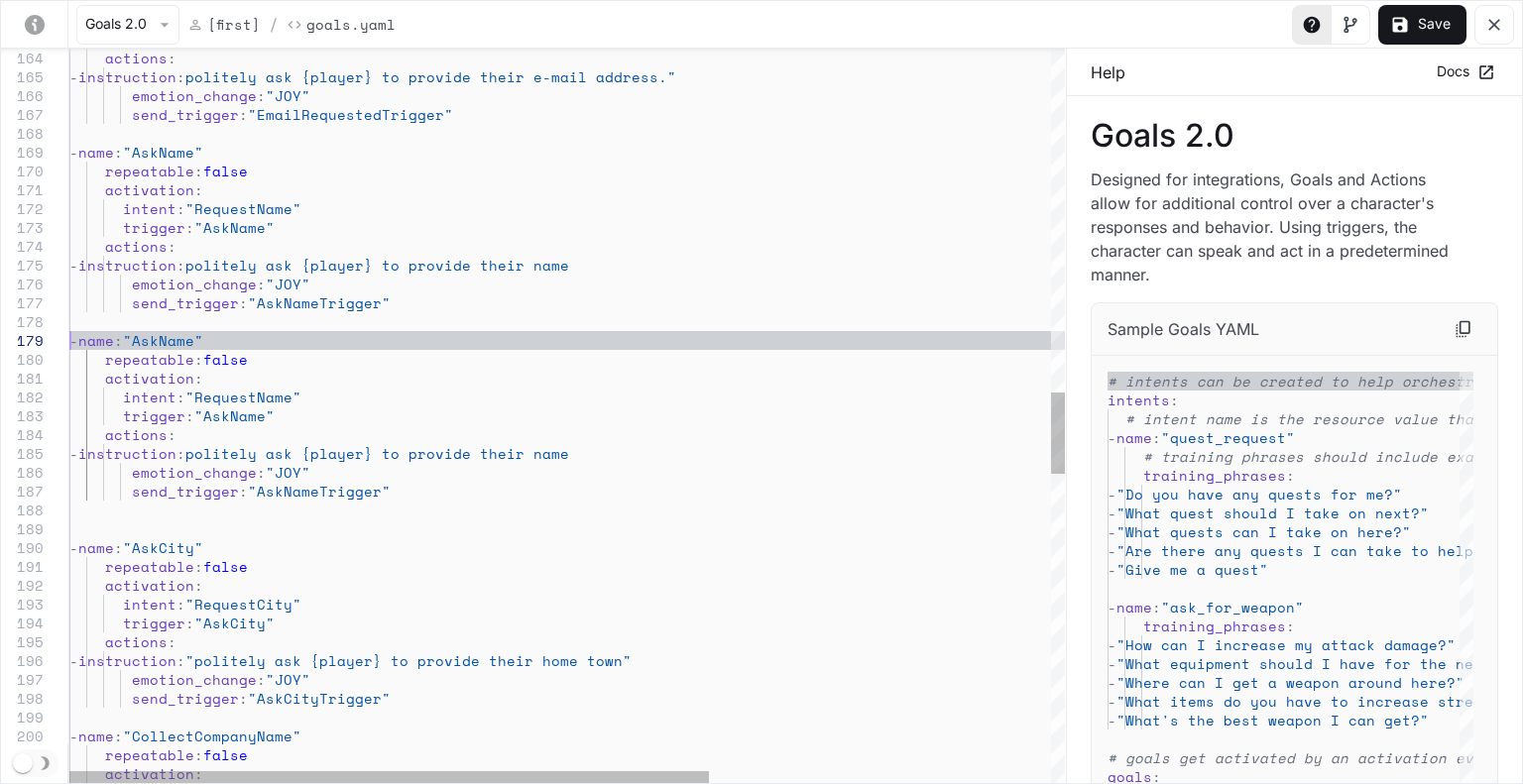 click on "instruction : "politely ask {player} to provide their home [CITY]"" at bounding box center [832, 265] 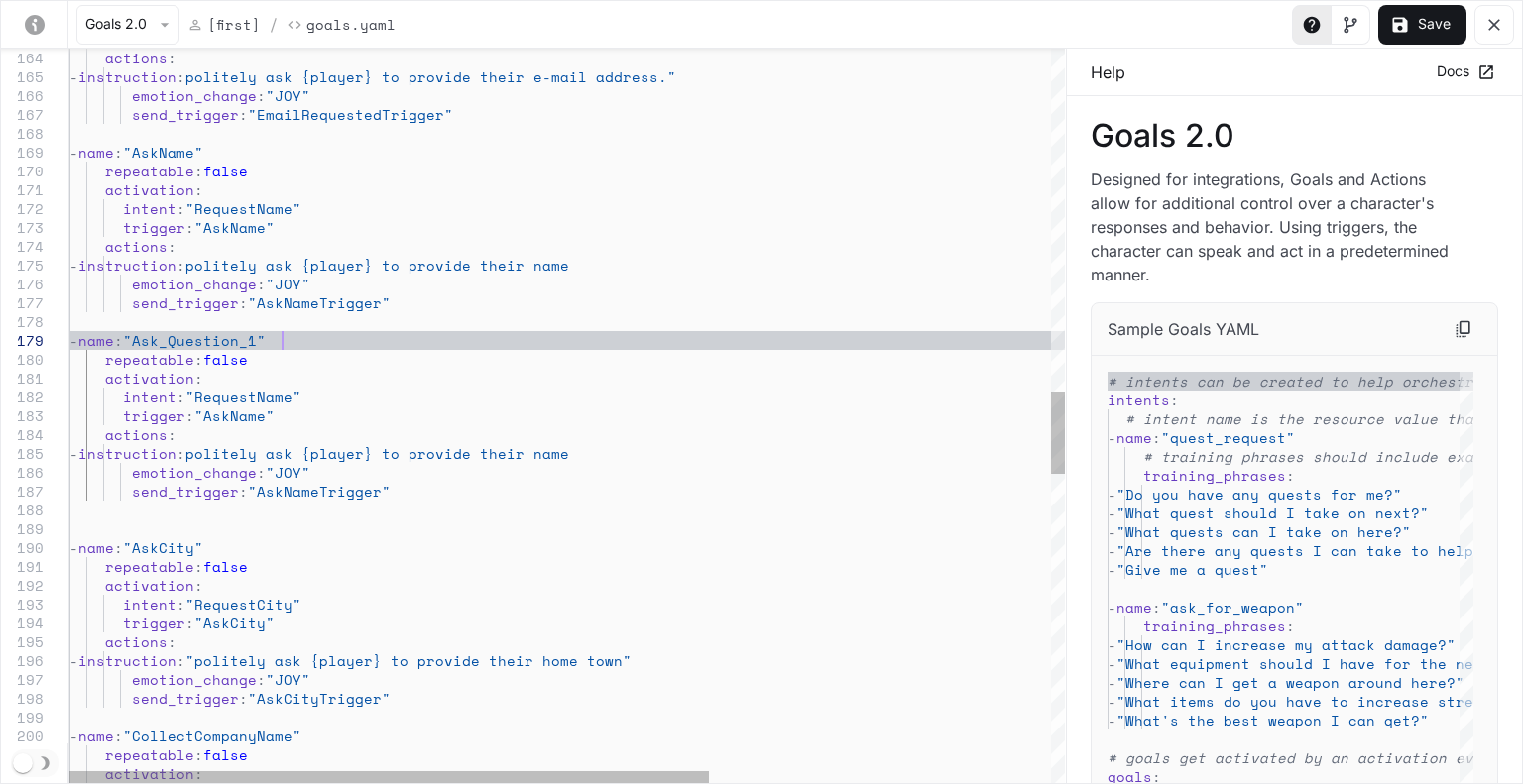 scroll, scrollTop: 150, scrollLeft: 211, axis: both 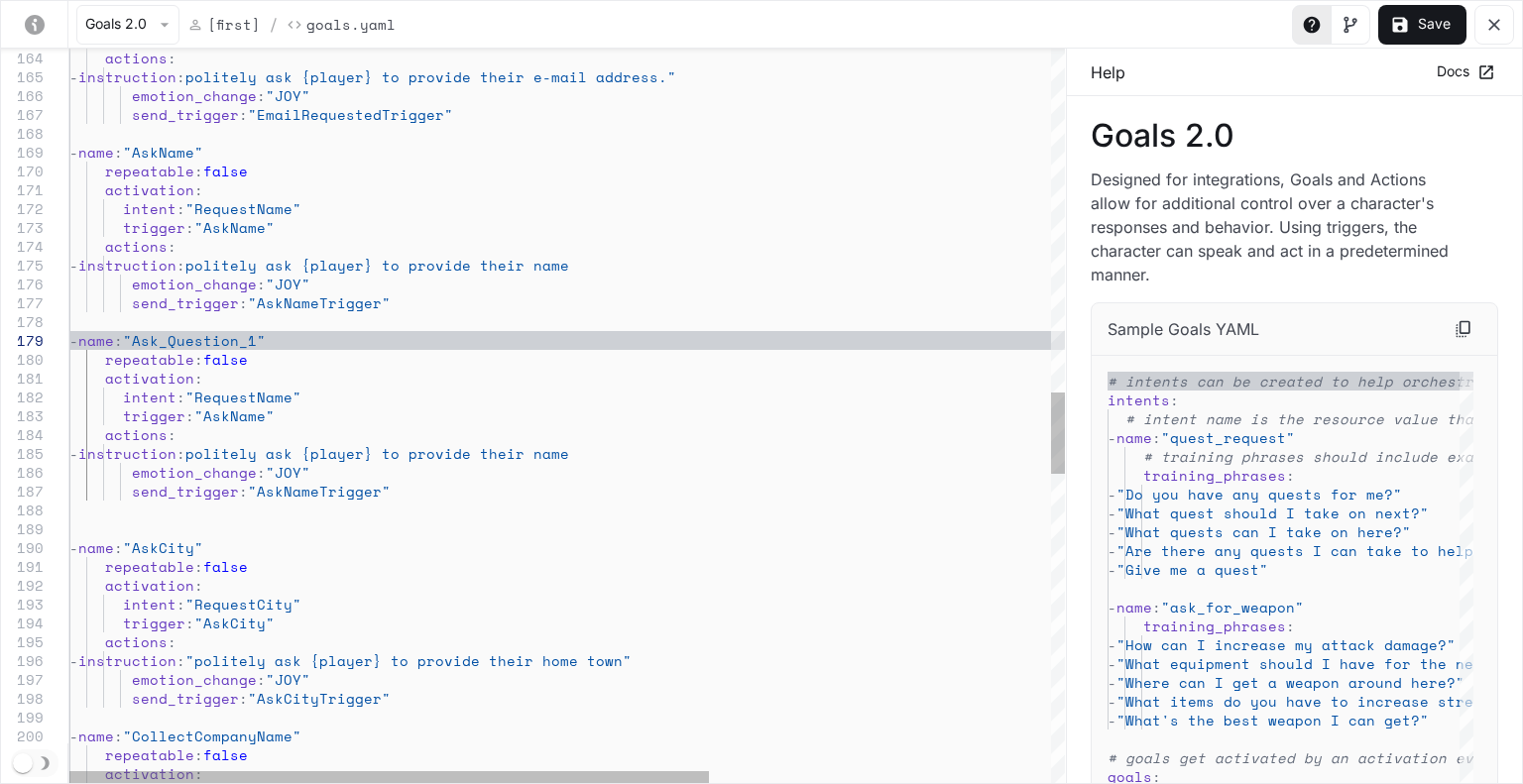 click on "instruction : "politely ask {player} to provide their home [CITY]"" at bounding box center (832, 265) 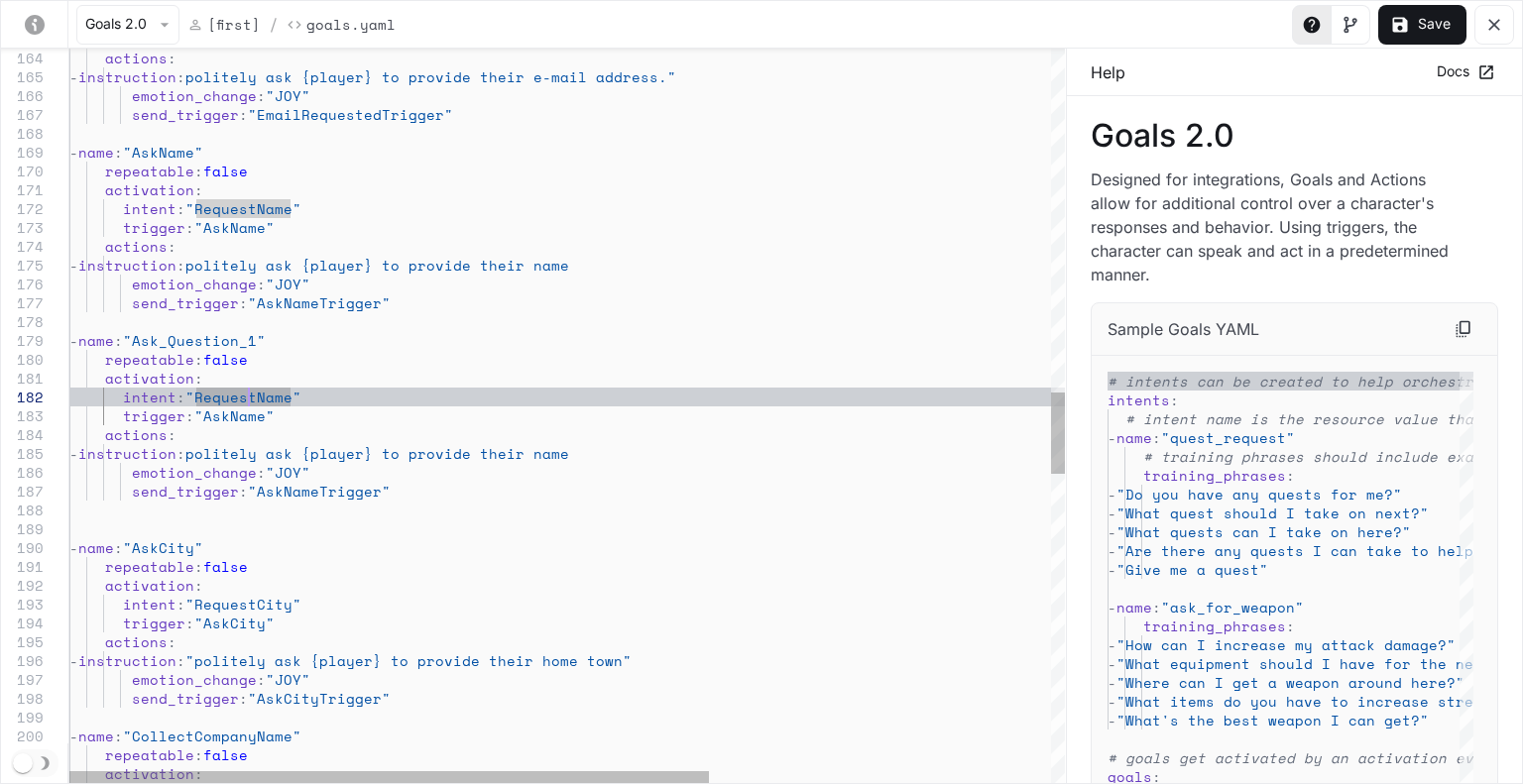 click on "instruction : "politely ask {player} to provide their home [CITY]"" at bounding box center [832, 265] 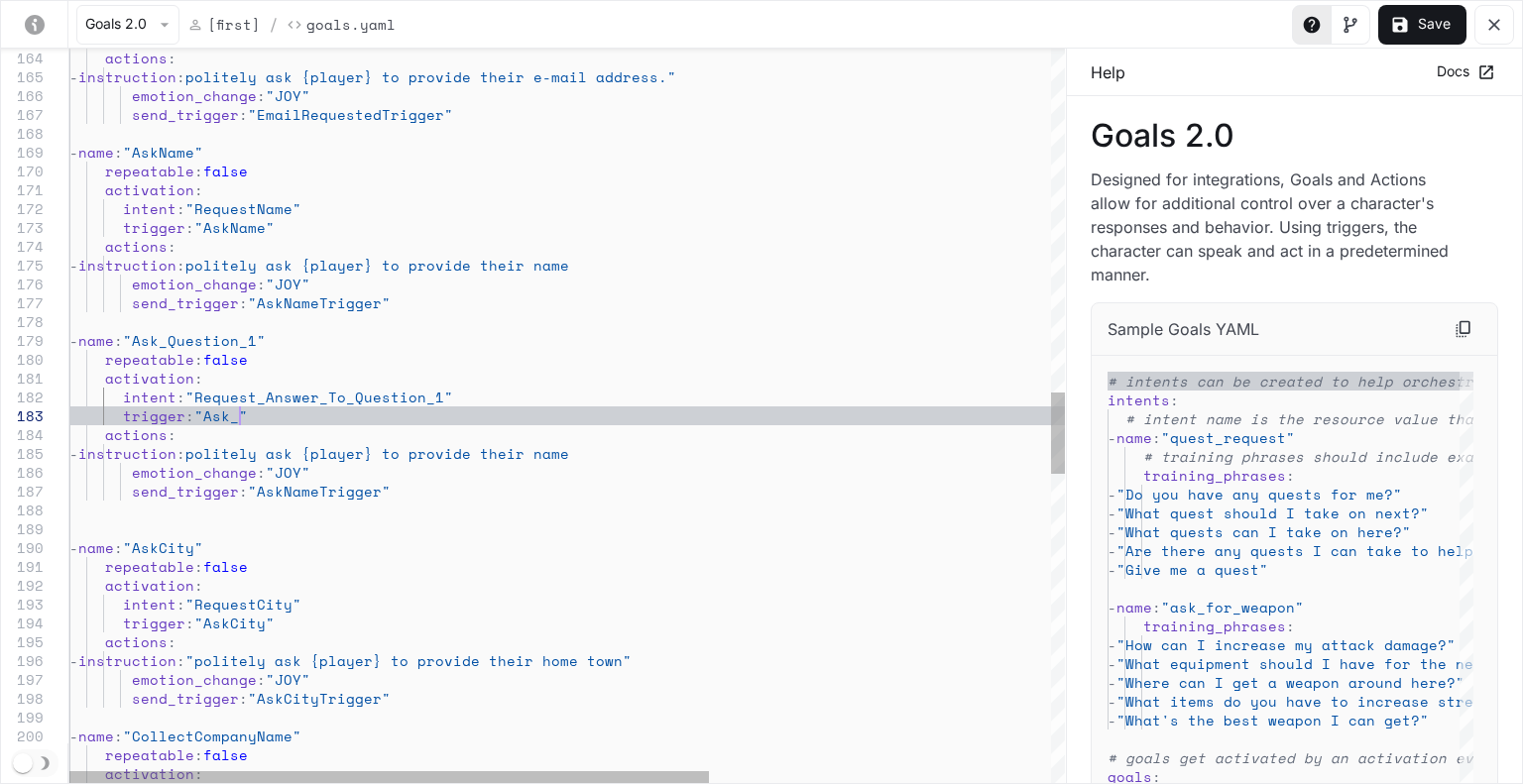 scroll, scrollTop: 37, scrollLeft: 170, axis: both 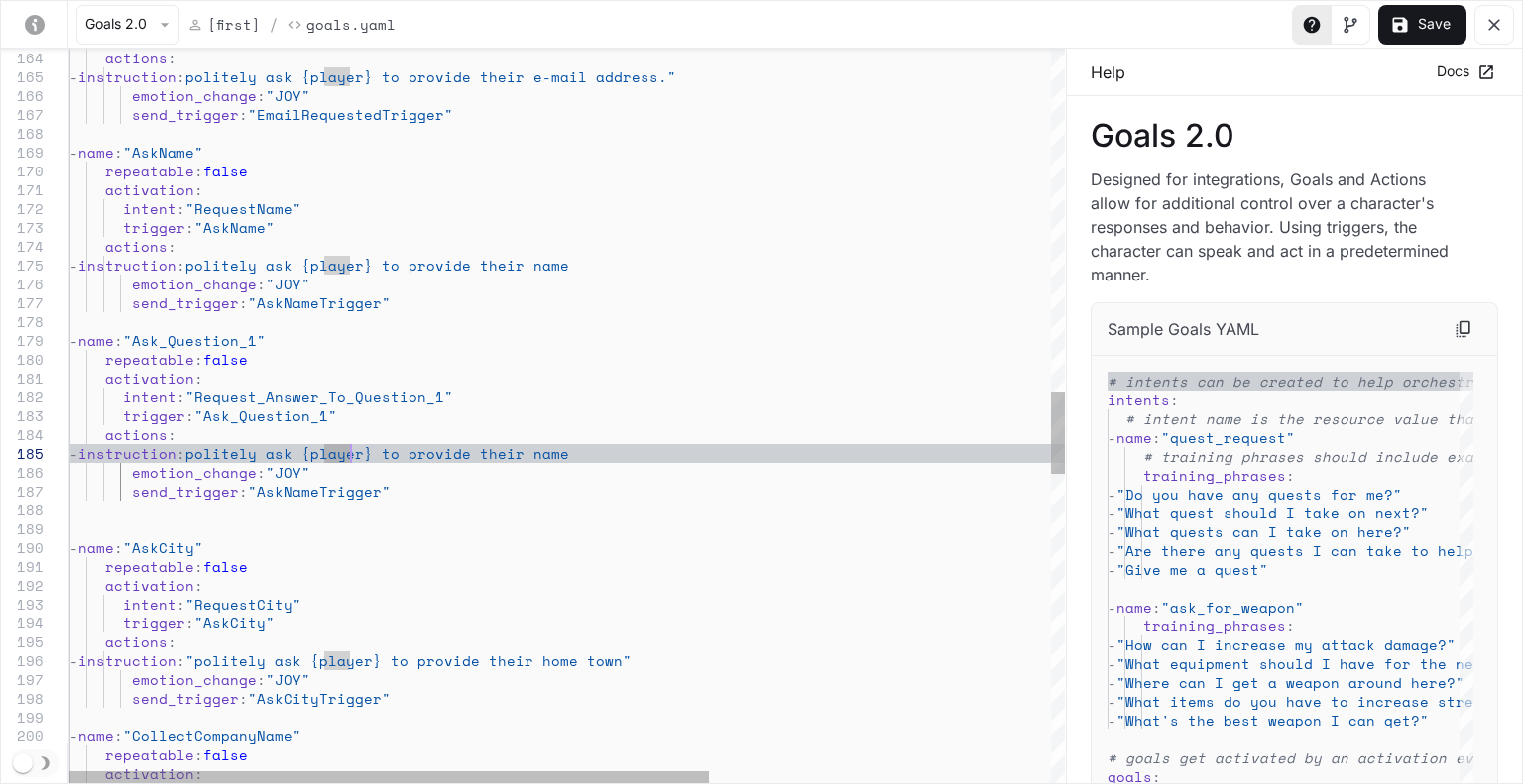 click on "instruction : "politely ask {player} to provide their home [CITY]"" at bounding box center [832, 265] 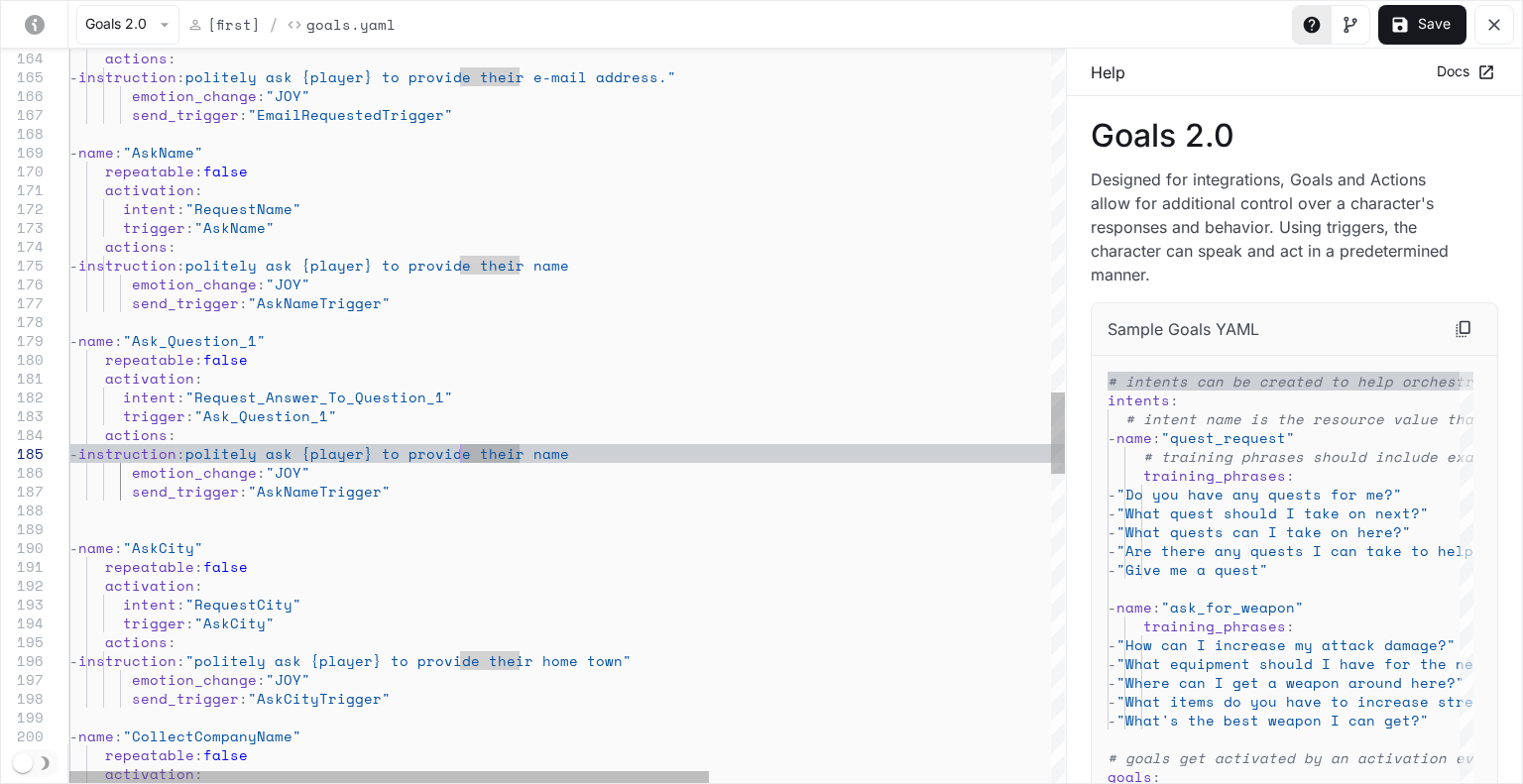 click on "instruction : "politely ask {player} to provide their home [CITY]"" at bounding box center [832, 265] 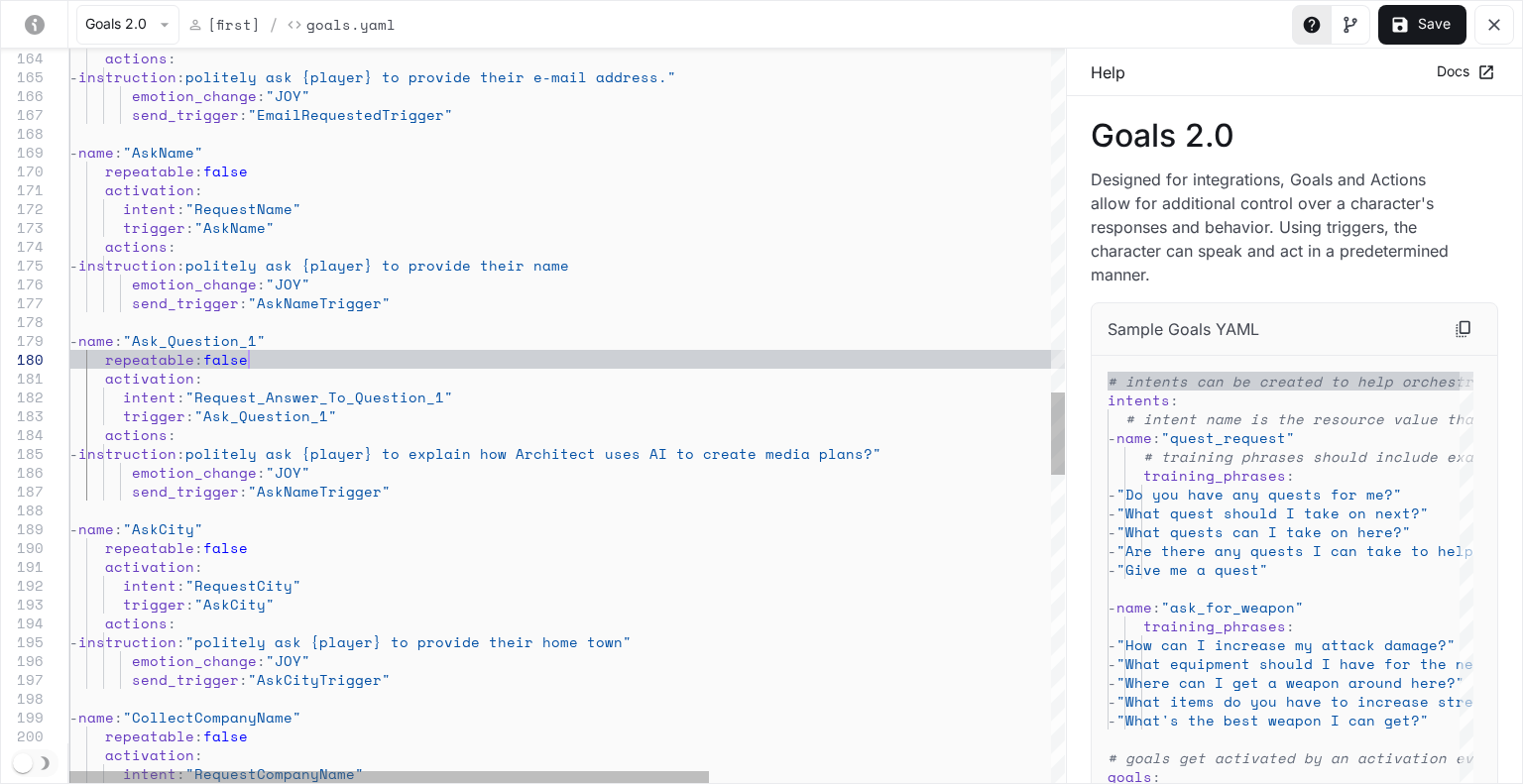 scroll, scrollTop: 73, scrollLeft: 551, axis: both 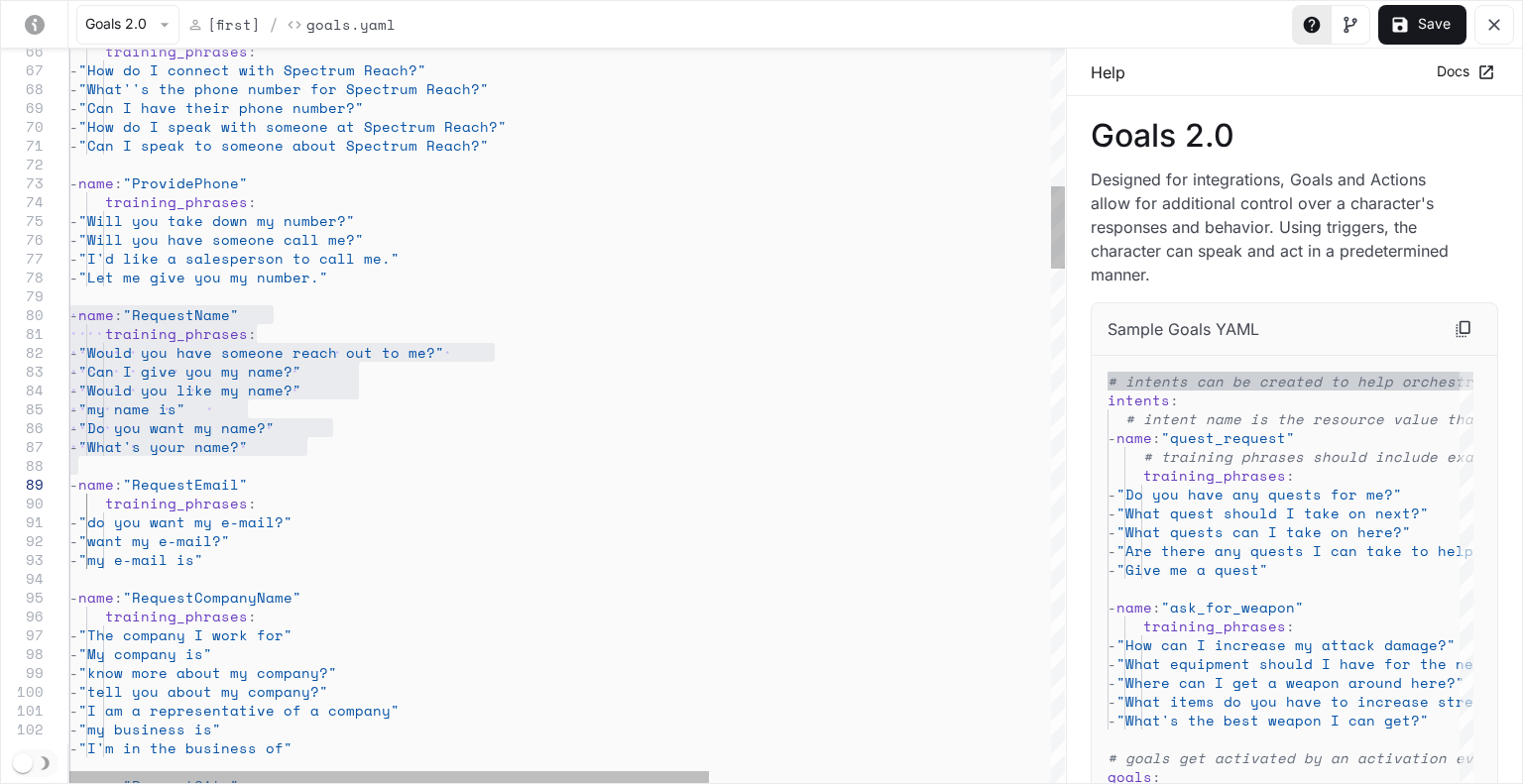 drag, startPoint x: 33, startPoint y: 311, endPoint x: 16, endPoint y: 473, distance: 162.88953 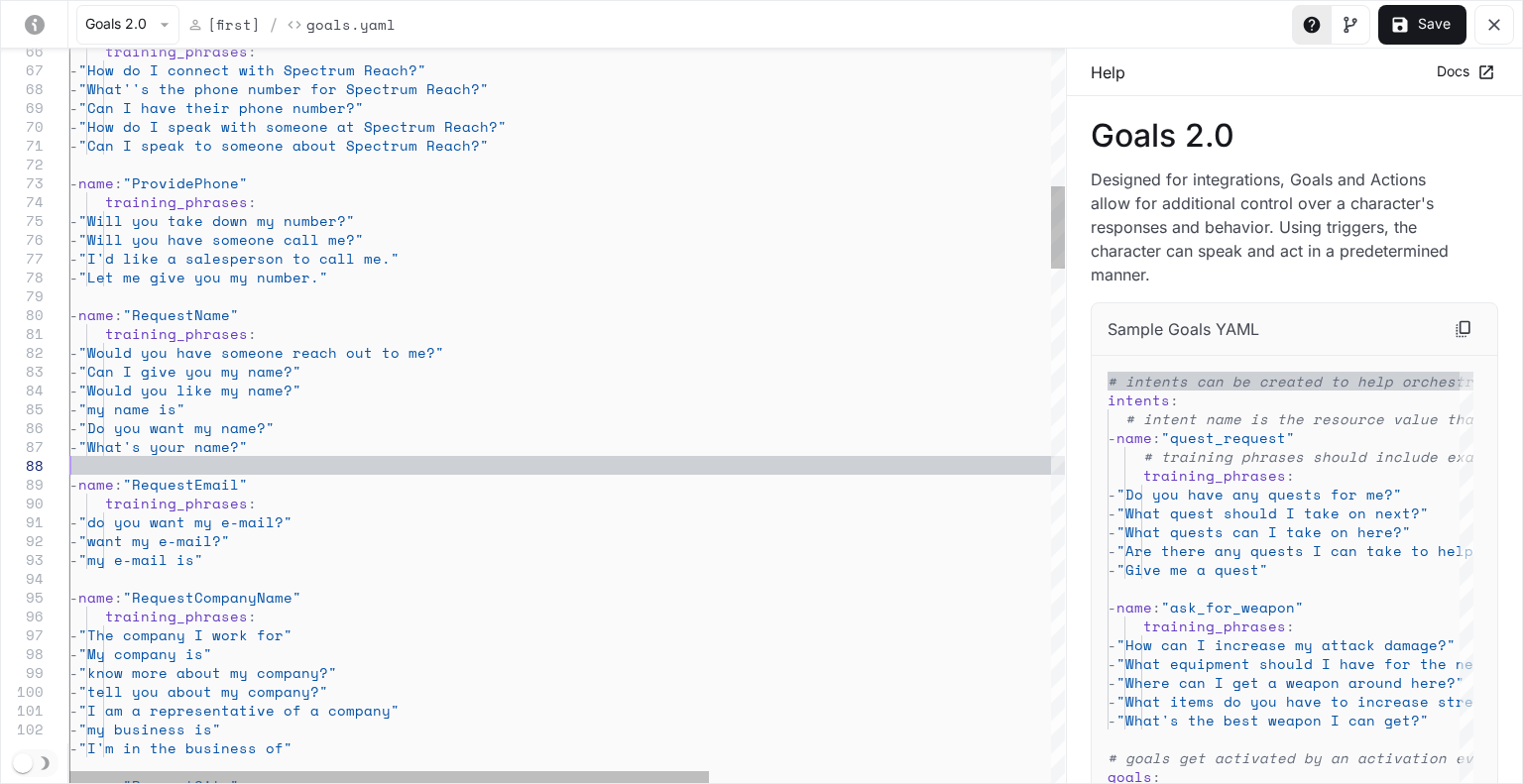 click on "- name: "RequestCity" - "my business is" - "I'm in the business of" - "I am a representative of a company" - "know more about my company?" - "tell you about my company?" - "My company is" - "The company I work for" training_phrases : - name : "RequestCompanyName" - "my e-mail is" - "want my e-mail?" - "do you want my e-mail?" training_phrases : - name : "RequestEmail" - "What's your name?" - "Do you want my name?" - "my name is" - "Would you like my name?" - "Can I give you my name?" - "Would you have someone reach out to me?" training_phrases : - name : "RequestName" - "Let me give you my number." - - -" at bounding box center (832, 2094) 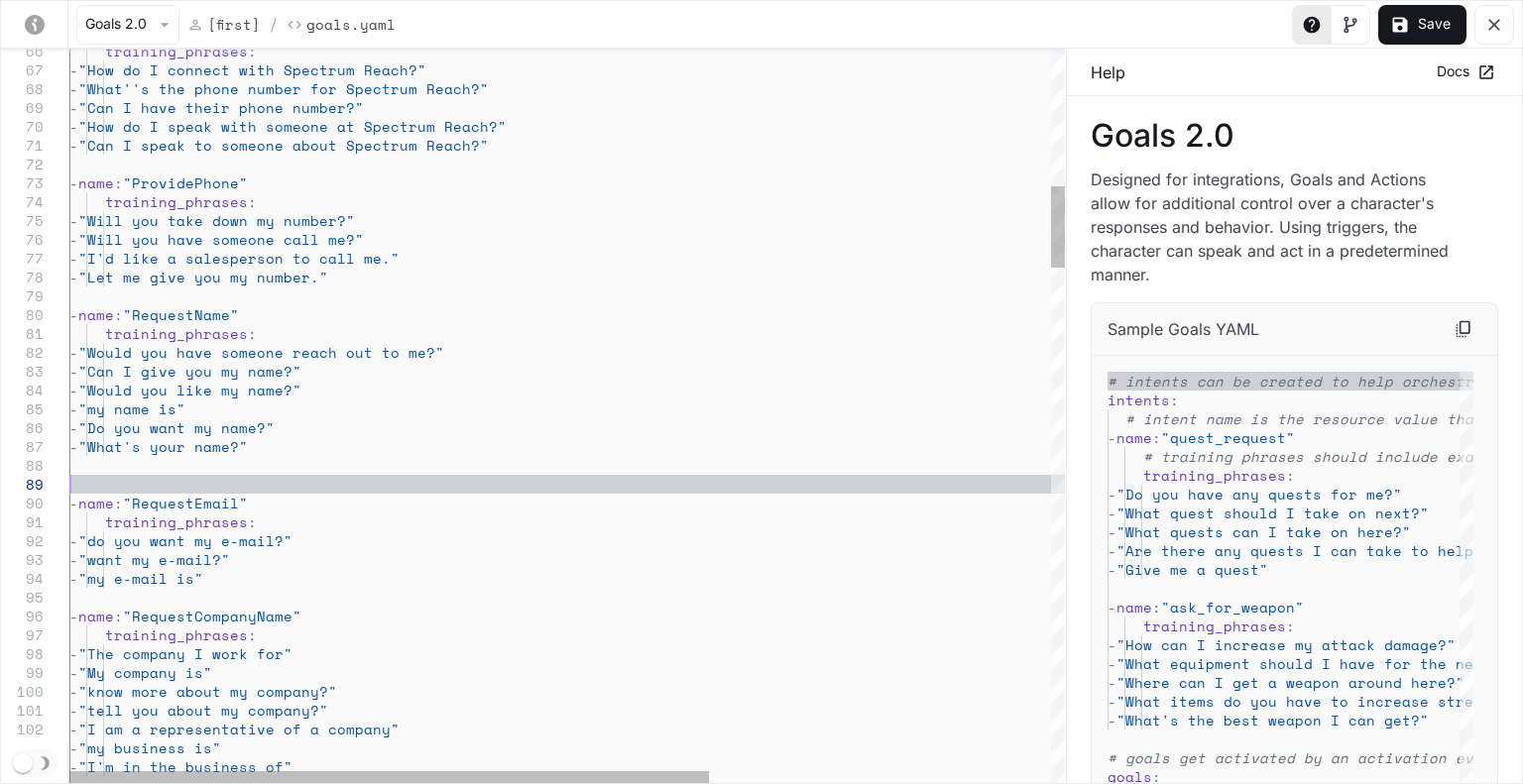scroll, scrollTop: 149, scrollLeft: 0, axis: vertical 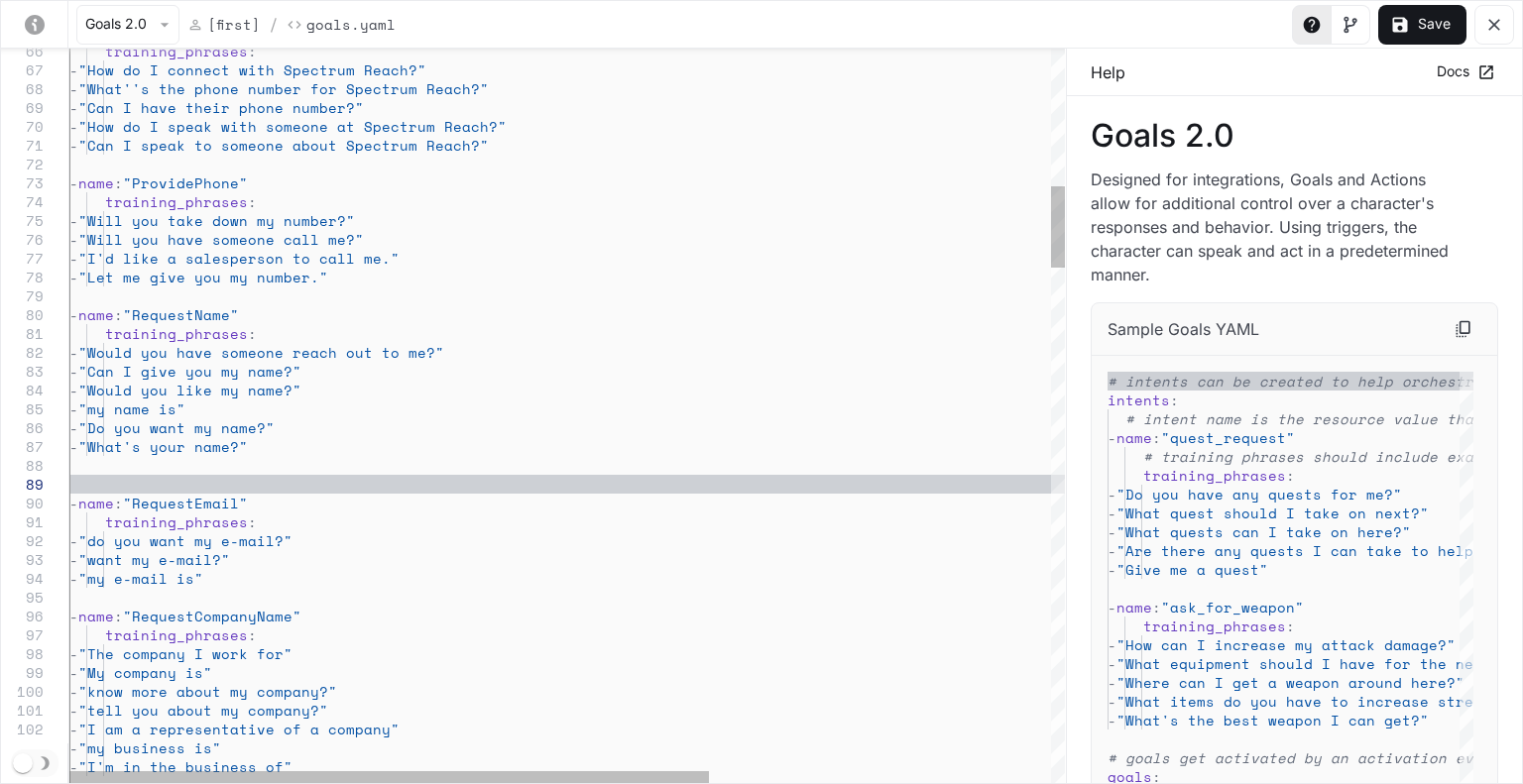 click on "- "my business is"       - "I'm in the business of"       - "I am a representative of a company"       - "know more about my company?"       - "tell you about my company?"       - "My company is"       - "The company I work for"  training_phrases  - name : "RequestCompanyName"       - "my e-mail is"       - "want my e-mail?"       - "do you want my e-mail?"  training_phrases  - name : "RequestEmail"       - "What's your name?"       - "Do you want my name?"       - "my name is"       - "Would you like my name?"       - "Can I give you my name?"       - "Would you have someone reach out to me?"  training_phrases  - name : "RequestName"          - "Let me give you my number."       - "I'd like a salesperson to call me."" at bounding box center [832, 2103] 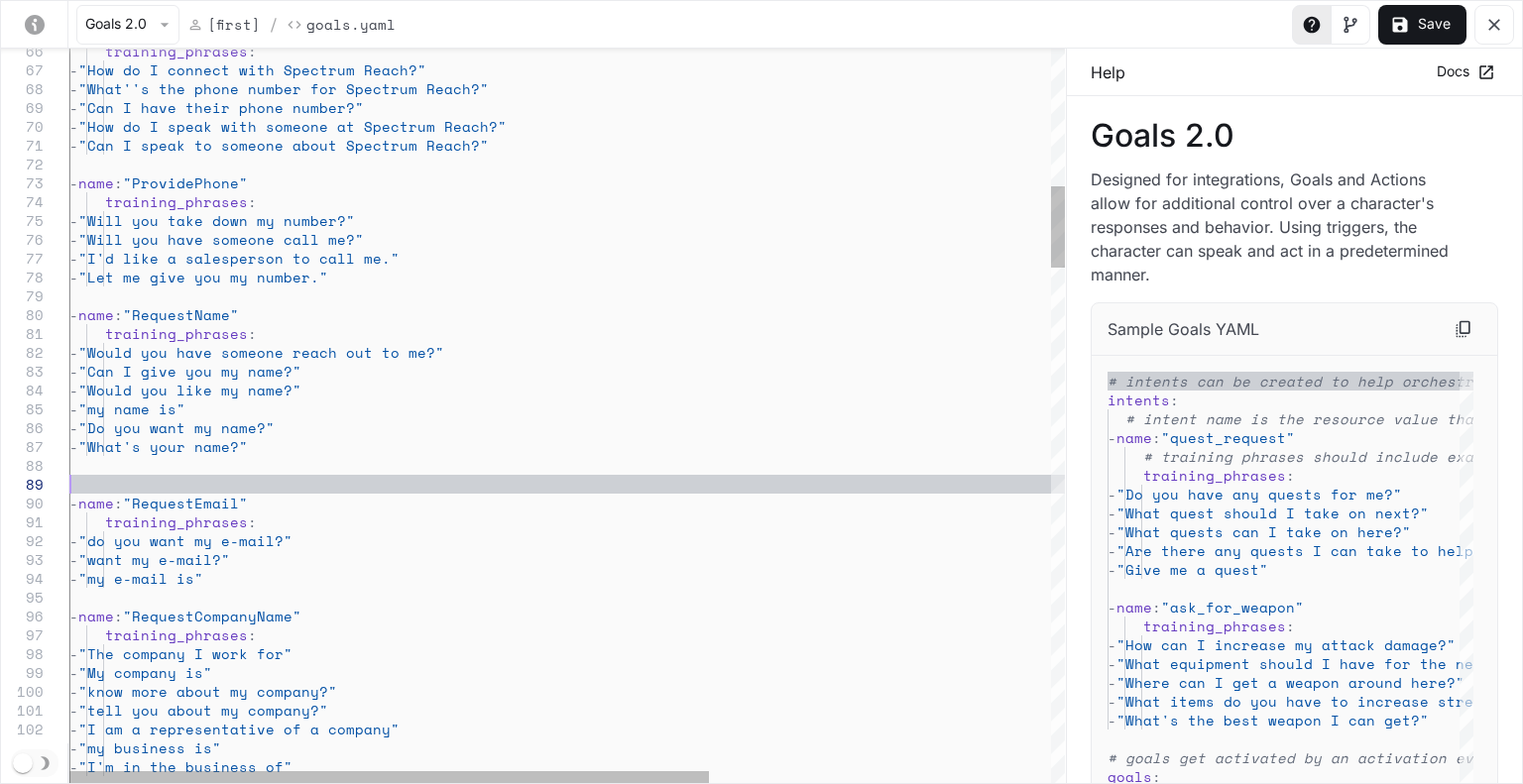 click on "- "my business is"       - "I'm in the business of"       - "I am a representative of a company"       - "know more about my company?"       - "tell you about my company?"       - "My company is"       - "The company I work for"  training_phrases  - name : "RequestCompanyName"       - "my e-mail is"       - "want my e-mail?"       - "do you want my e-mail?"  training_phrases  - name : "RequestEmail"       - "What's your name?"       - "Do you want my name?"       - "my name is"       - "Would you like my name?"       - "Can I give you my name?"       - "Would you have someone reach out to me?"  training_phrases  - name : "RequestName"          - "Let me give you my number."       - "I'd like a salesperson to call me."" at bounding box center [832, 2103] 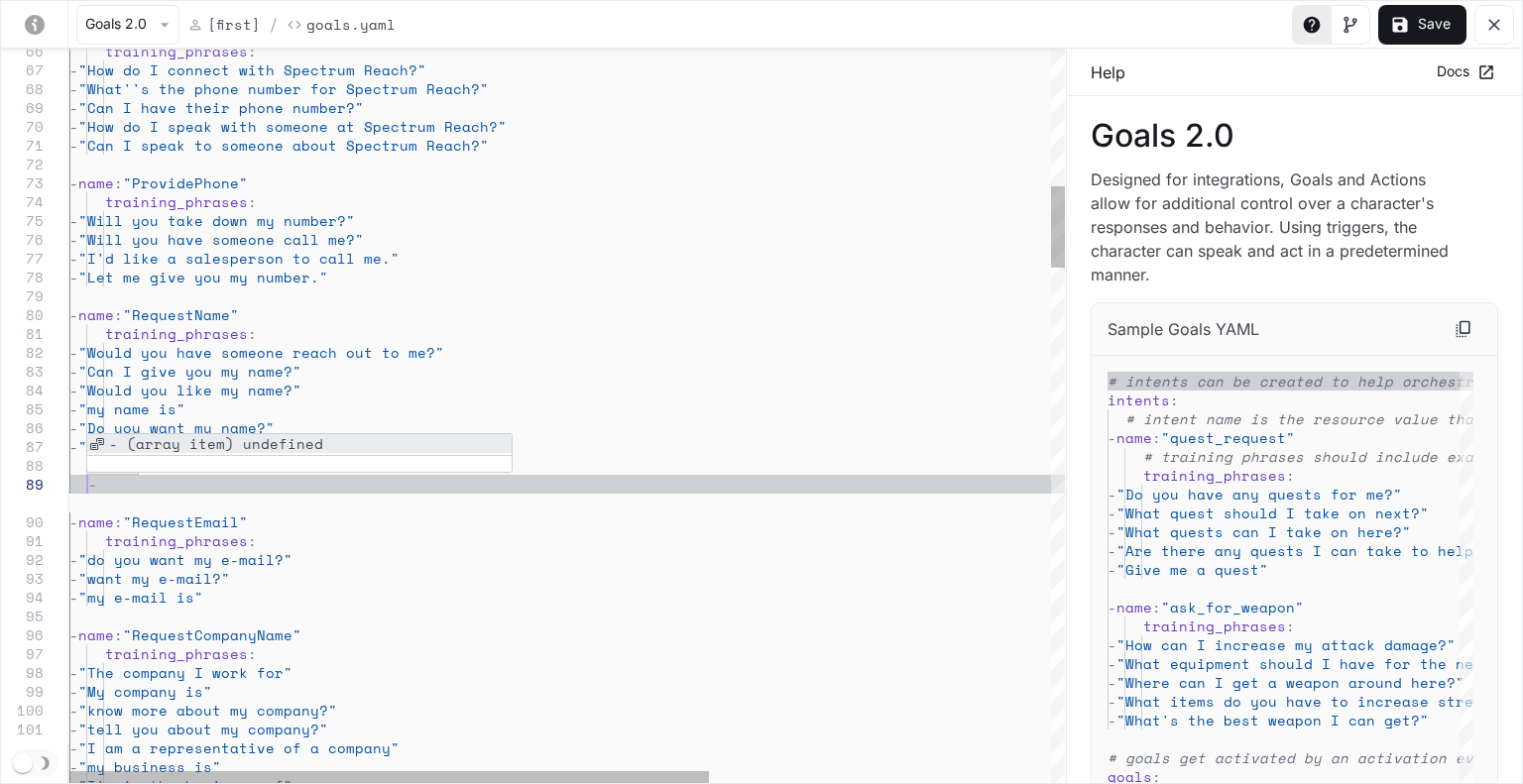 scroll, scrollTop: 150, scrollLeft: 16, axis: both 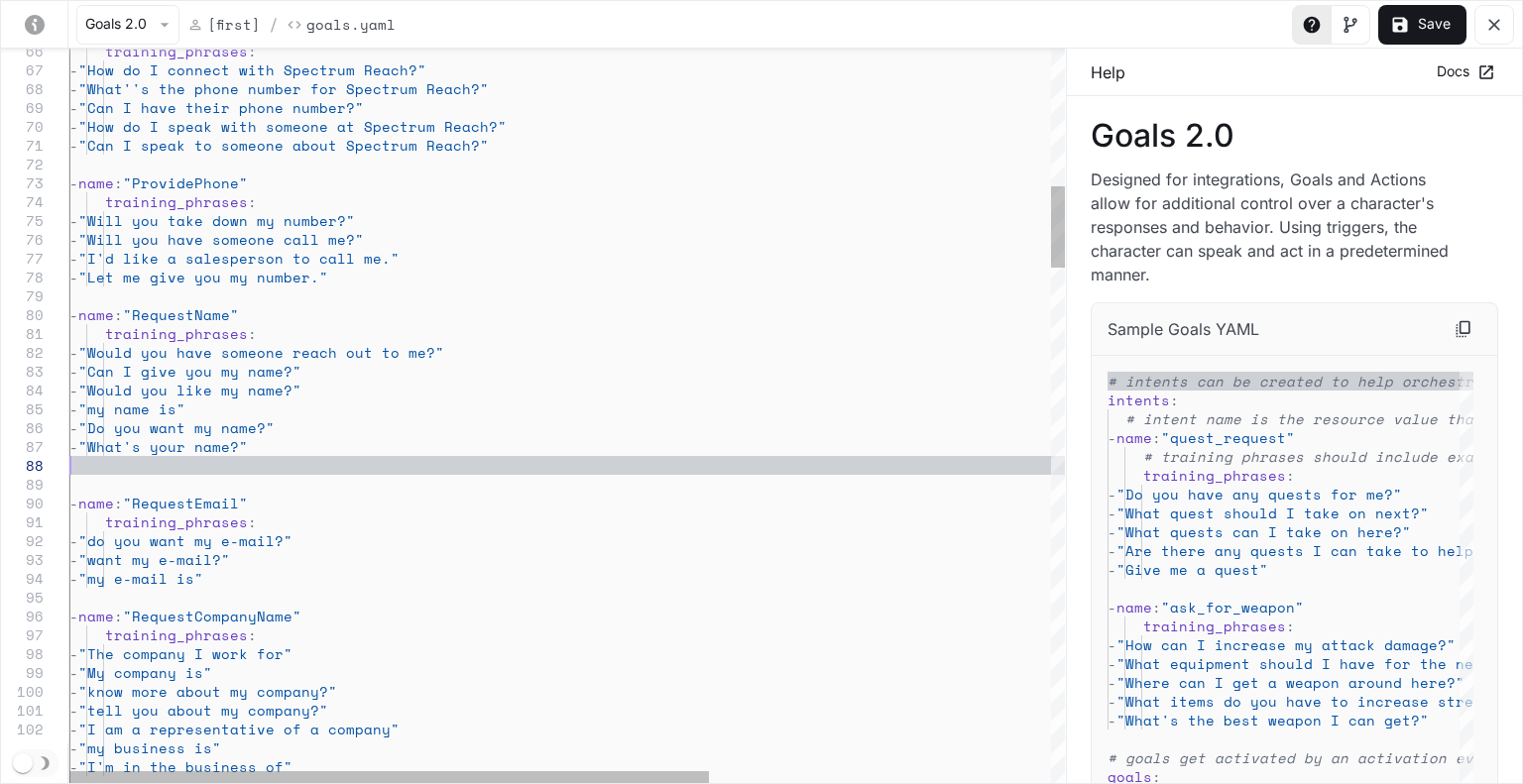 click on "- "my business is"       - "I'm in the business of"       - "I am a representative of a company"       - "know more about my company?"       - "tell you about my company?"       - "My company is"       - "The company I work for"  training_phrases  - name : "RequestCompanyName"       - "my e-mail is"       - "want my e-mail?"       - "do you want my e-mail?"  training_phrases  - name : "RequestEmail"       - "What's your name?"       - "Do you want my name?"       - "my name is"       - "Would you like my name?"       - "Can I give you my name?"       - "Would you have someone reach out to me?"  training_phrases  - name : "RequestName"          - "Let me give you my number."       - "I'd like a salesperson to call me."" at bounding box center [832, 2103] 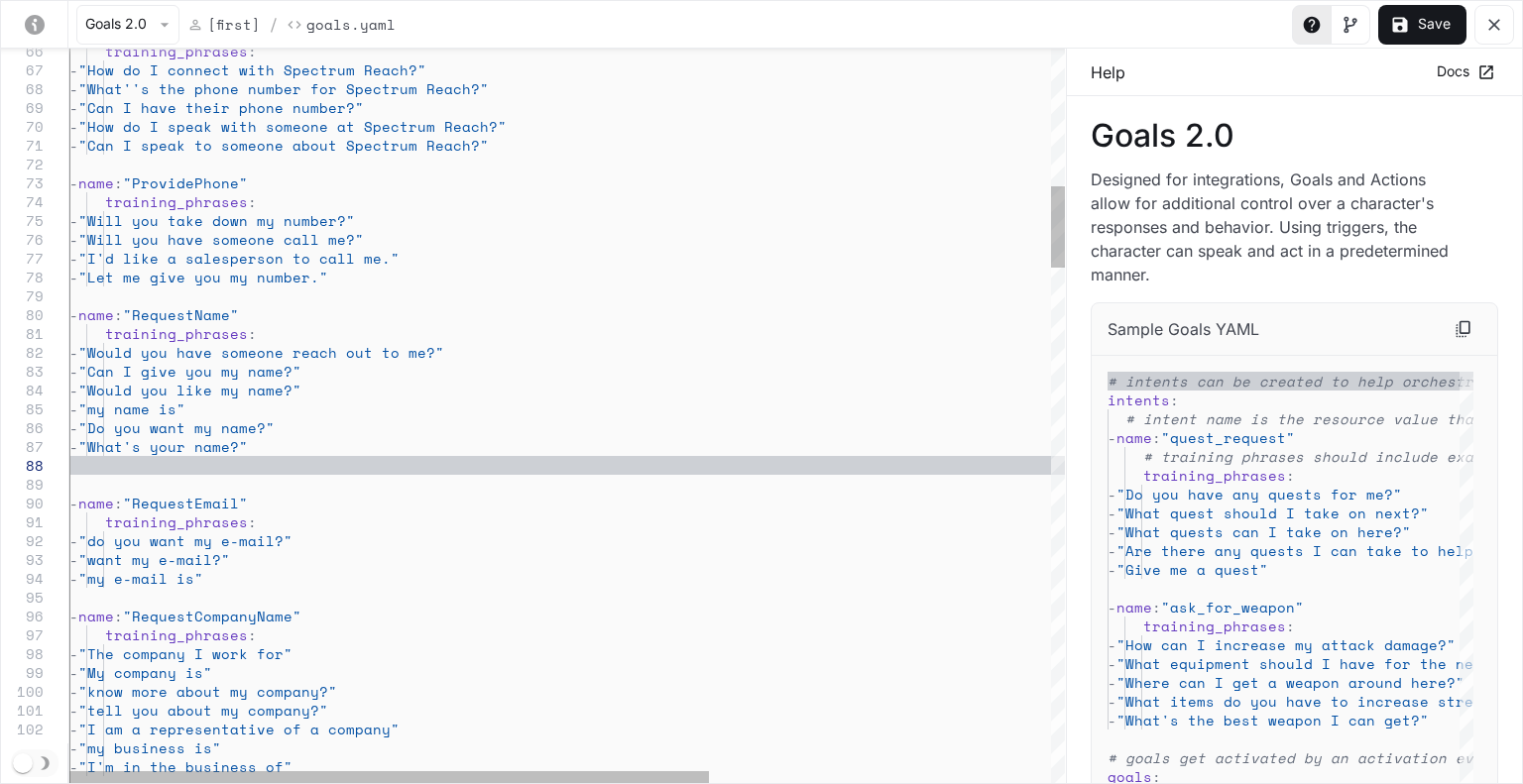 click on "- "my business is"       - "I'm in the business of"       - "I am a representative of a company"       - "know more about my company?"       - "tell you about my company?"       - "My company is"       - "The company I work for"  training_phrases  - name : "RequestCompanyName"       - "my e-mail is"       - "want my e-mail?"       - "do you want my e-mail?"  training_phrases  - name : "RequestEmail"       - "What's your name?"       - "Do you want my name?"       - "my name is"       - "Would you like my name?"       - "Can I give you my name?"       - "Would you have someone reach out to me?"  training_phrases  - name : "RequestName"          - "Let me give you my number."       - "I'd like a salesperson to call me."" at bounding box center [832, 2103] 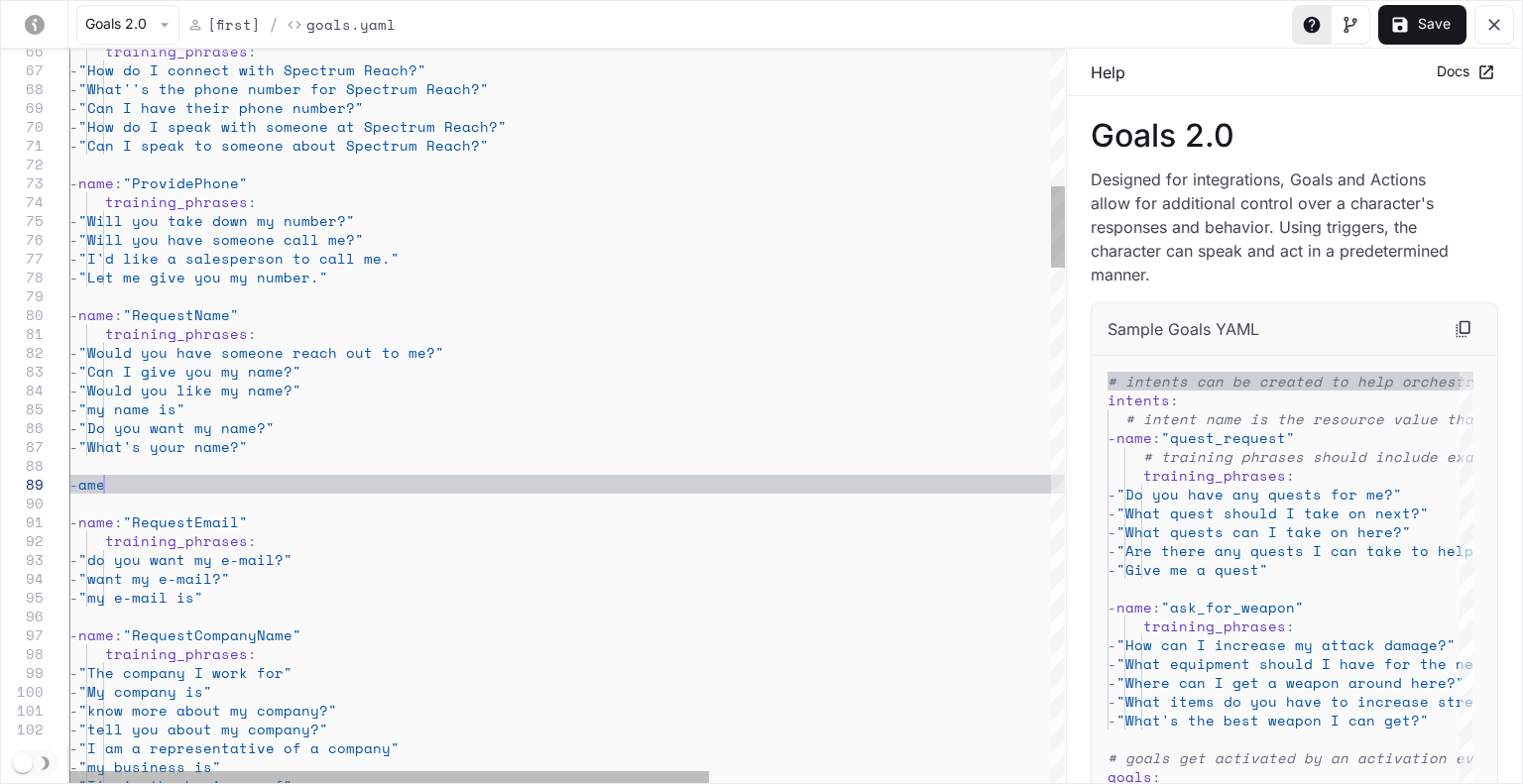 scroll, scrollTop: 168, scrollLeft: 41, axis: both 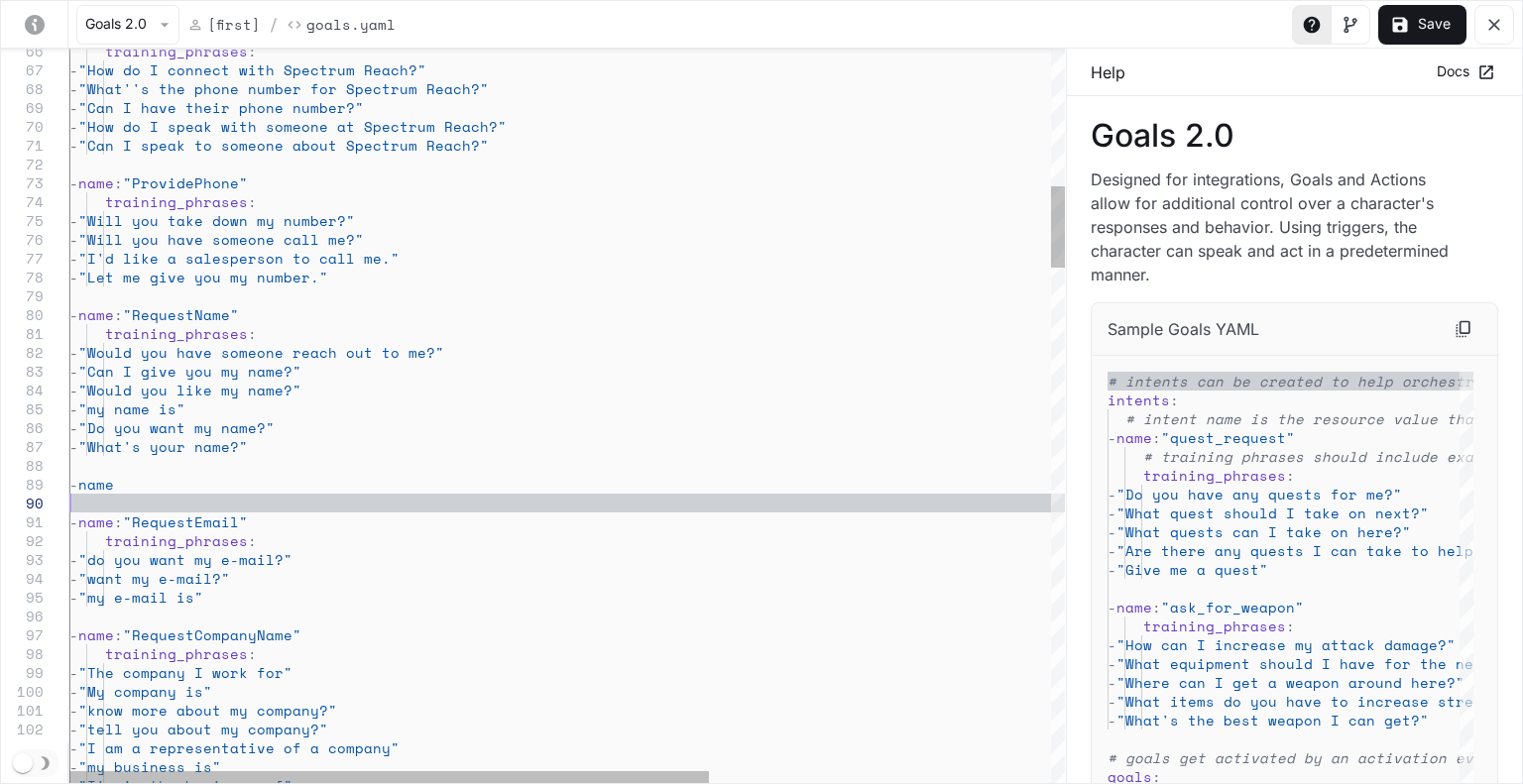 click on "- "my business is"       - "I'm in the business of"       - "I am a representative of a company"       - "know more about my company?"       - "tell you about my company?"       - "My company is"       - "The company I work for"  training_phrases  - name : "RequestCompanyName"       - "my e-mail is"       - "want my e-mail?"       - "do you want my e-mail?"  training_phrases  - name : "RequestEmail"       - "What's your name?"       - "Do you want my name?"       - "my name is"       - "Would you like my name?"       - "Can I give you my name?"       - "Would you have someone reach out to me?"  training_phrases  - name : "RequestName"          - "Let me give you my number."       - "I'd like a salesperson to call me."" at bounding box center (832, 2113) 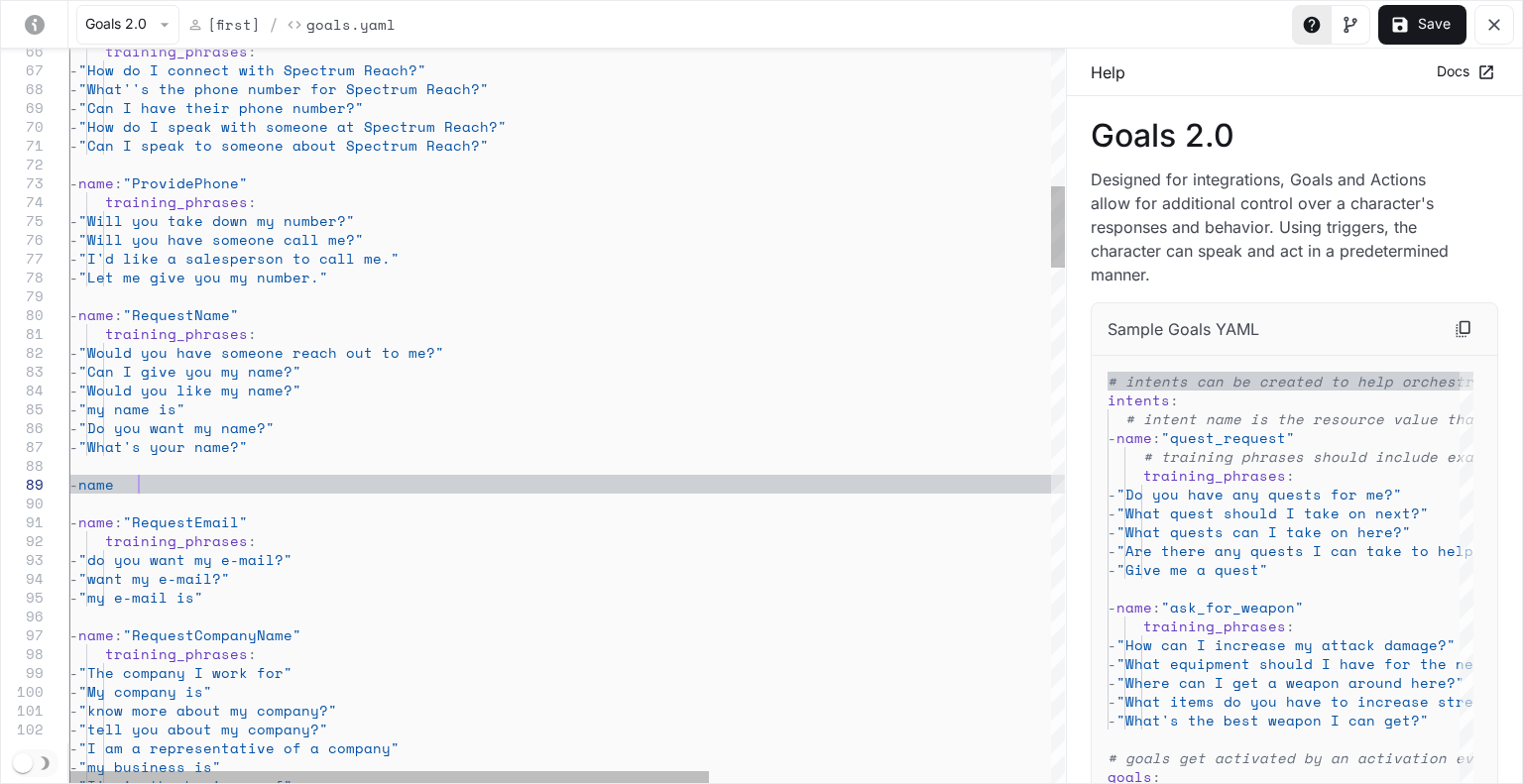click on "- "my business is"       - "I'm in the business of"       - "I am a representative of a company"       - "know more about my company?"       - "tell you about my company?"       - "My company is"       - "The company I work for"  training_phrases  - name : "RequestCompanyName"       - "my e-mail is"       - "want my e-mail?"       - "do you want my e-mail?"  training_phrases  - name : "RequestEmail"       - "What's your name?"       - "Do you want my name?"       - "my name is"       - "Would you like my name?"       - "Can I give you my name?"       - "Would you have someone reach out to me?"  training_phrases  - name : "RequestName"          - "Let me give you my number."       - "I'd like a salesperson to call me."" at bounding box center [832, 2113] 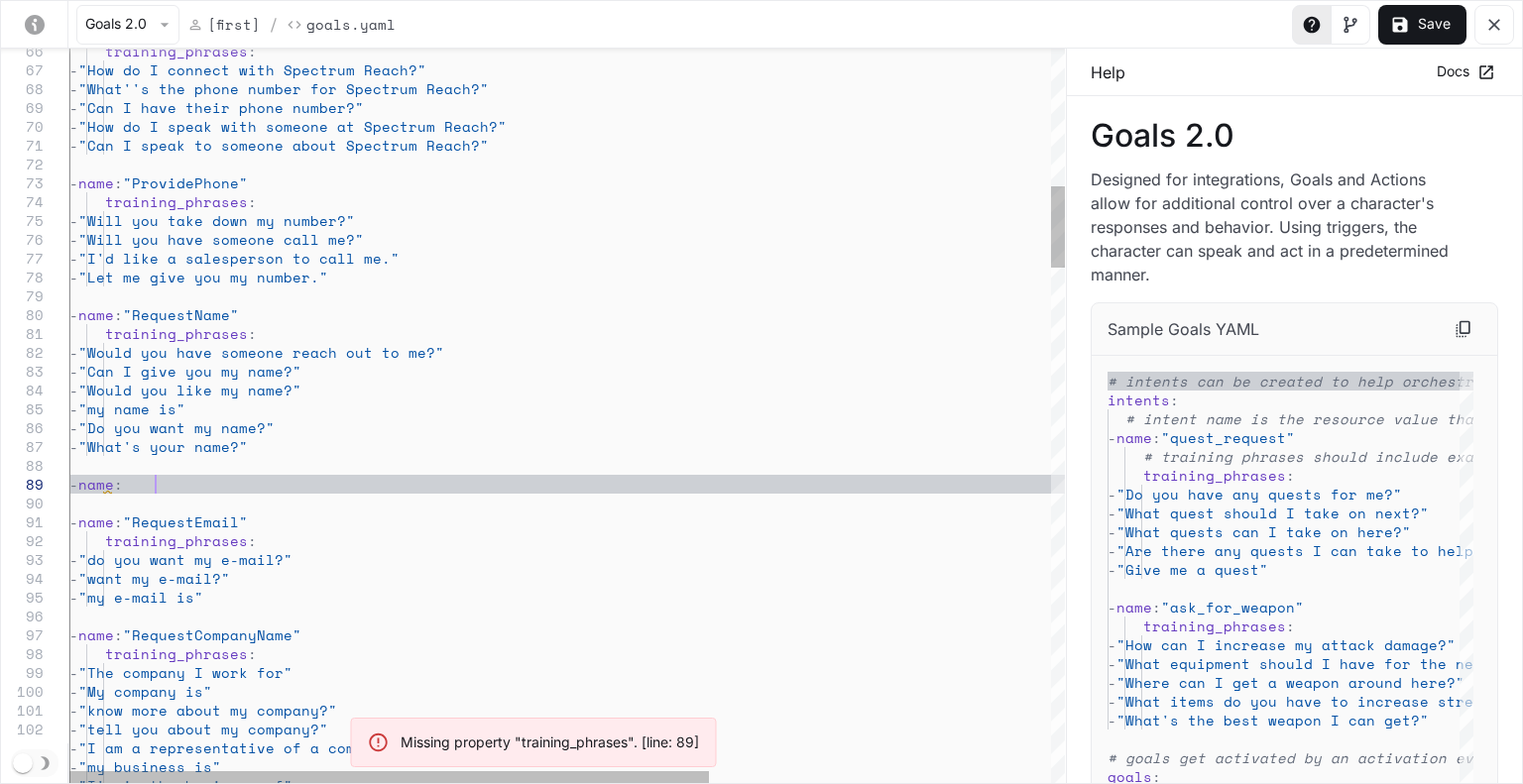 scroll, scrollTop: 168, scrollLeft: 92, axis: both 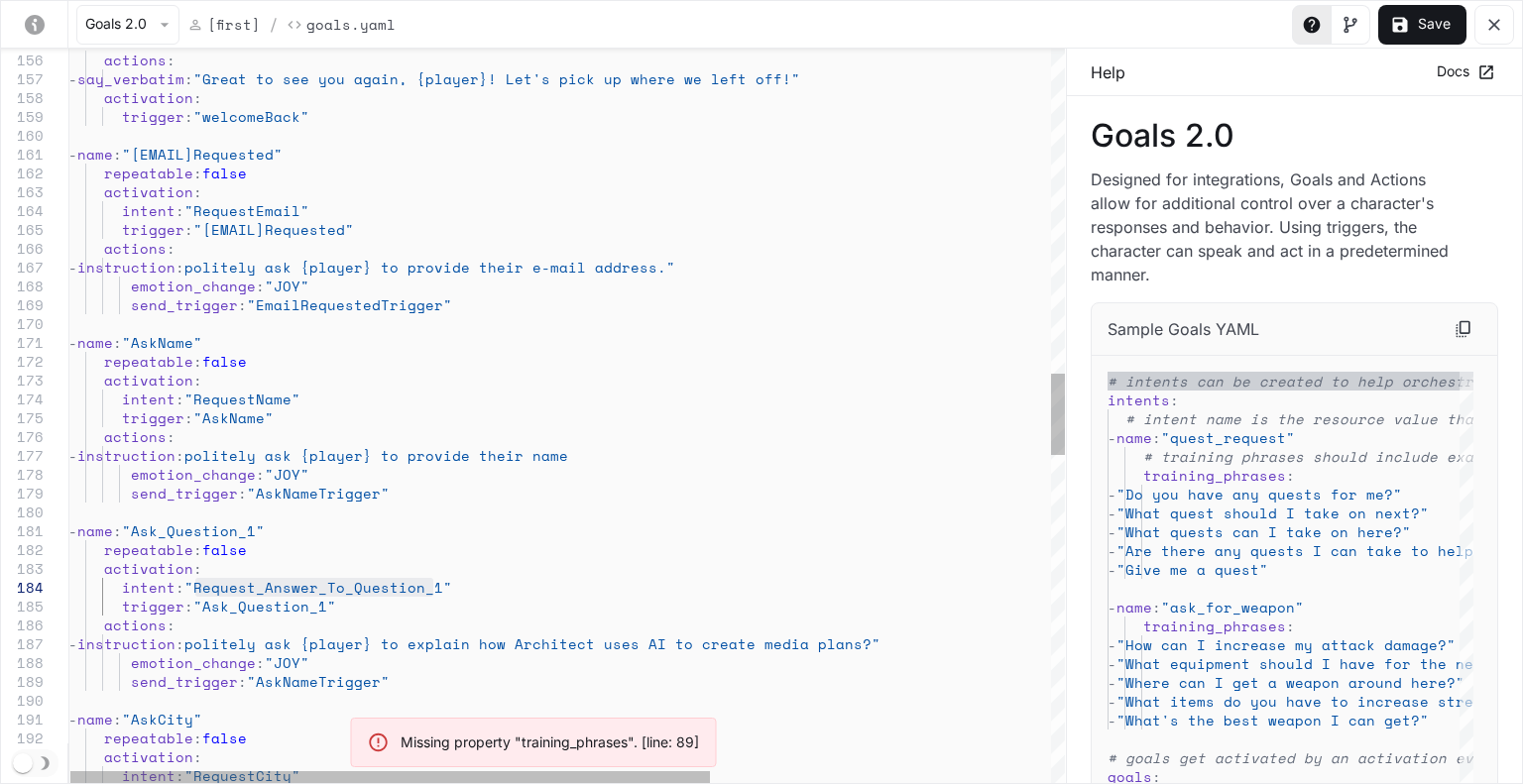 drag, startPoint x: 197, startPoint y: 584, endPoint x: 432, endPoint y: 591, distance: 235.10423 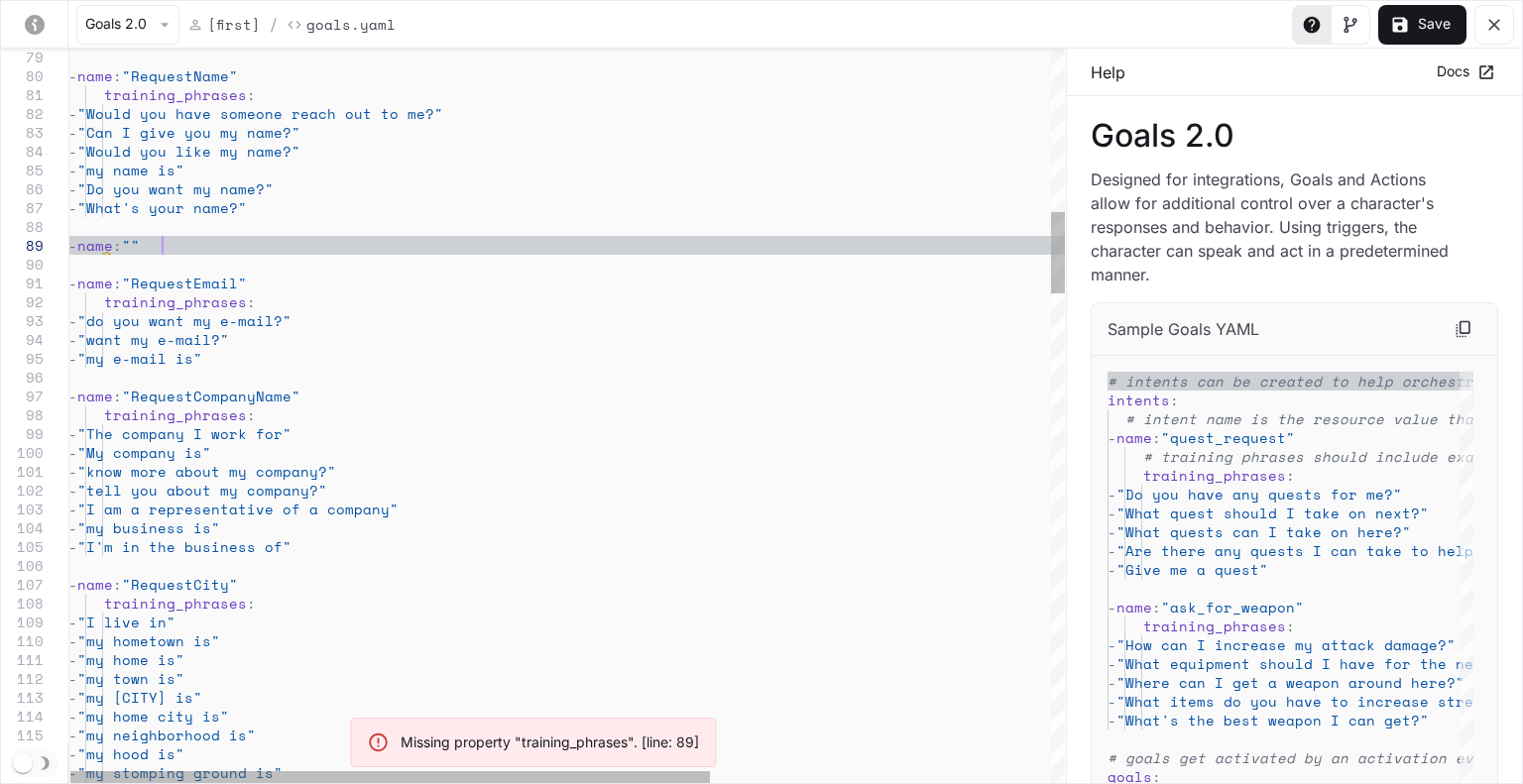 click on "- "my neck of the woods is" - "my stomping ground is" - "my hood is" - "my neighborhood is" - "my home city is" - "my city is" - "my town is" - "my home is" - "my hometown is" - "I live in" training_phrases : - name : "RequestCity" - "I'm in the business of" - "my business is" - "I am a representative of a company" - "tell you about my company?" - "know more about my company?" - "My company is" - "The company I work for" training_phrases : - name : "RequestCompanyName" - "my e-mail is" - "want my e-mail?" - "do you want my e-mail?" training_phrases : - name : "RequestEmail" - name : "" - :" at bounding box center [831, 1874] 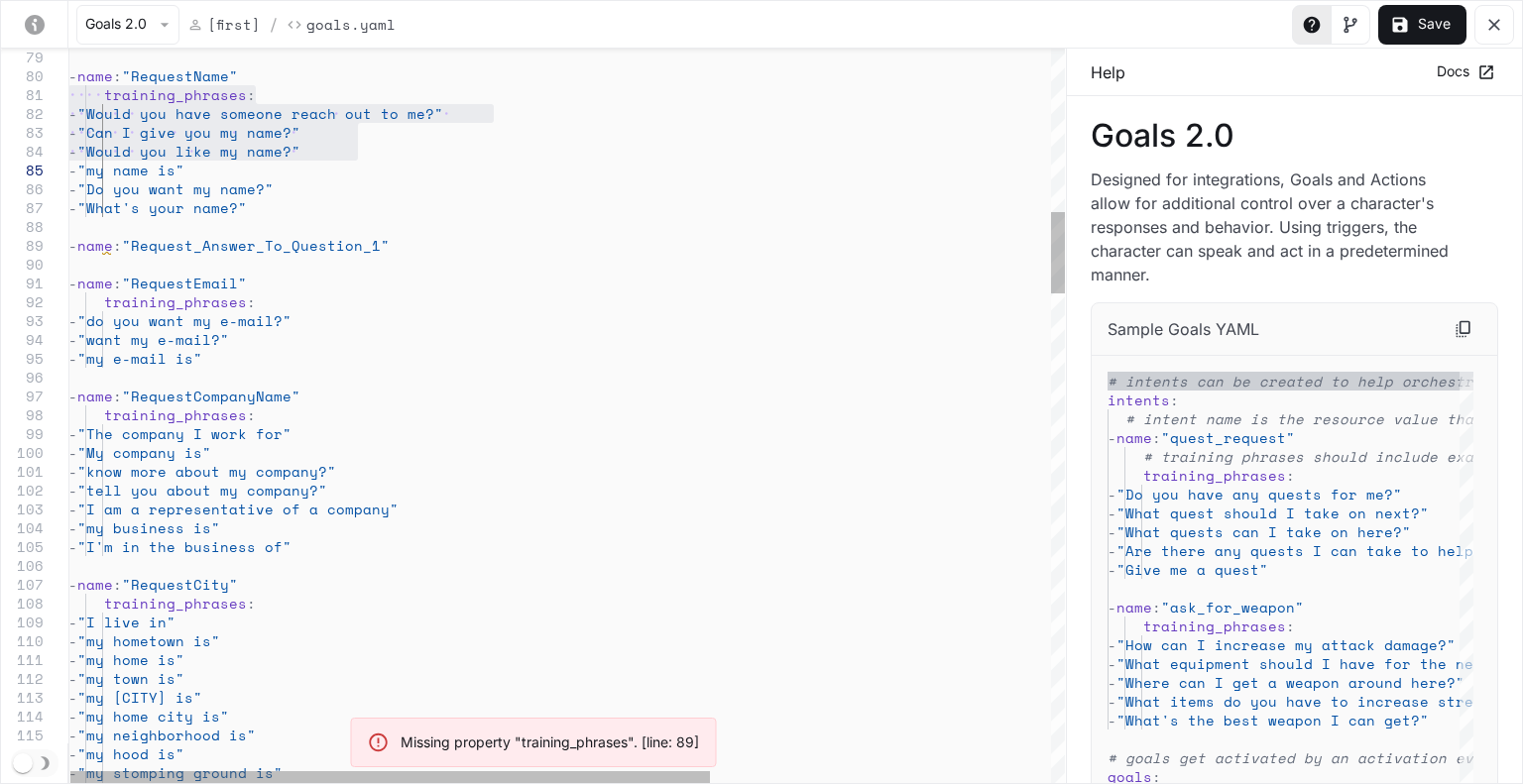 drag, startPoint x: 35, startPoint y: 96, endPoint x: 26, endPoint y: 151, distance: 55.7315 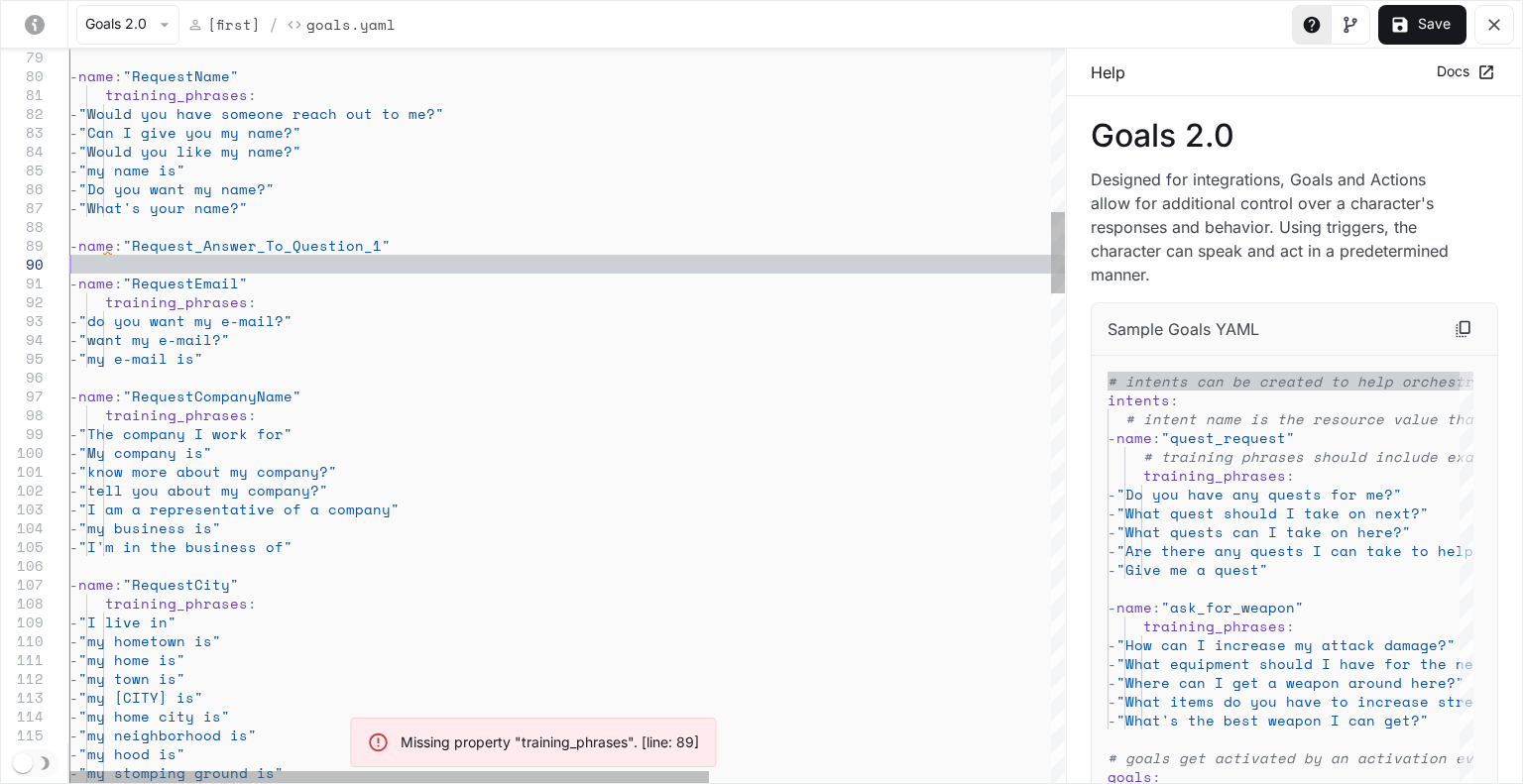 click on "- "my neck of the woods is"       -  "my stomping ground is"       -  "my hood is"       -  "my neighborhood is"       -  "my home city is"       -  "my city is"       -  "my town is"       -  "my home is"       -  "my hometown is"       -  "I live in"         training_phrases :   -  name :  "RequestCity"       -  "I'm in the business of"       -  "my business is"       -  "I am a representative of a company"       -  "tell you about my company?"       -  "know more about my company?"       -  "My company is"       -  "The company I work for"      training_phrases :   -  name :  "RequestCompanyName"       -  "my e-mail is"       -  "want my e-mail?"       -  "do you want my e-mail?"      training_phrases :   -  name :  "RequestEmail"   -  name :  "Request_Answer_To_Question_1"" at bounding box center (832, 1874) 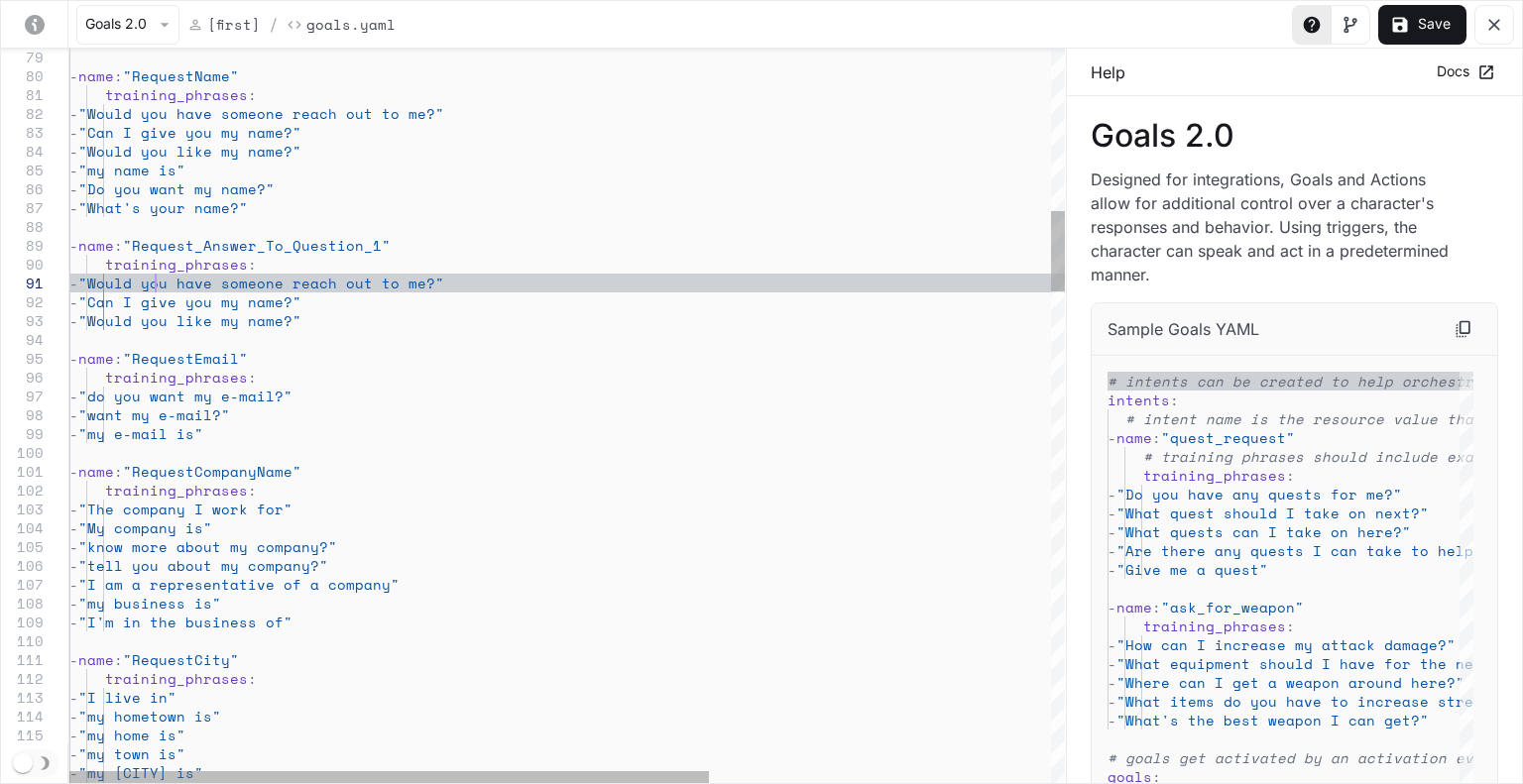 click on "- "my home city is"       -  "my city is"       -  "my town is"       -  "my home is"       -  "my hometown is"       -  "I live in"         training_phrases :   -  name :  "RequestCity"       -  "I'm in the business of"       -  "my business is"       -  "I am a representative of a company"       -  "tell you about my company?"       -  "know more about my company?"       -  "My company is"       -  "The company I work for"      training_phrases :   -  name :  "RequestCompanyName"       -  "my e-mail is"       -  "want my e-mail?"       -  "do you want my e-mail?"      training_phrases :   -  name :  "RequestEmail"      training_phrases :   -  name :  "Request_Answer_To_Question_1"       -  "What's your name?"       -  "Do you want my name?"       -  "my name is"       -  :" at bounding box center (832, 1912) 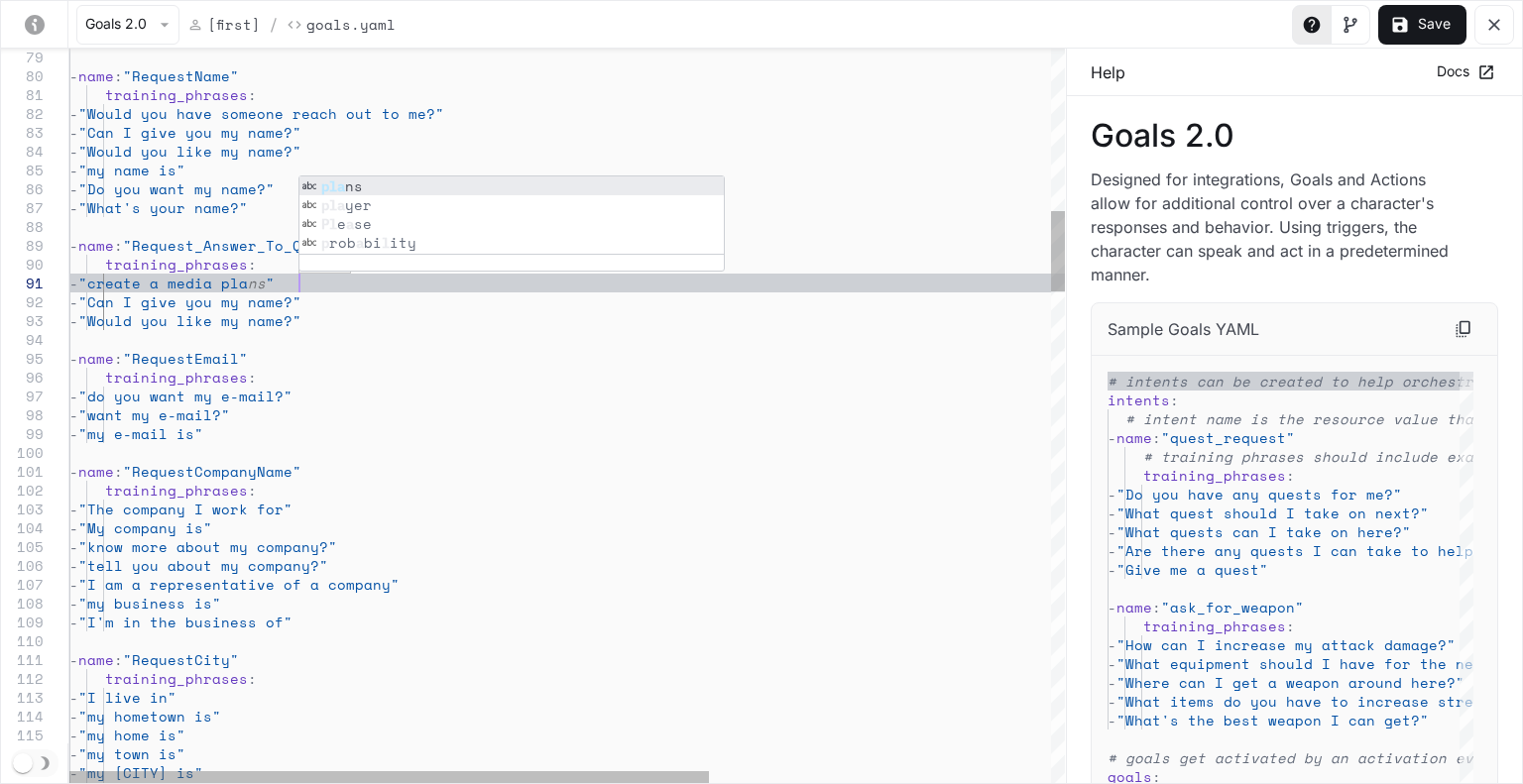scroll, scrollTop: 18, scrollLeft: 237, axis: both 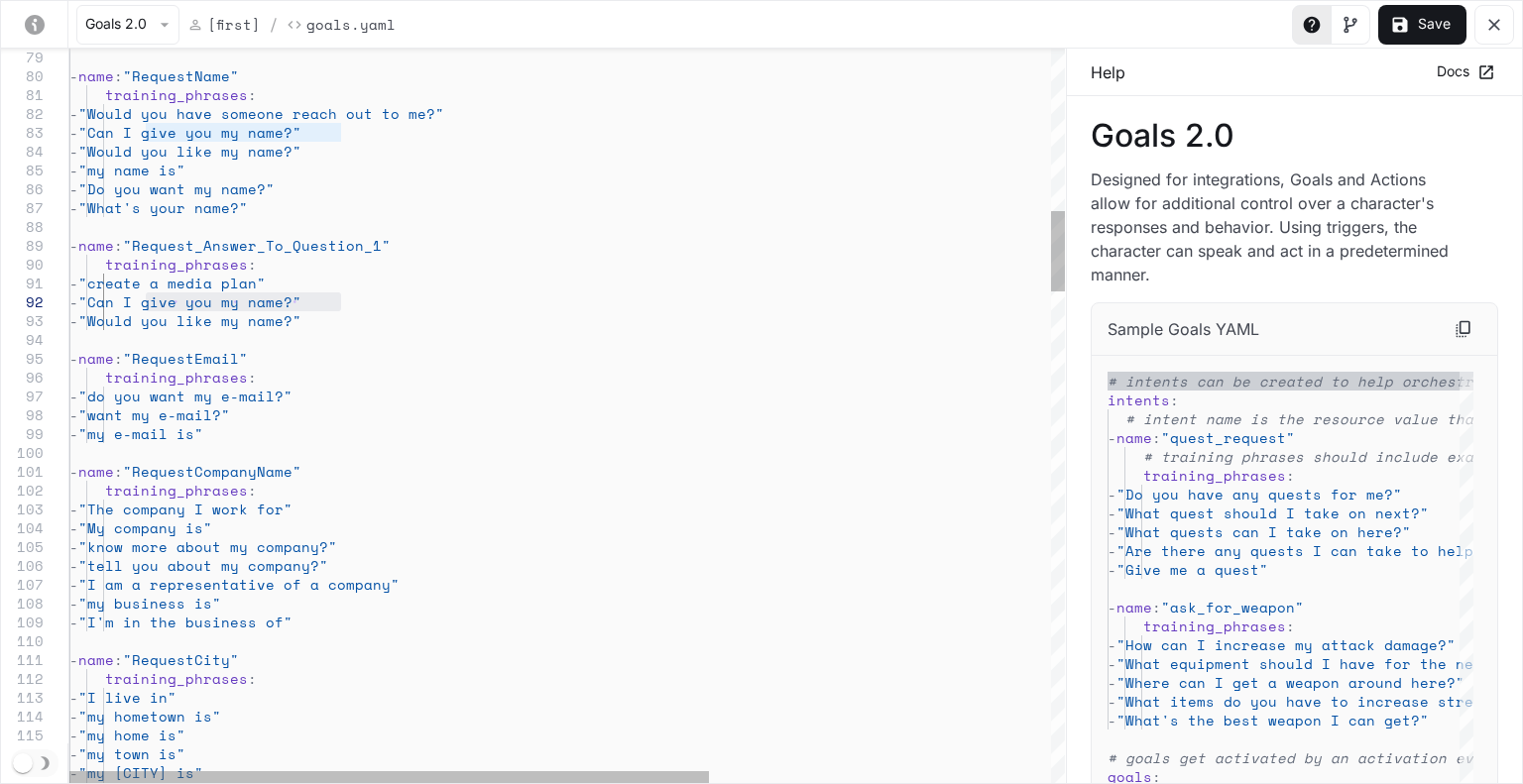 drag, startPoint x: 145, startPoint y: 301, endPoint x: 341, endPoint y: 301, distance: 196 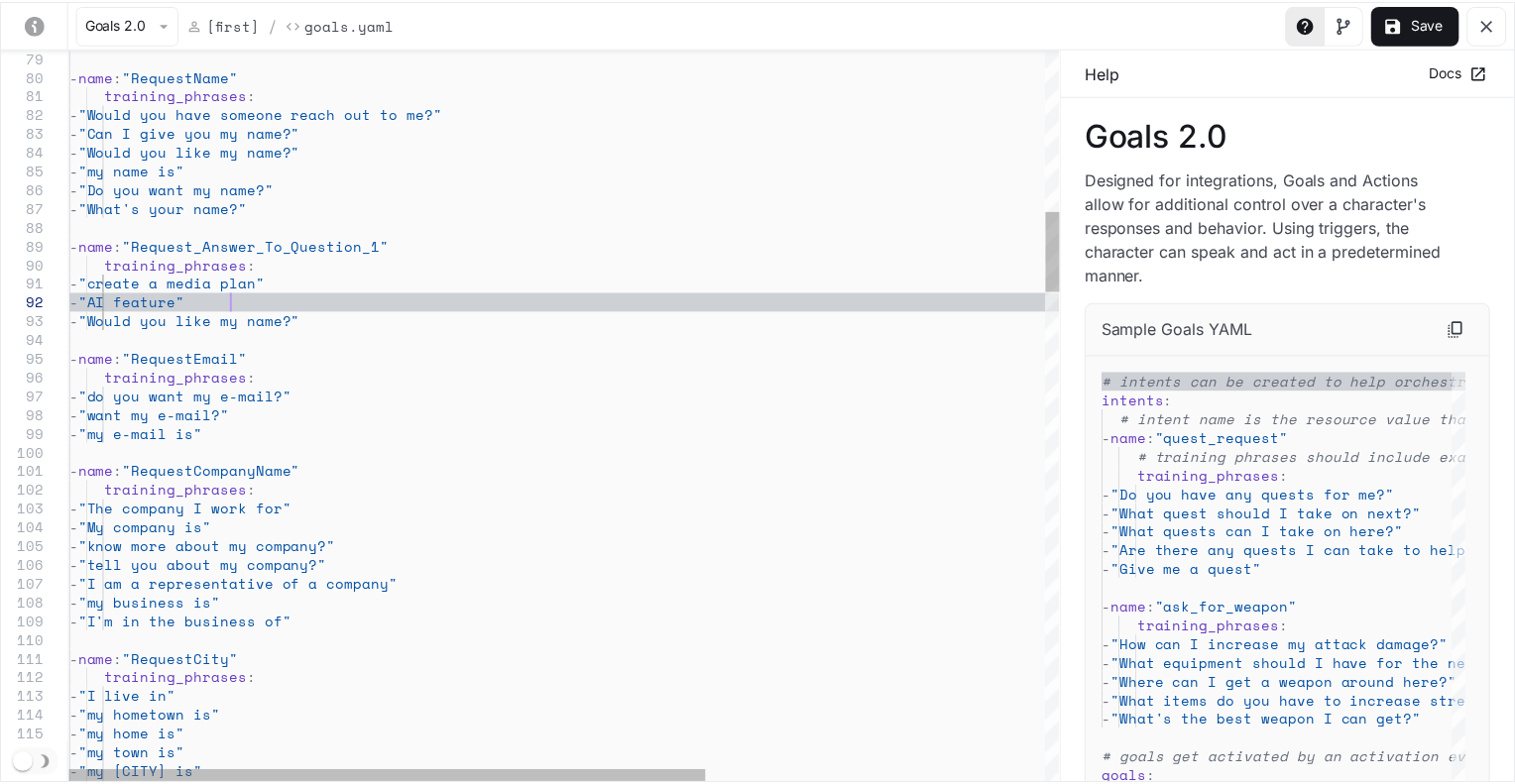 scroll, scrollTop: 18, scrollLeft: 169, axis: both 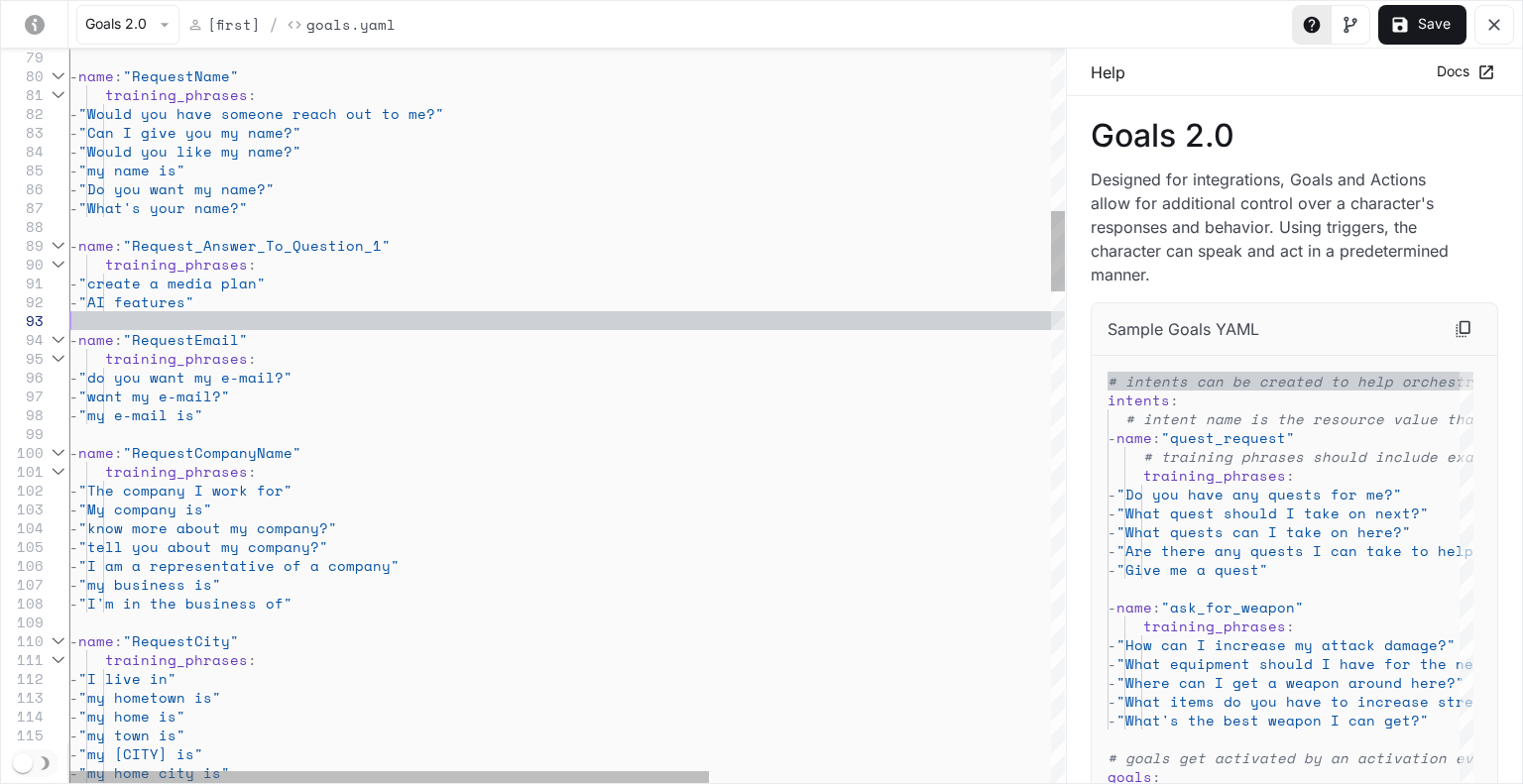 click on "- "my home city is"       -  "my city is"       -  "my town is"       -  "my home is"       -  "my hometown is"       -  "I live in"         training_phrases :   -  name :  "RequestCity"       -  "I'm in the business of"       -  "my business is"       -  "I am a representative of a company"       -  "tell you about my company?"       -  "know more about my company?"       -  "My company is"       -  "The company I work for"      training_phrases :   -  name :  "RequestCompanyName"       -  "my e-mail is"       -  "want my e-mail?"       -  "do you want my e-mail?"      training_phrases :   -  name :  "RequestEmail"      training_phrases :   -  name :  "Request_Answer_To_Question_1"       -  "What's your name?"       -  "Do you want my name?"       -  "my name is"       -  :" at bounding box center (832, 1902) 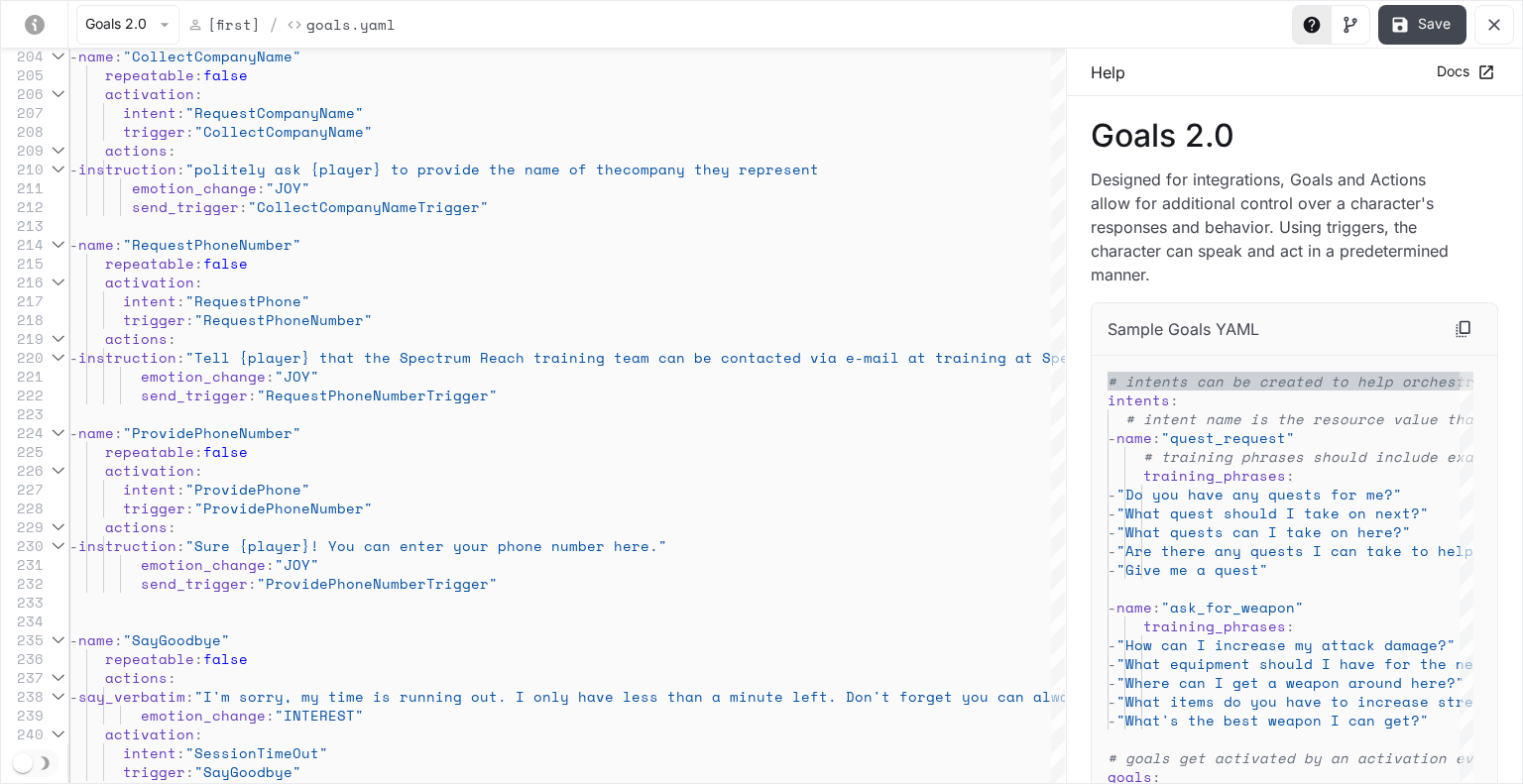 type on "**********" 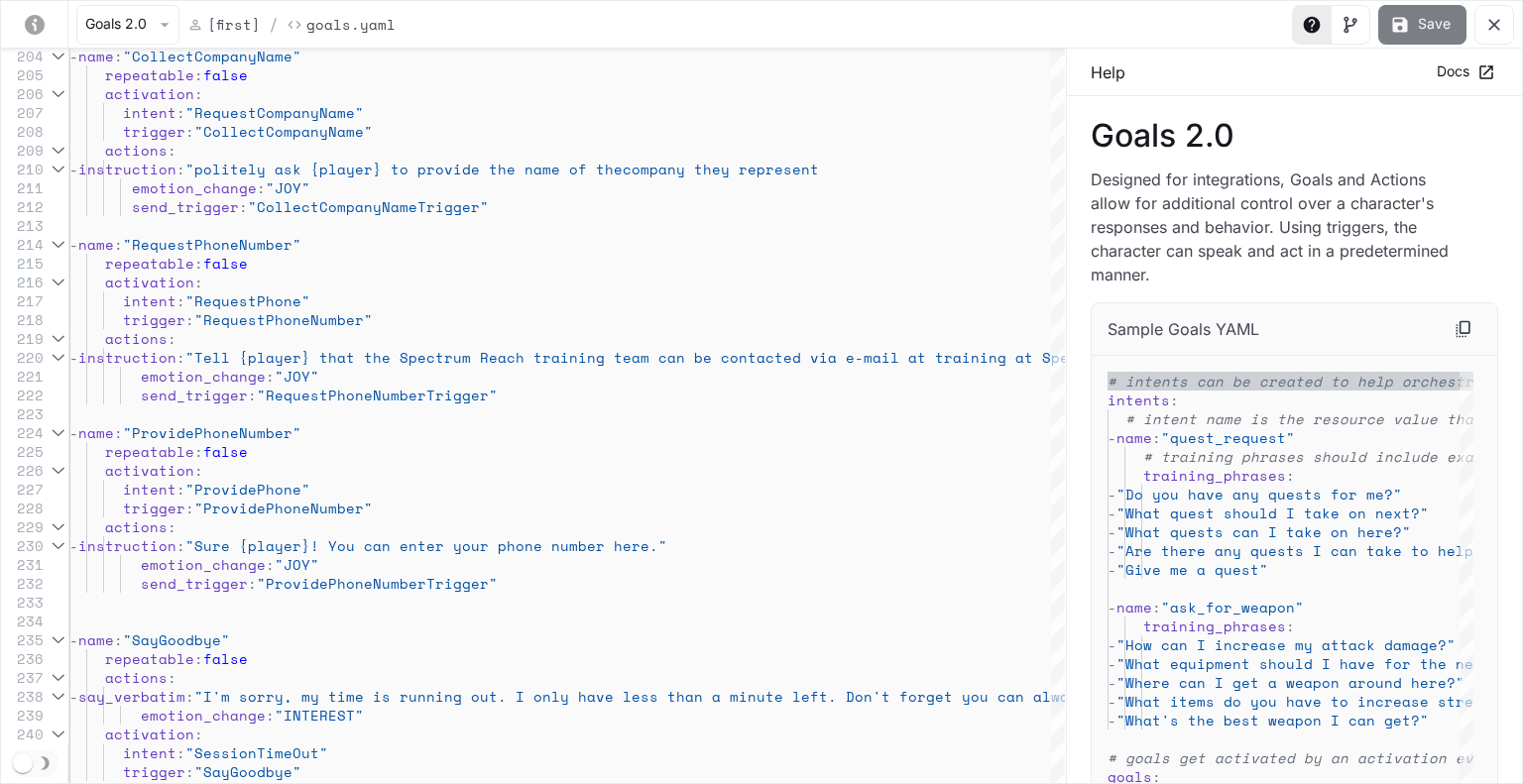 click on "Save" at bounding box center (1422, 25) 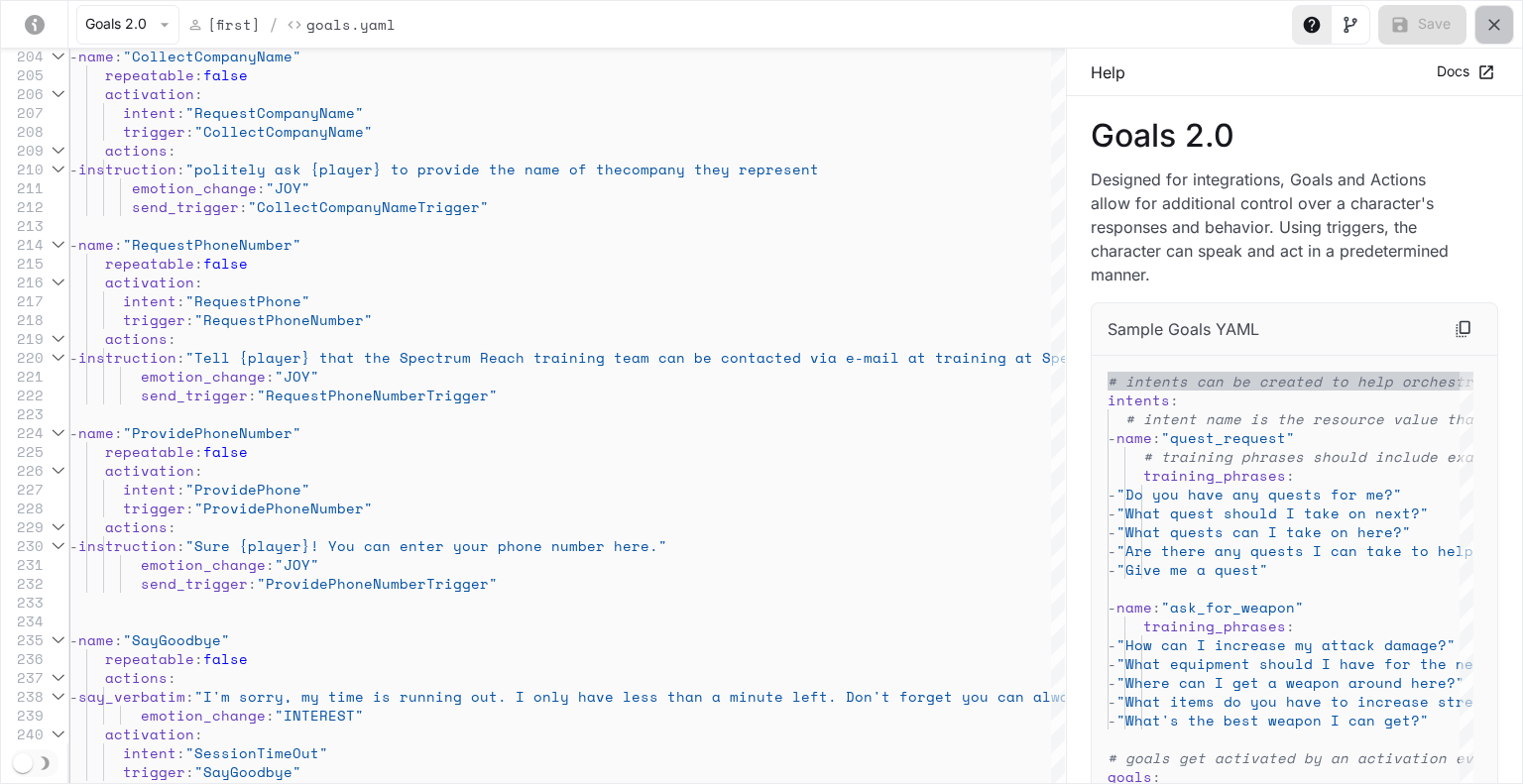 click at bounding box center [1494, 25] 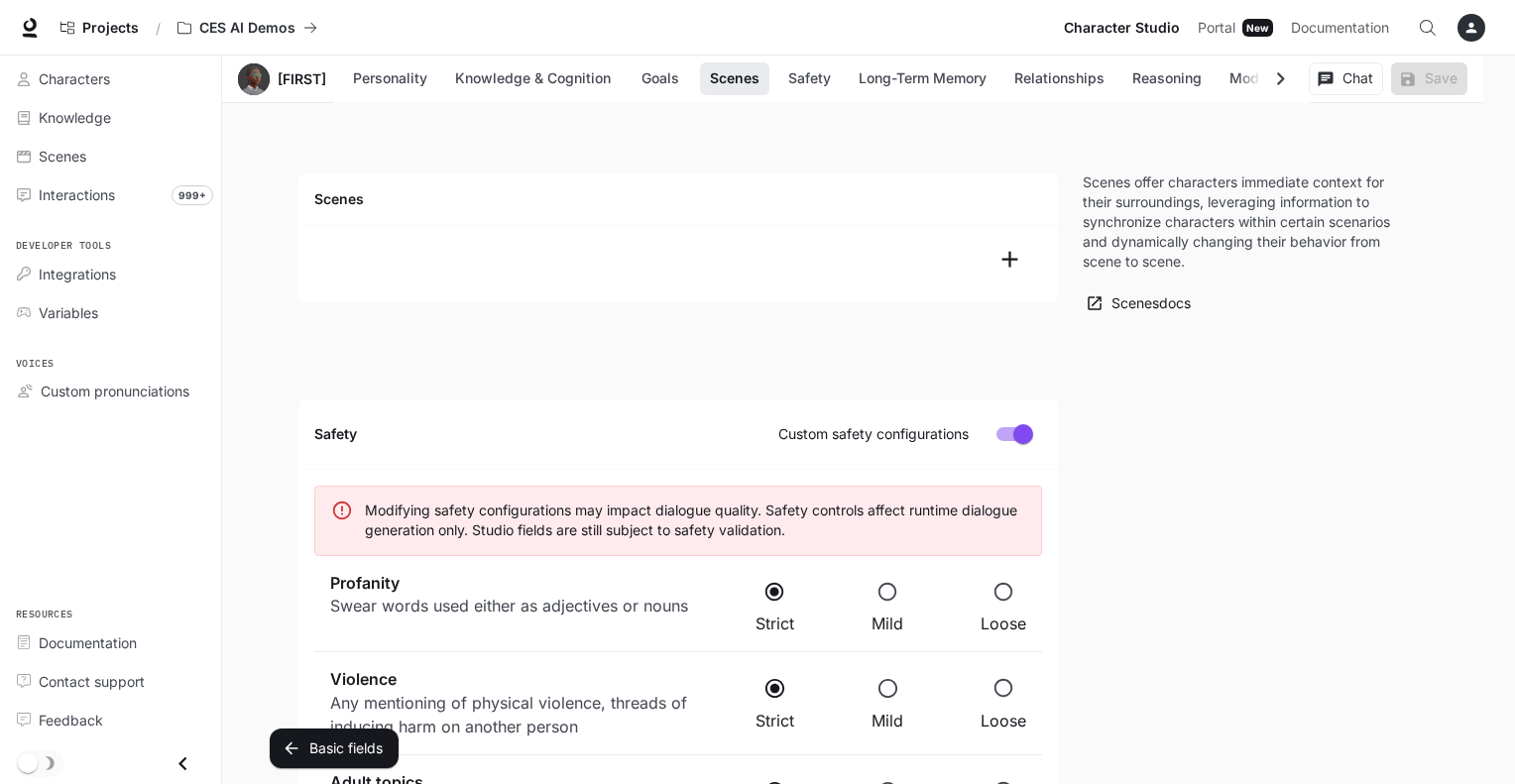 scroll, scrollTop: 2573, scrollLeft: 0, axis: vertical 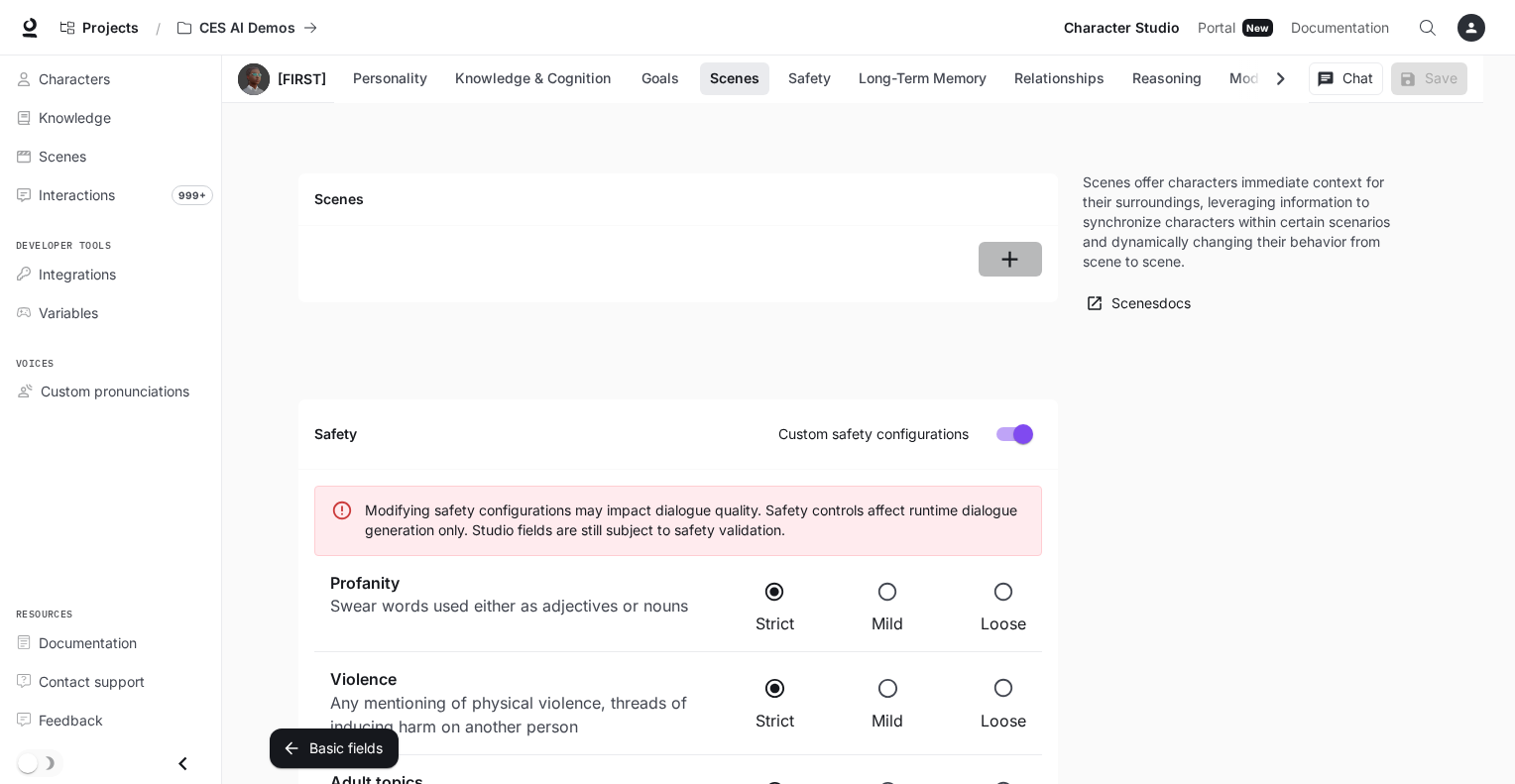 click at bounding box center (1009, 259) 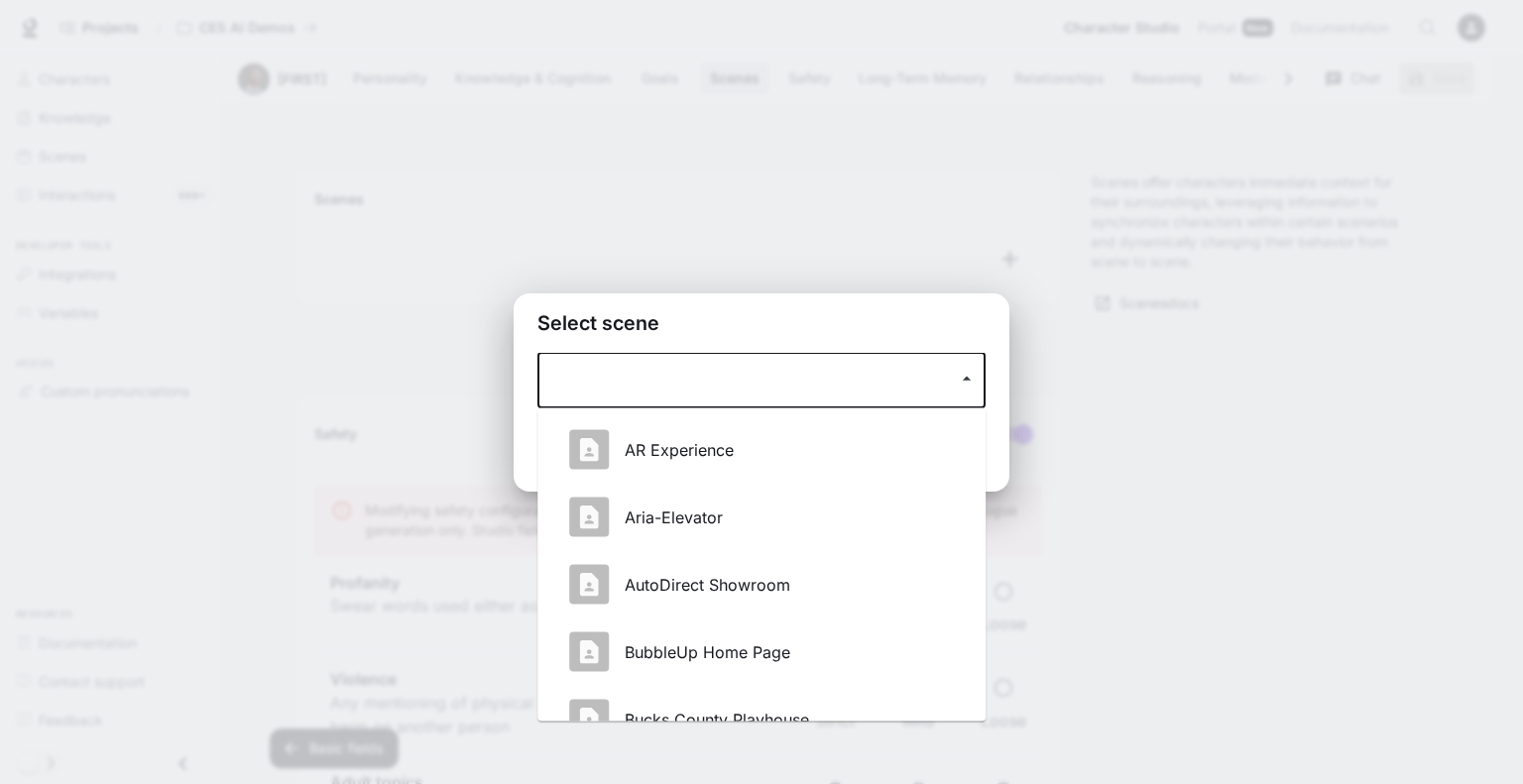 click at bounding box center (747, 381) 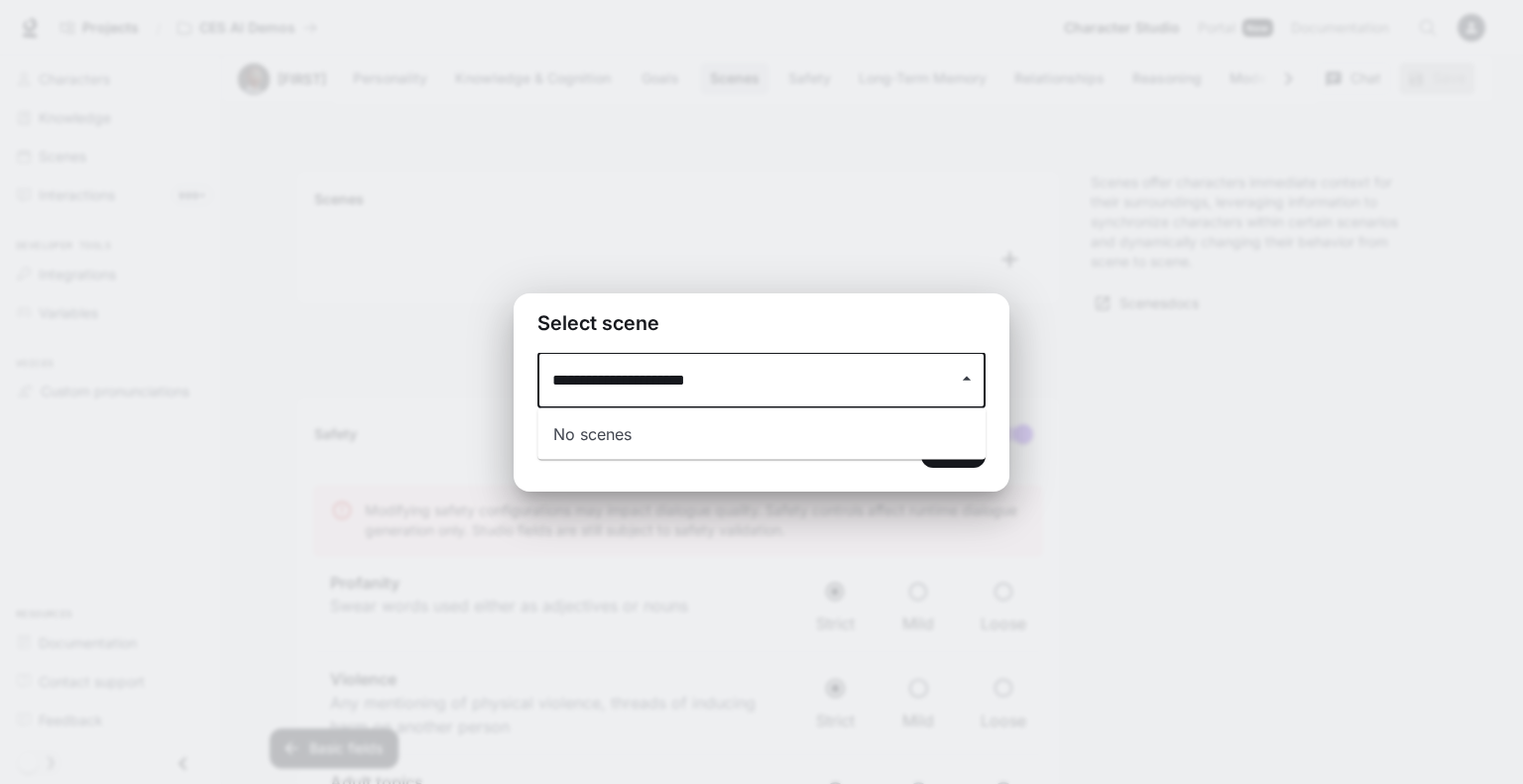 click on "**********" at bounding box center (747, 381) 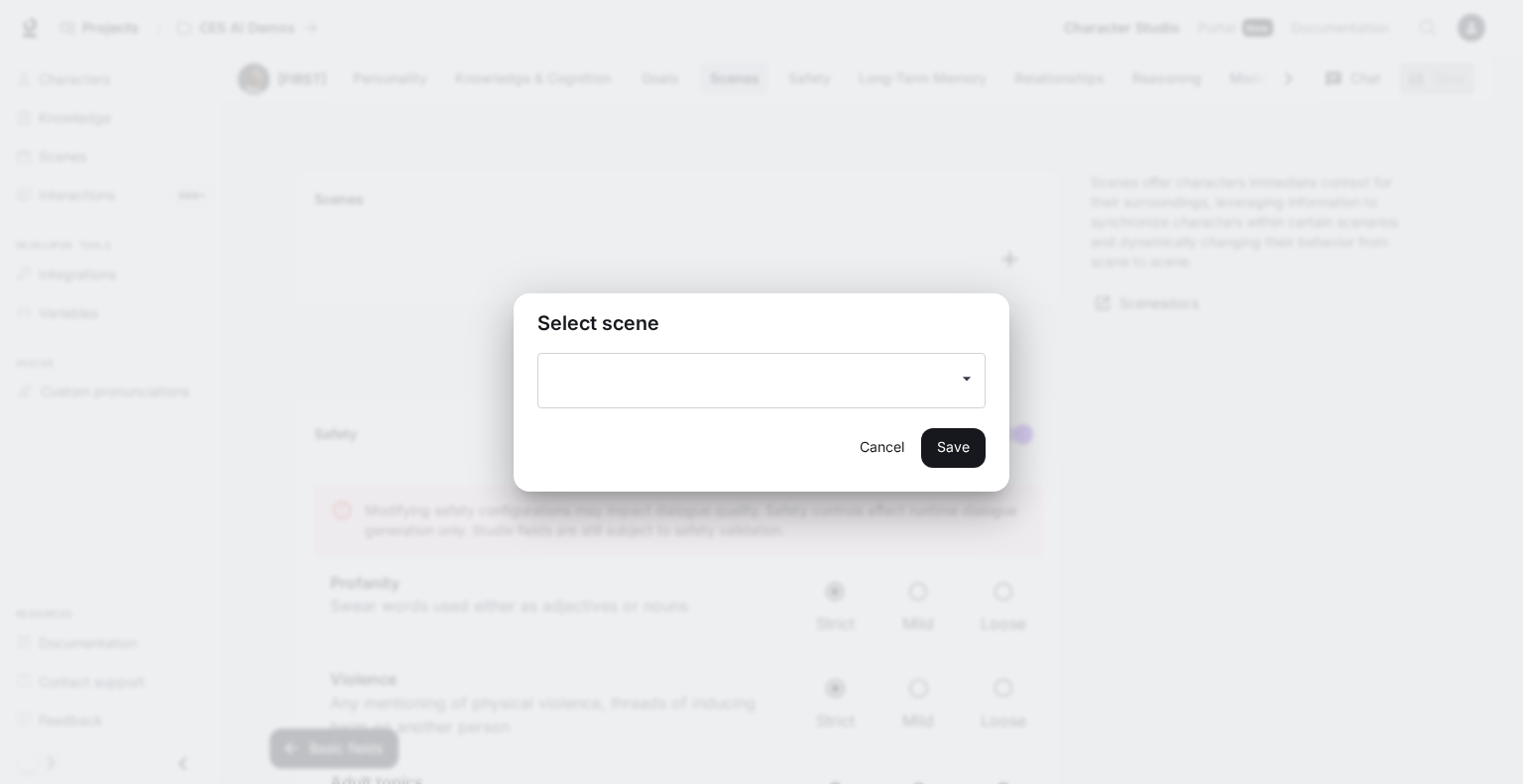 click on "Select scene" at bounding box center (762, 323) 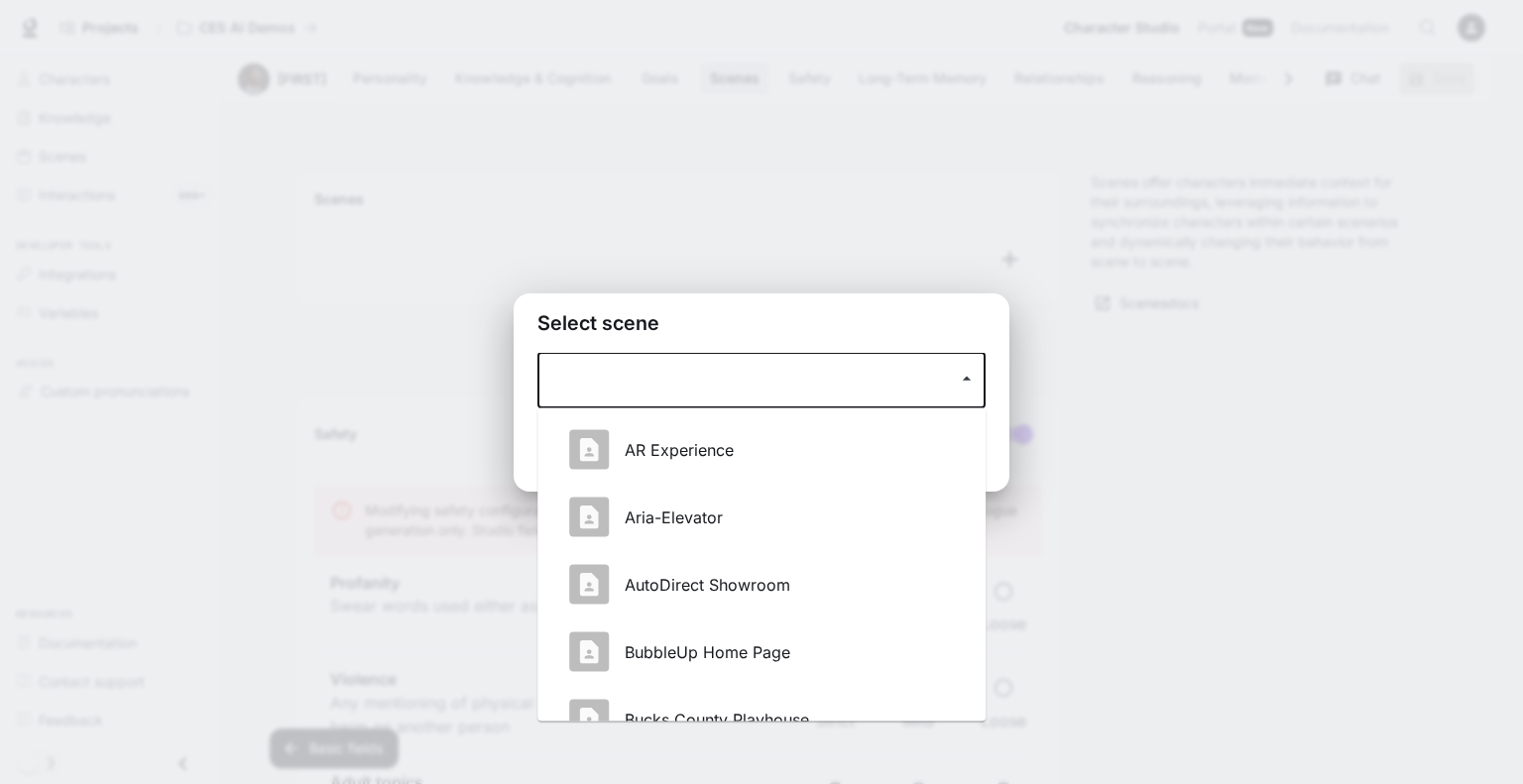 click at bounding box center (747, 381) 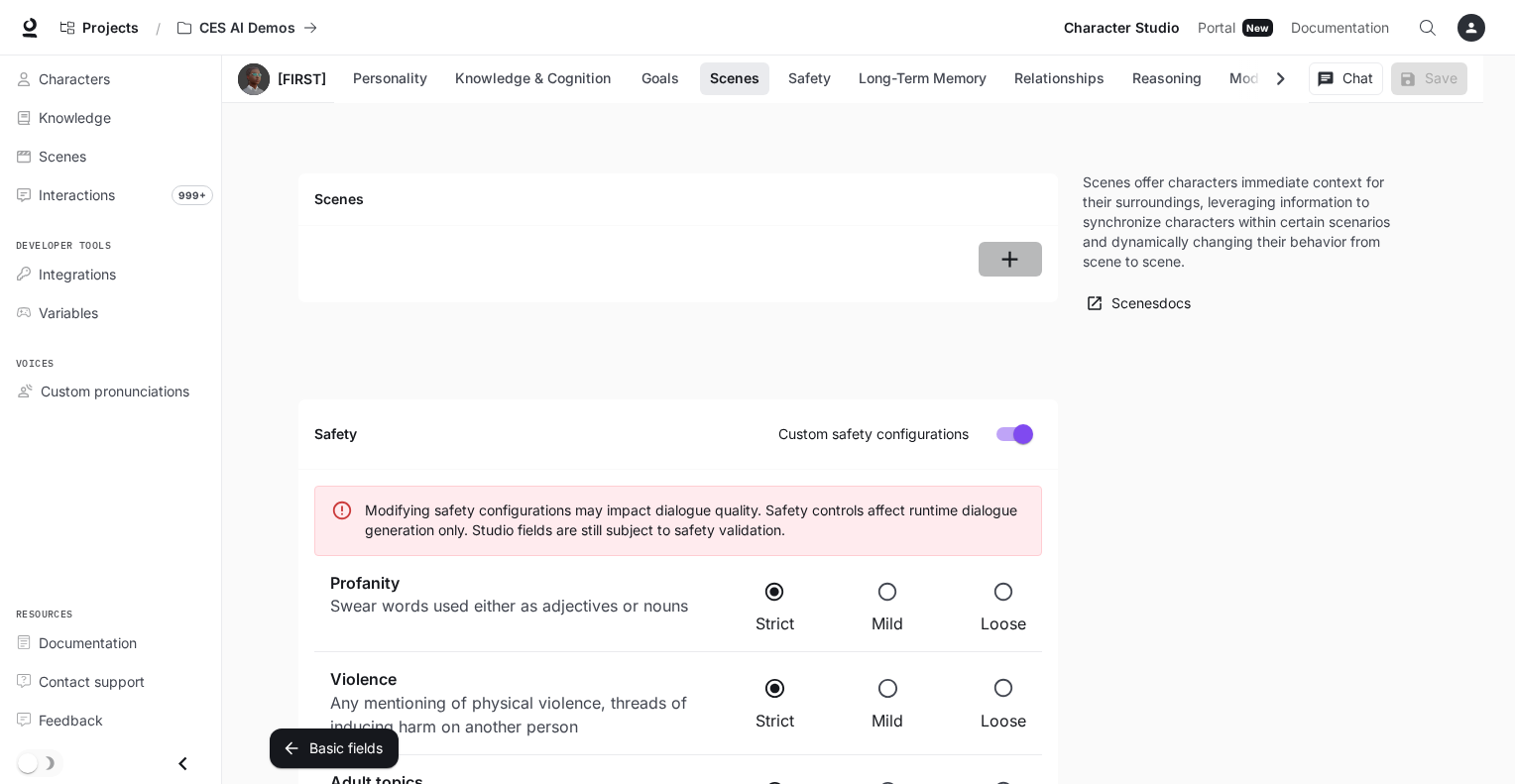 click at bounding box center (1010, 260) 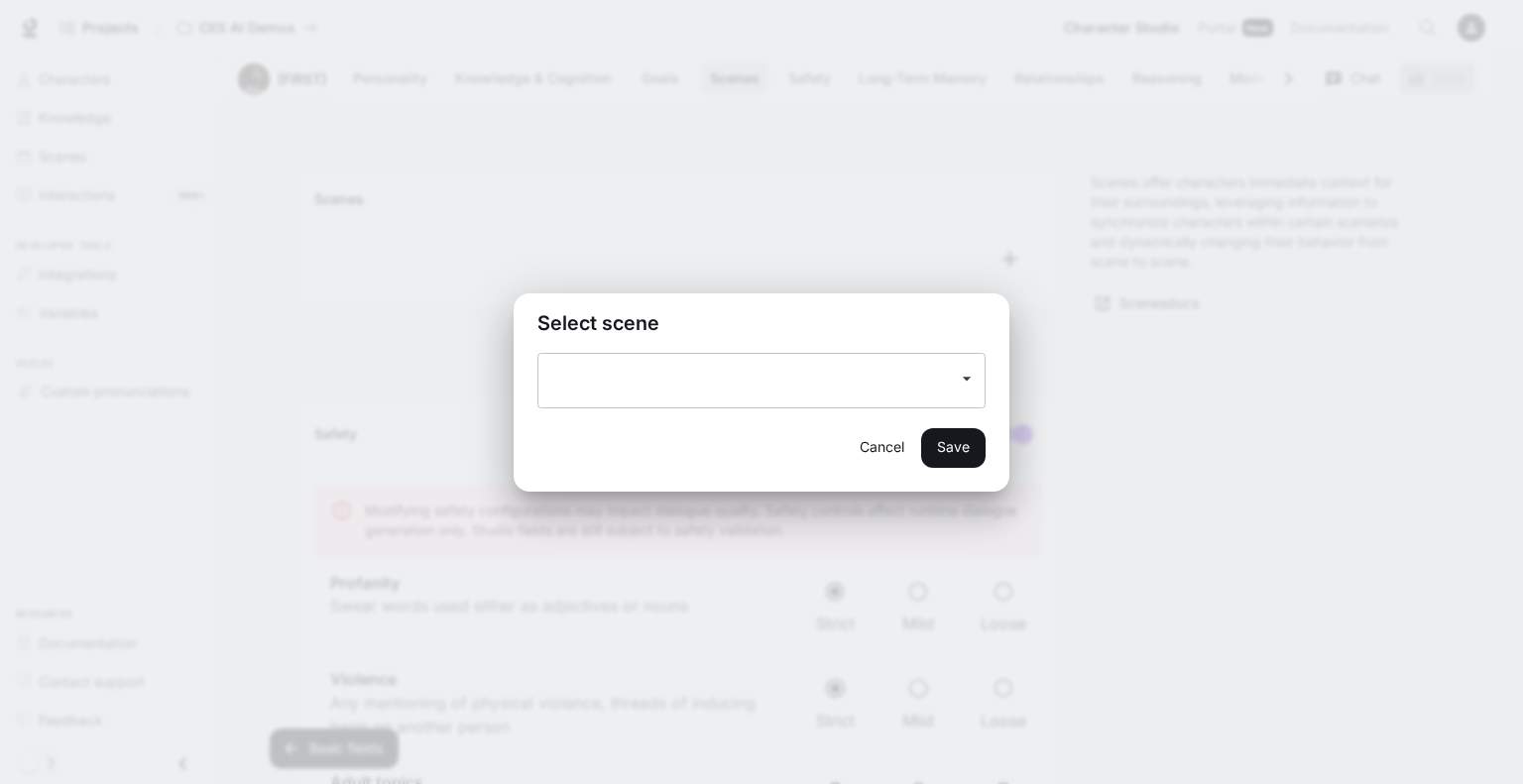 click at bounding box center (967, 379) 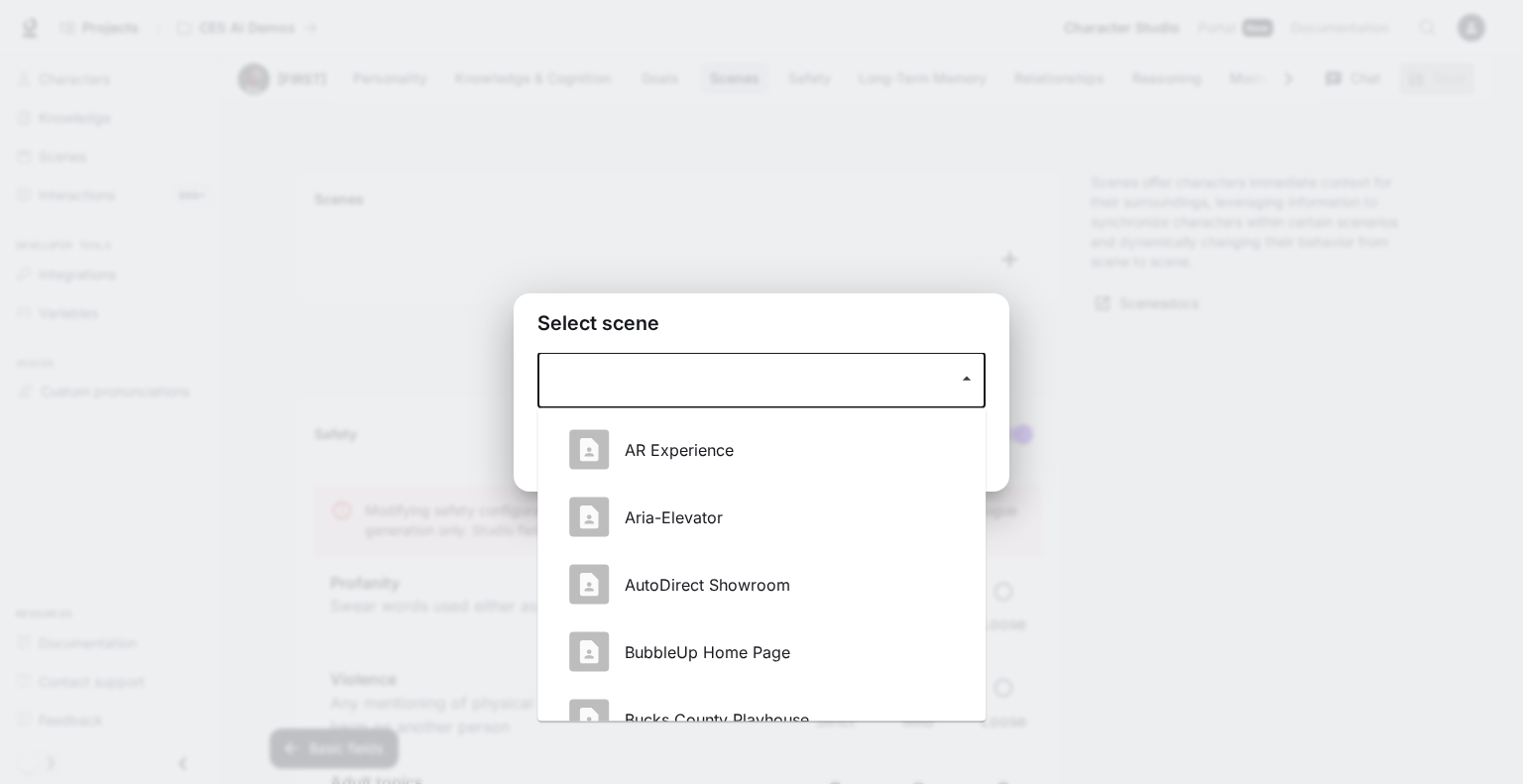 click on "Select scene ​ Cancel Save" at bounding box center (762, 392) 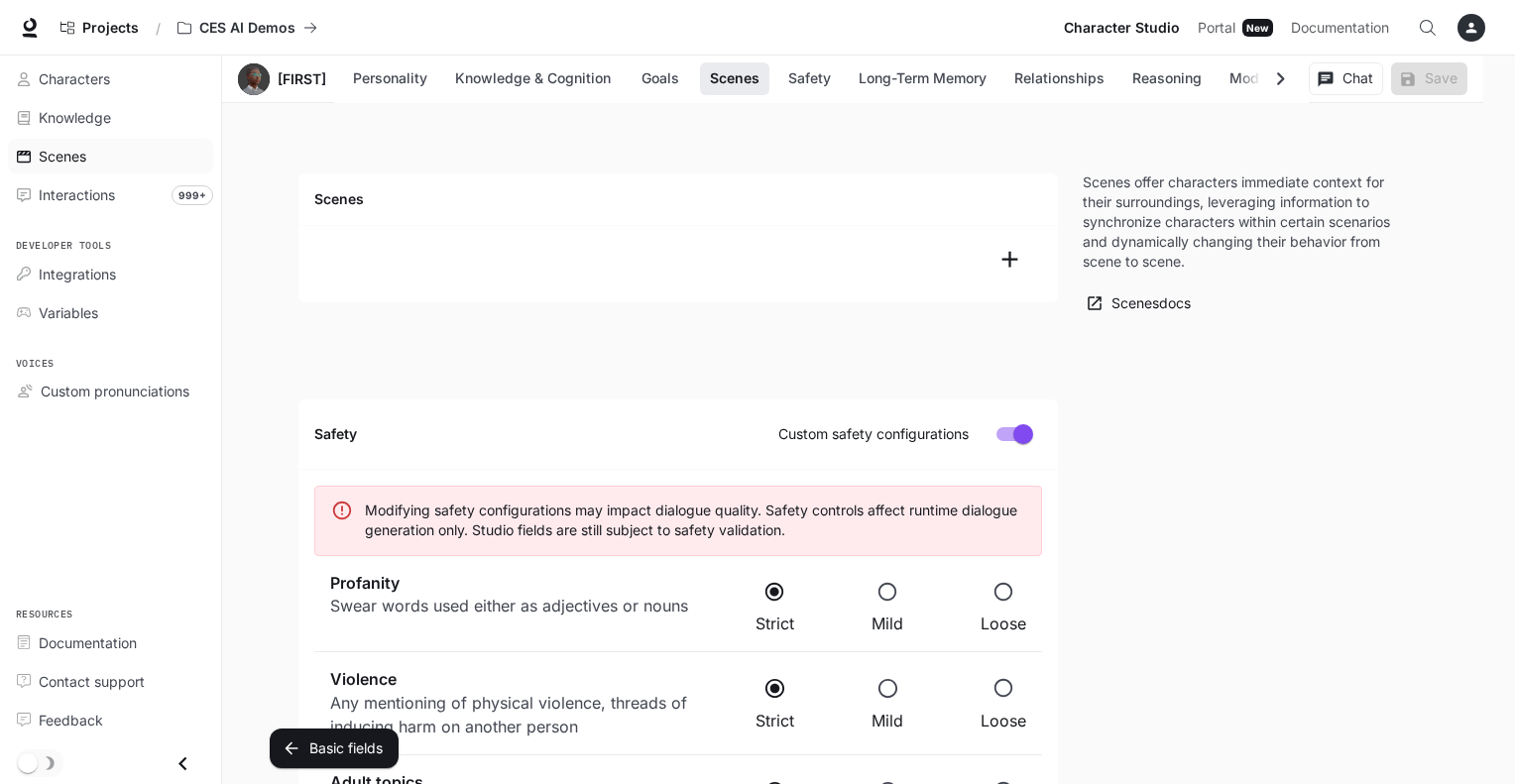 click on "Scenes" at bounding box center [121, 156] 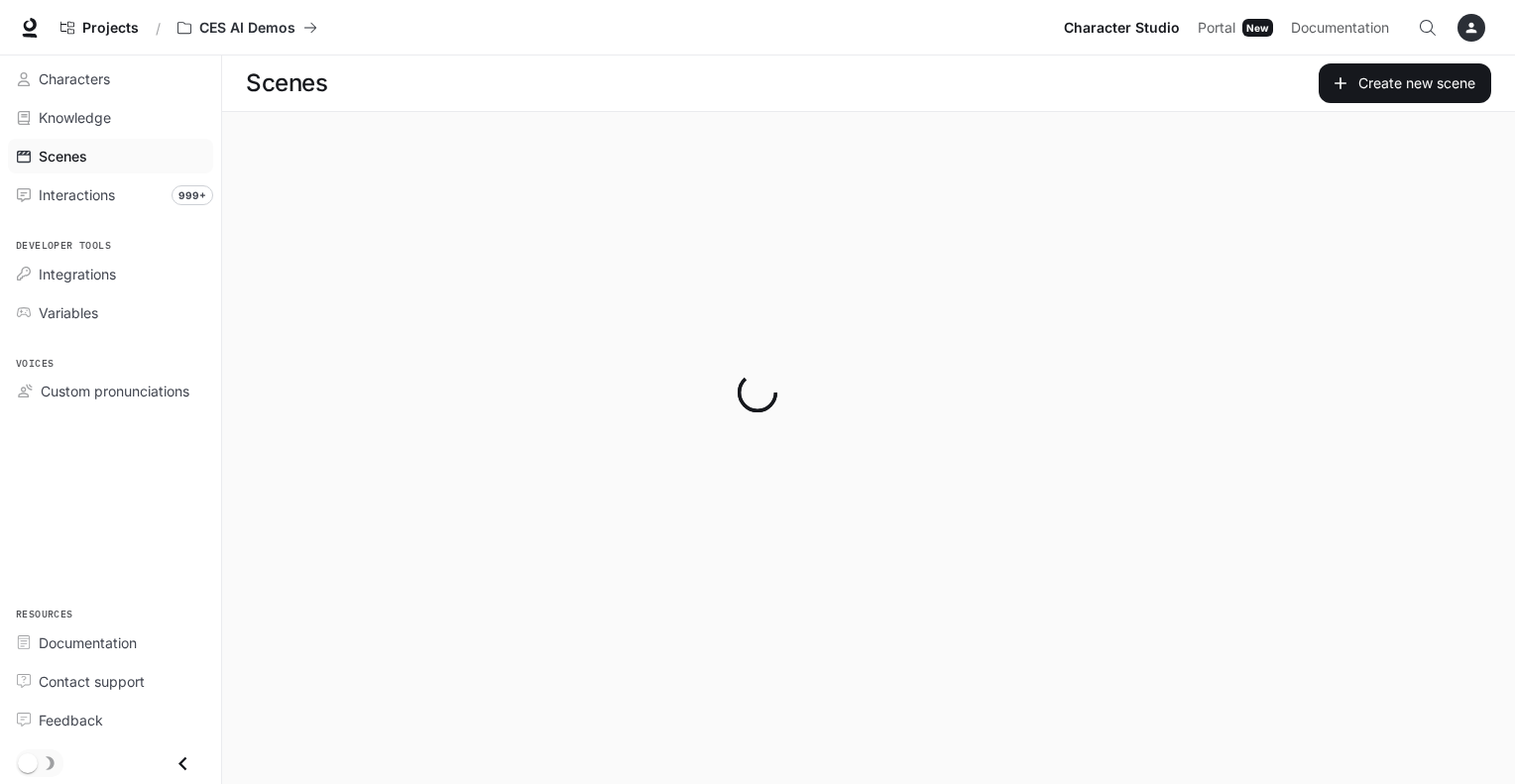scroll, scrollTop: 0, scrollLeft: 0, axis: both 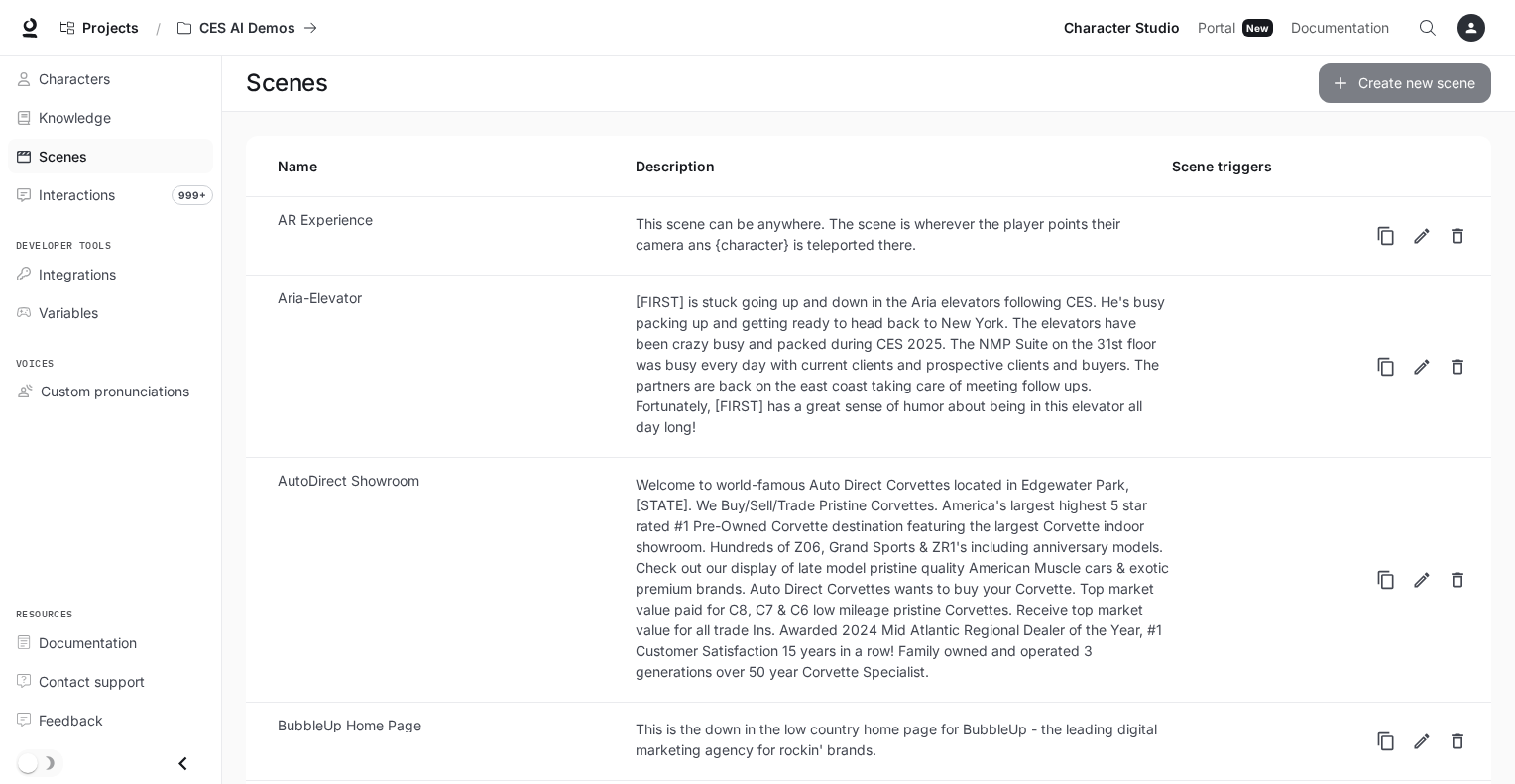 click on "Create new scene" at bounding box center (1405, 83) 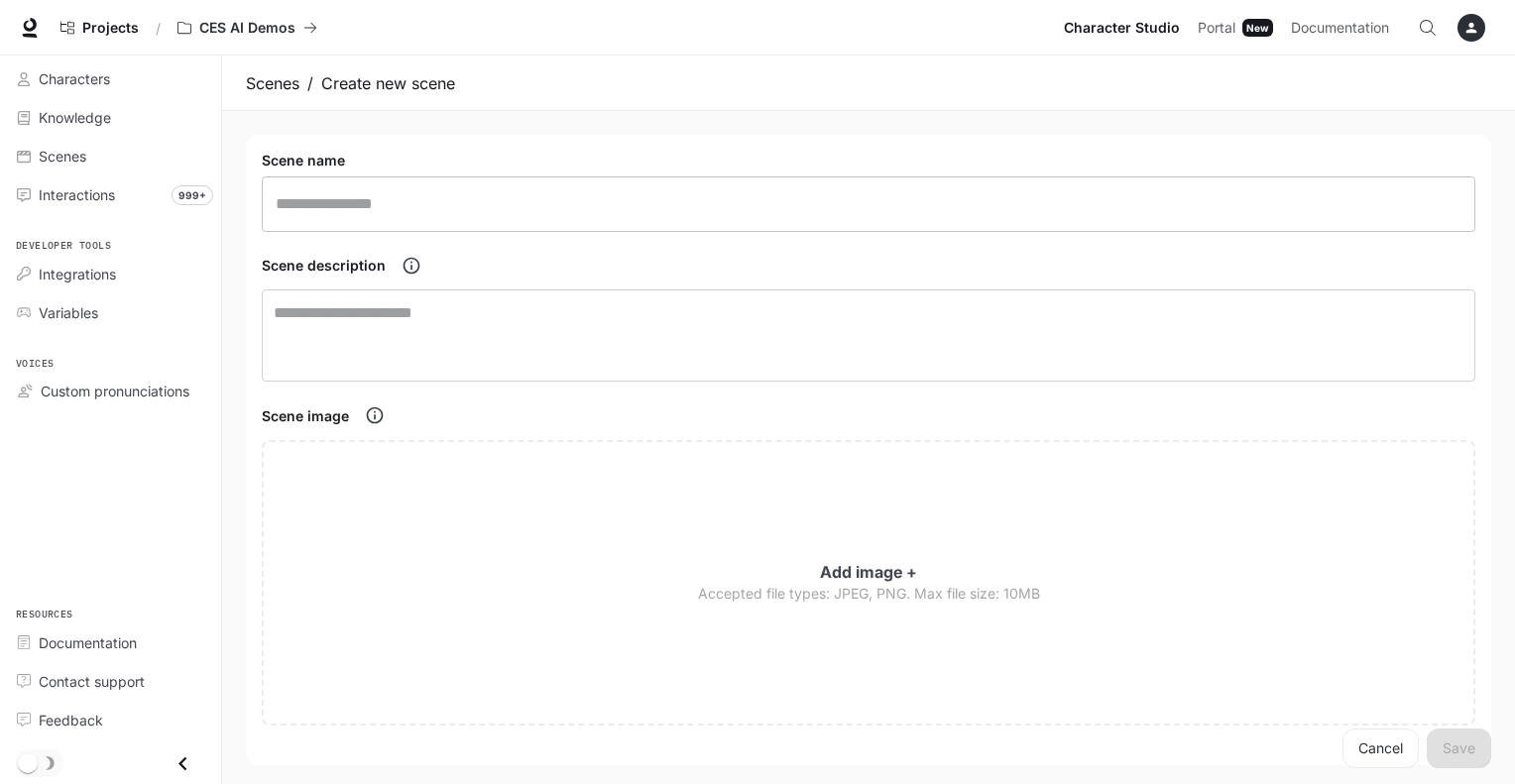 click at bounding box center [869, 204] 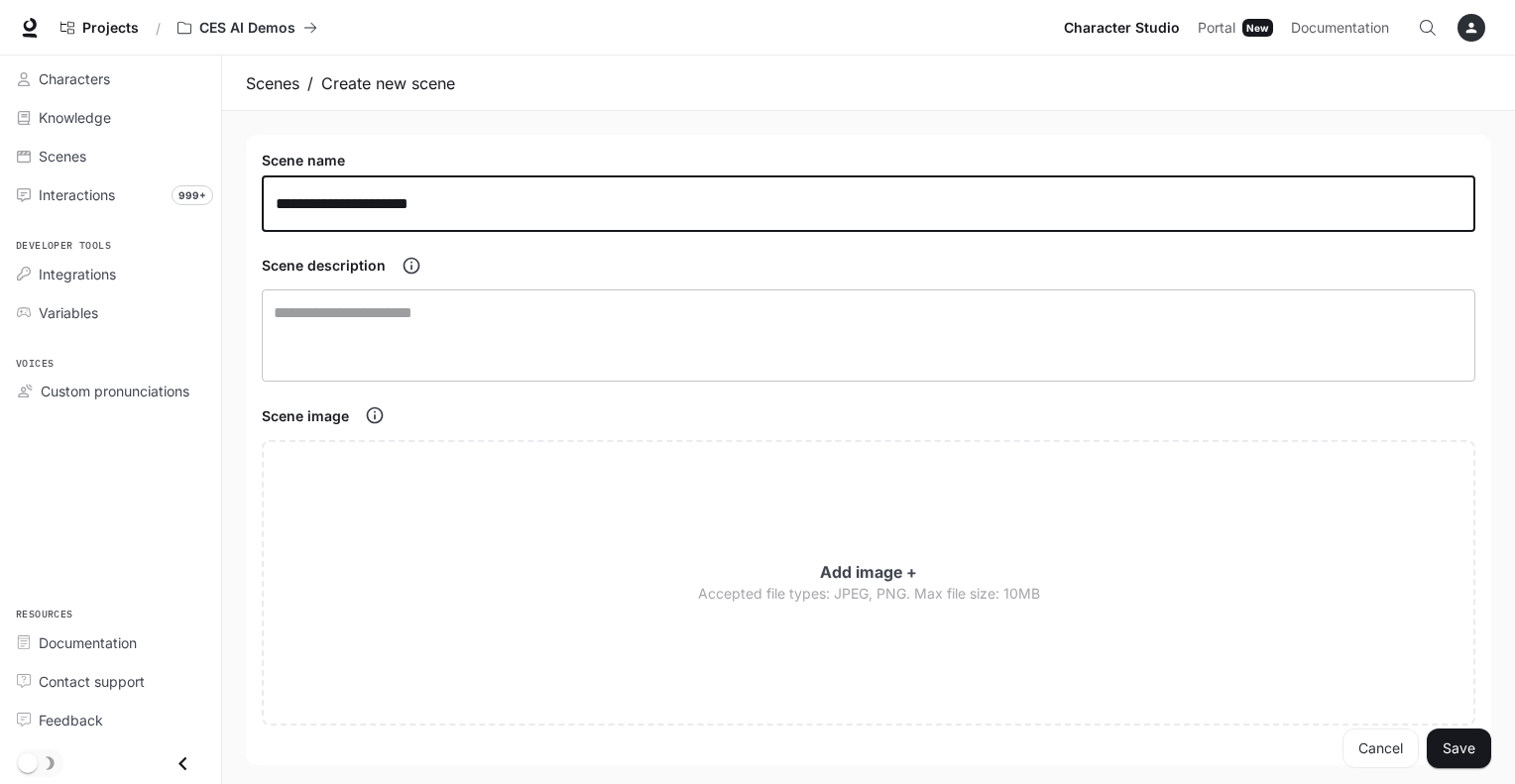 type on "**********" 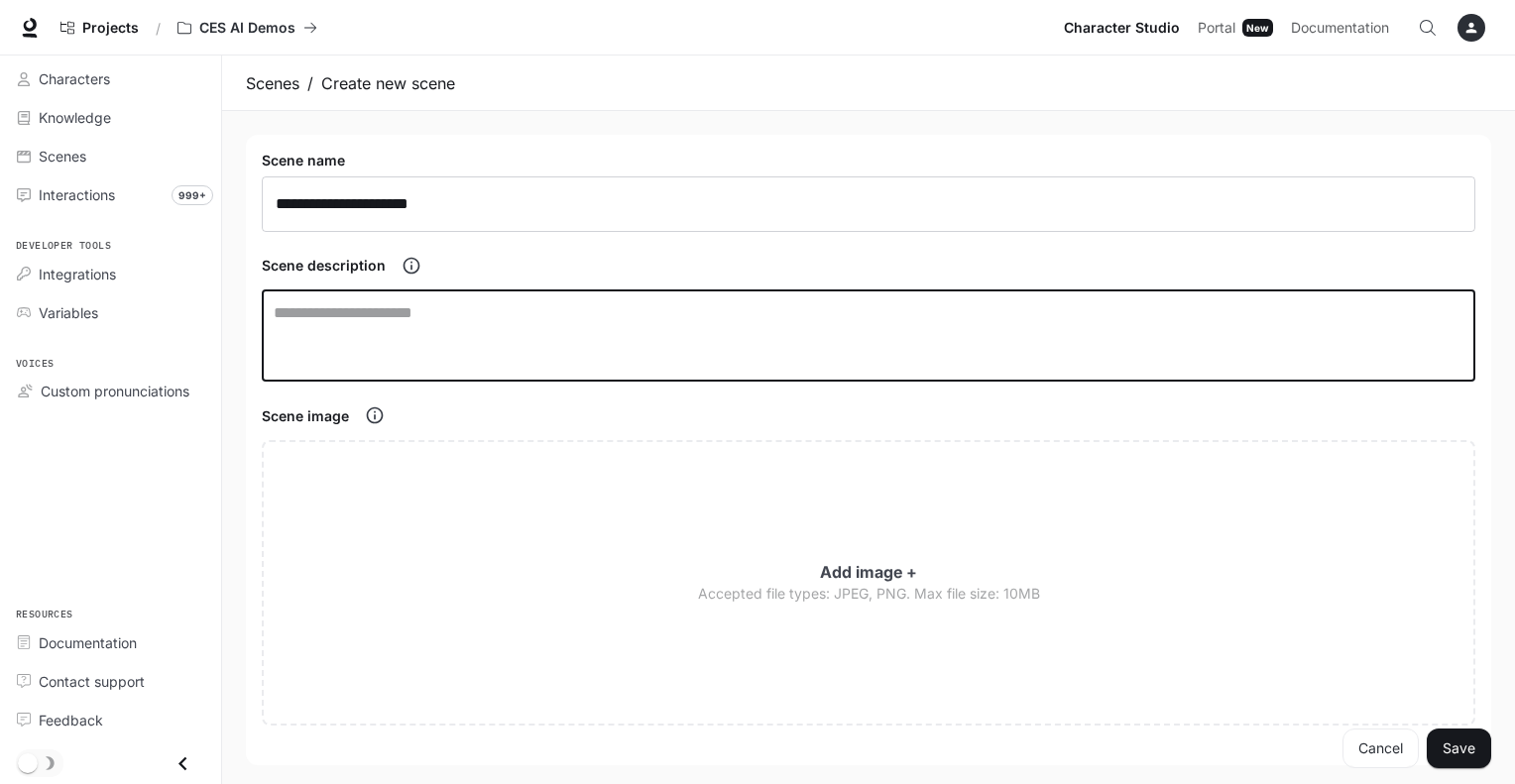paste on "**********" 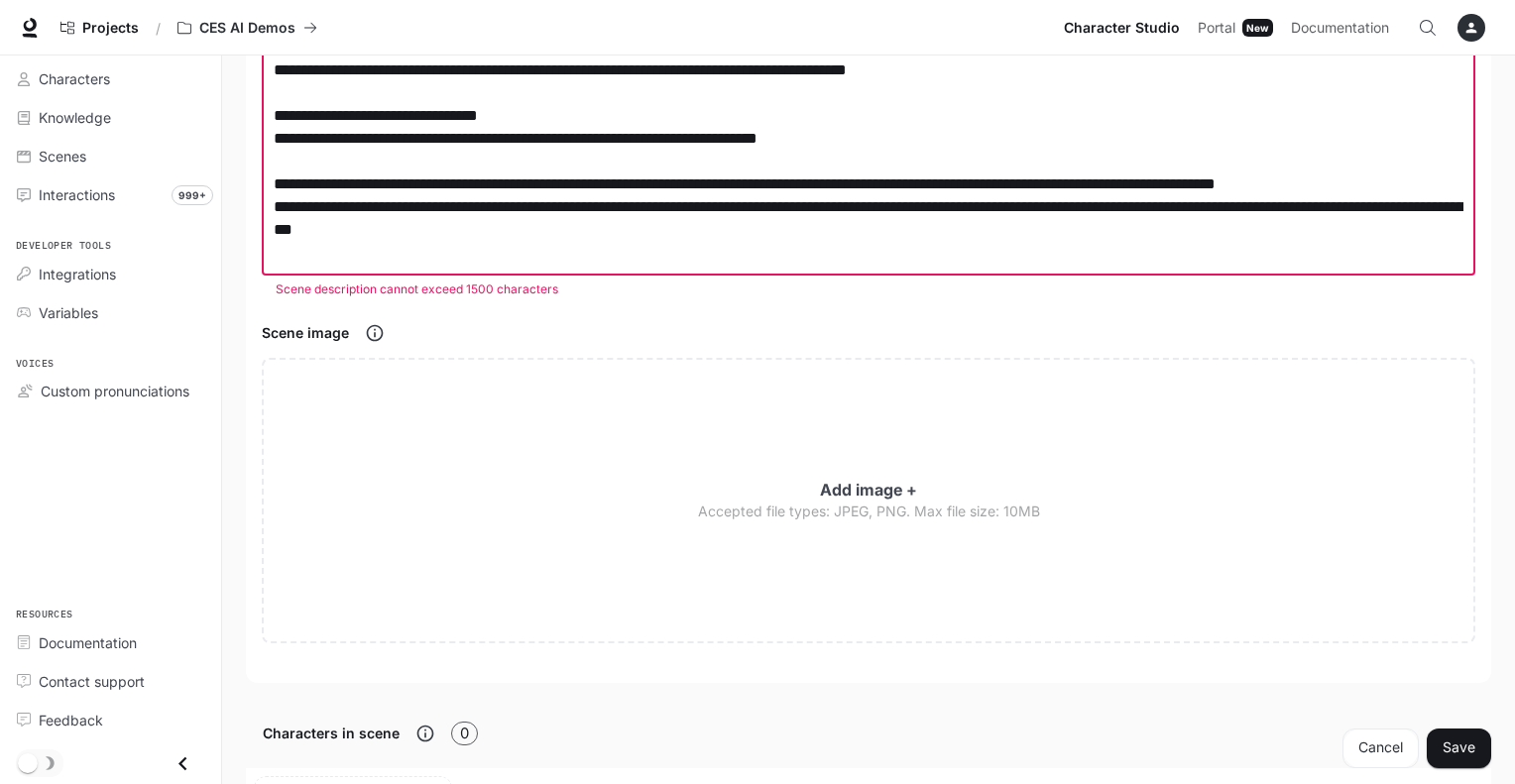 scroll, scrollTop: 939, scrollLeft: 0, axis: vertical 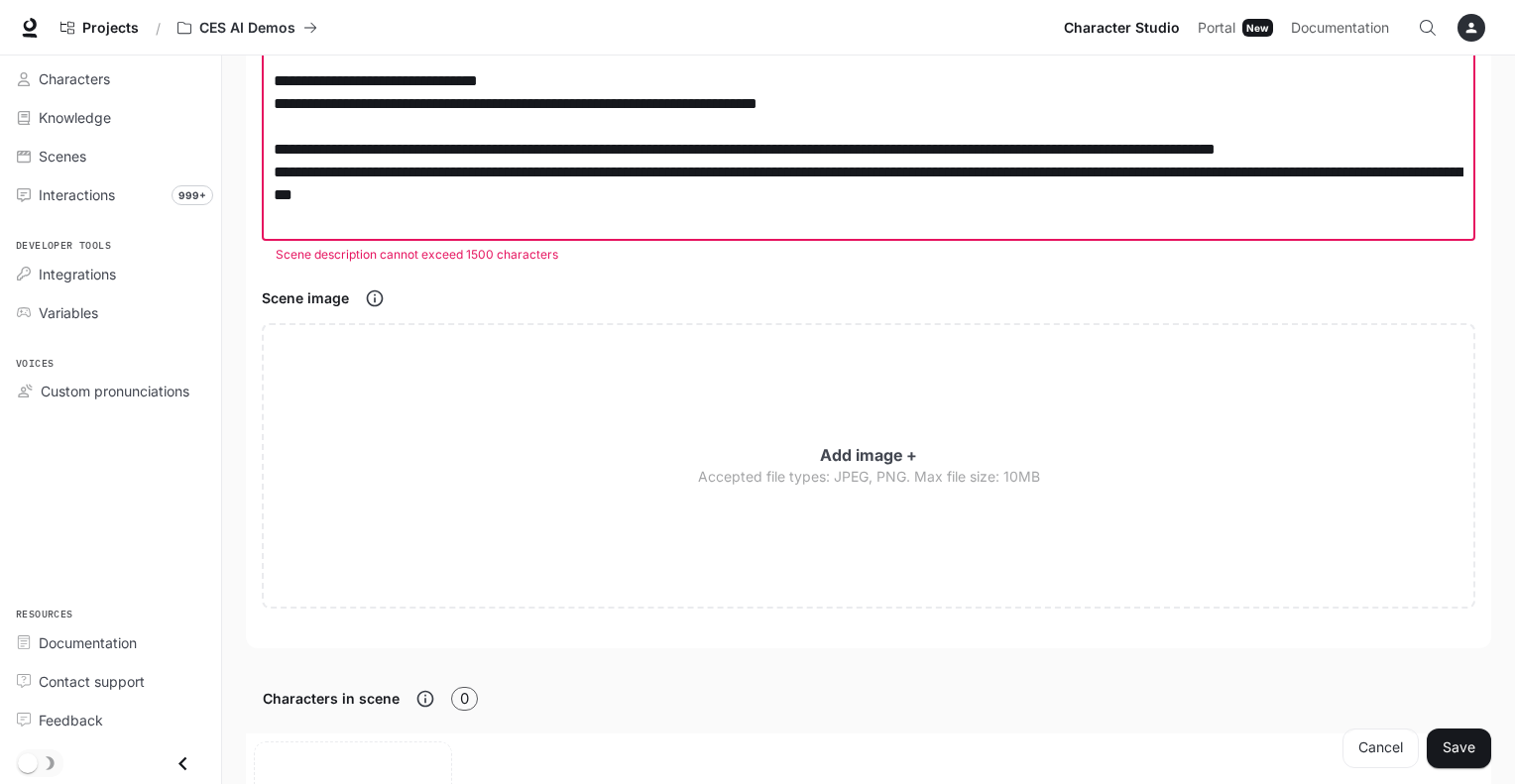 drag, startPoint x: 636, startPoint y: 217, endPoint x: 253, endPoint y: 171, distance: 385.75251 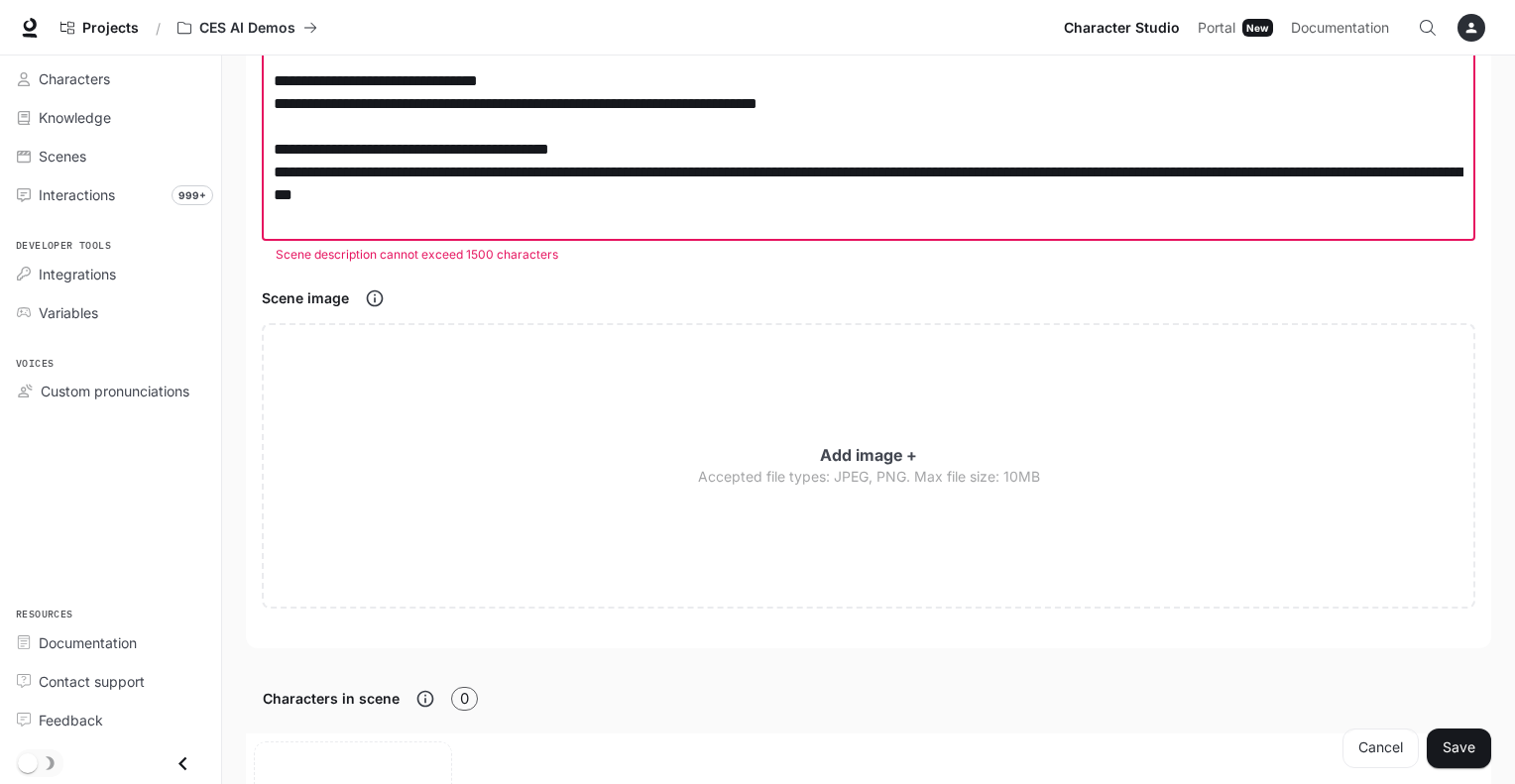 click at bounding box center [869, -204] 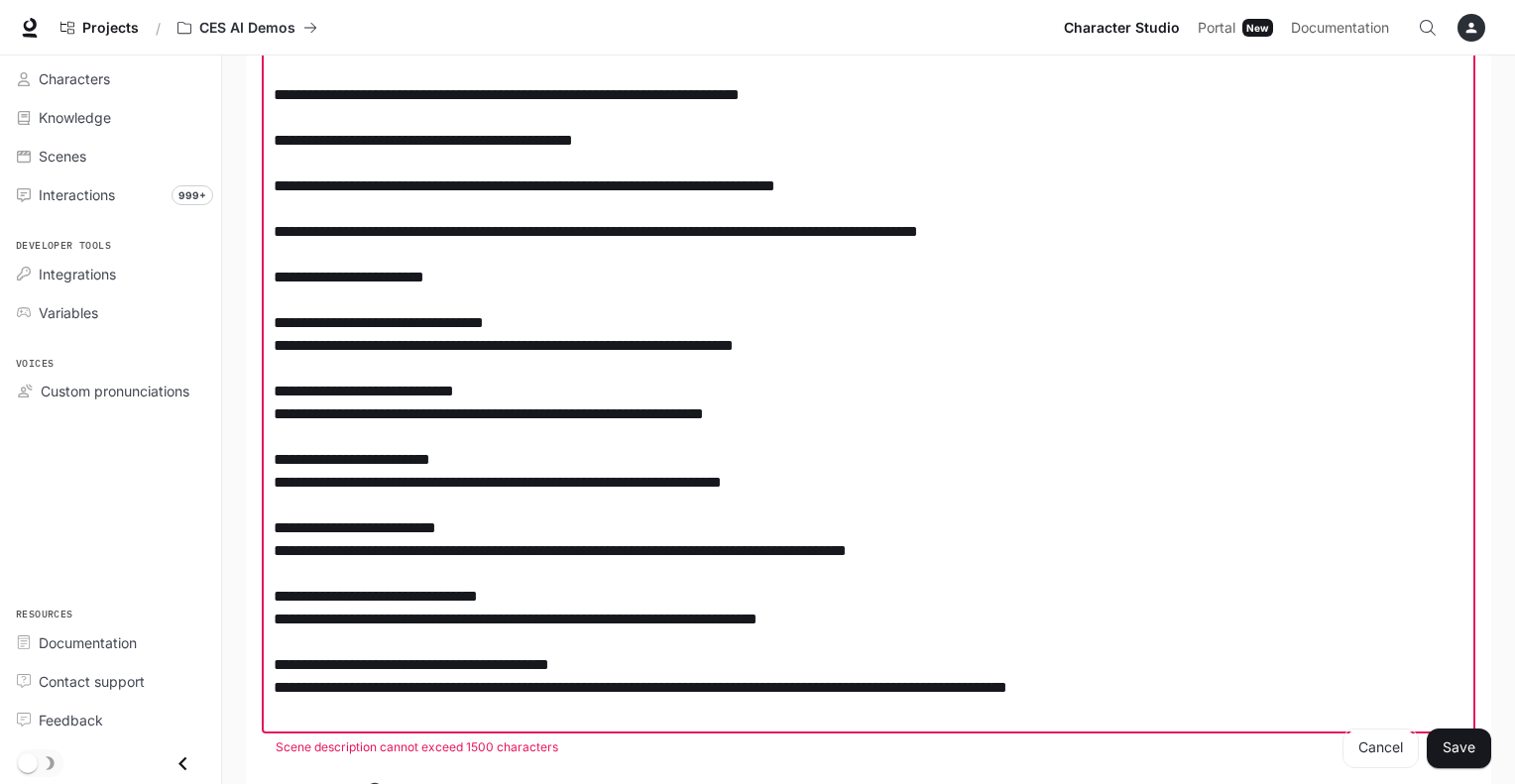 scroll, scrollTop: 430, scrollLeft: 0, axis: vertical 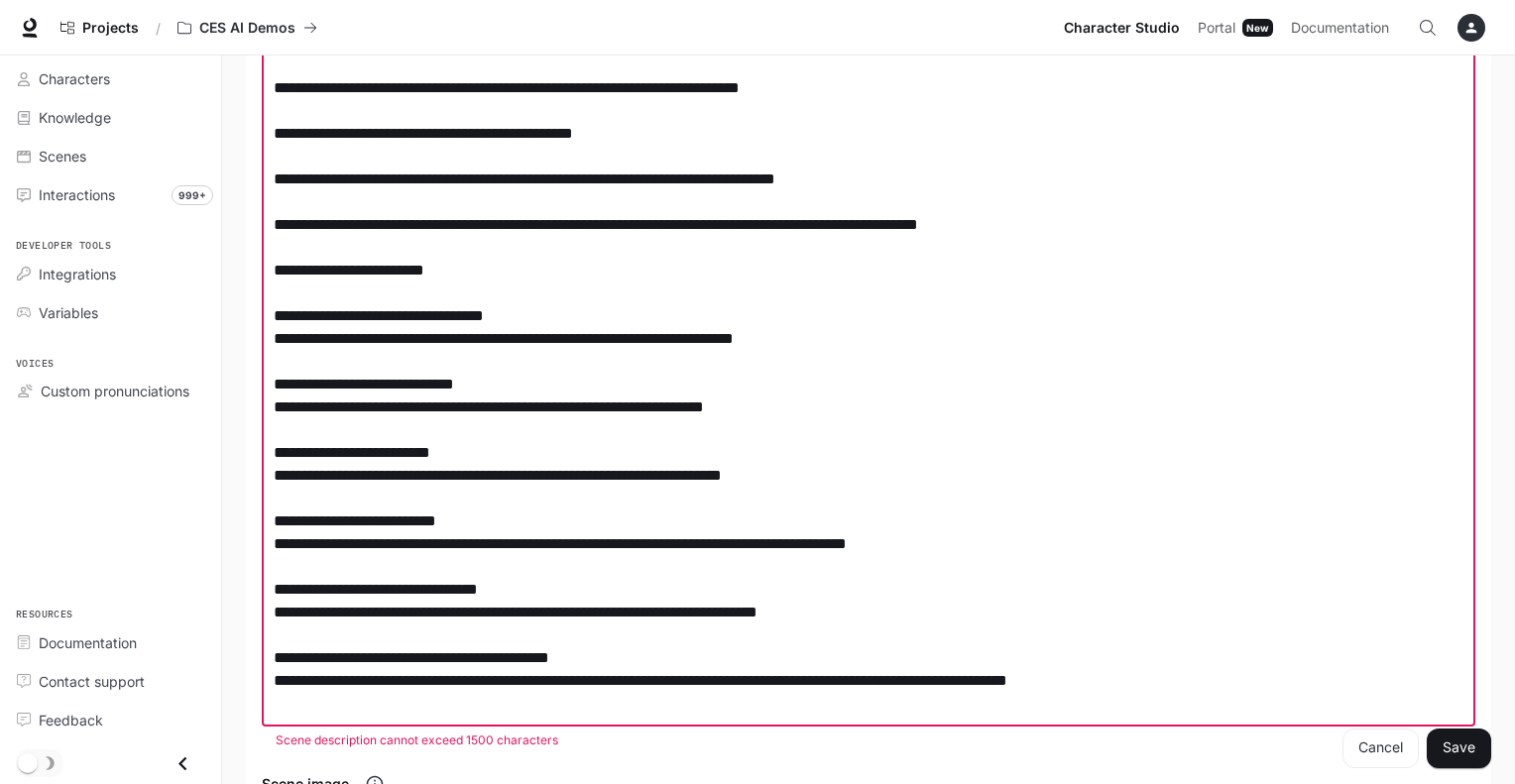 drag, startPoint x: 498, startPoint y: 245, endPoint x: 894, endPoint y: 248, distance: 396.01136 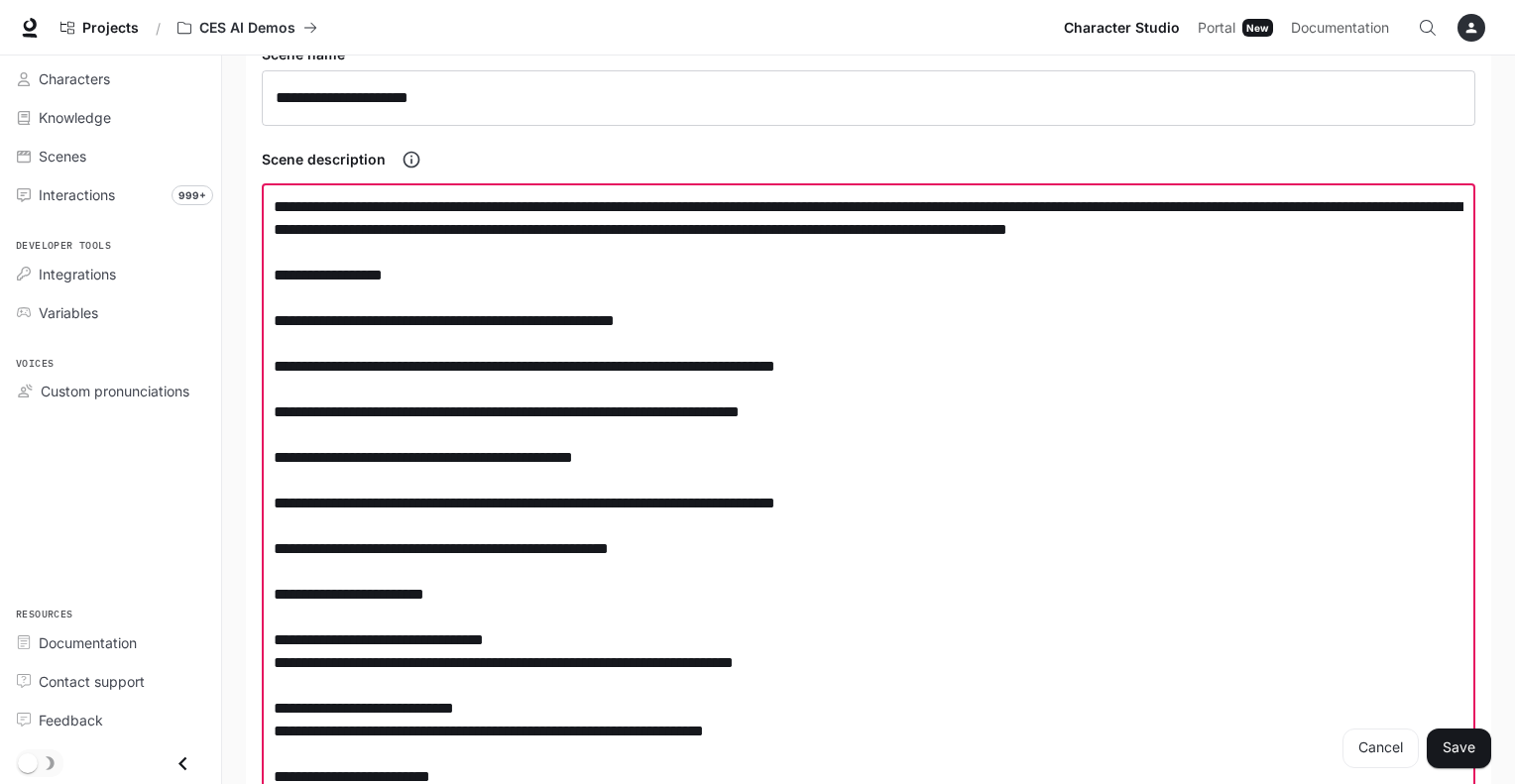 scroll, scrollTop: 105, scrollLeft: 0, axis: vertical 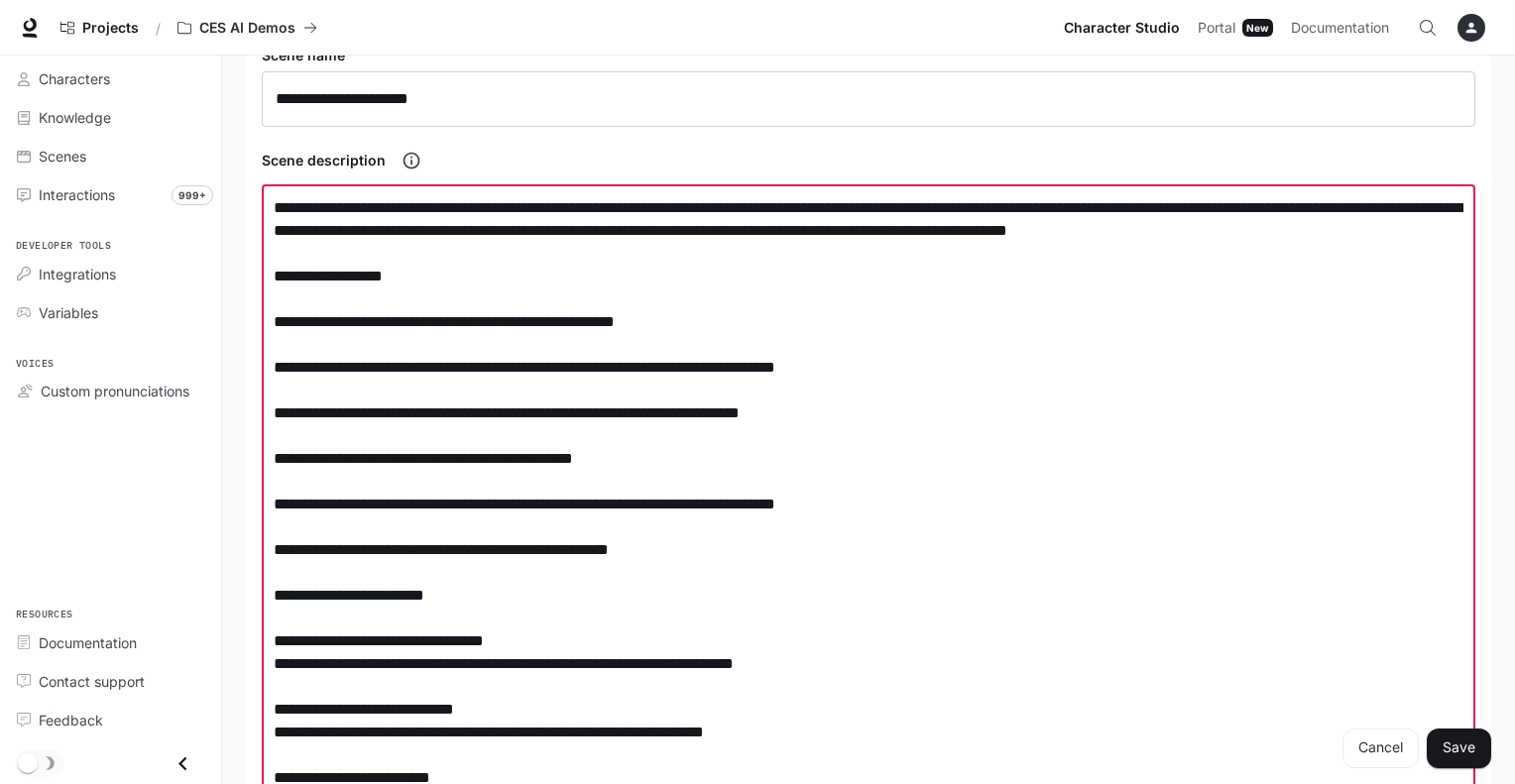 click at bounding box center (869, 617) 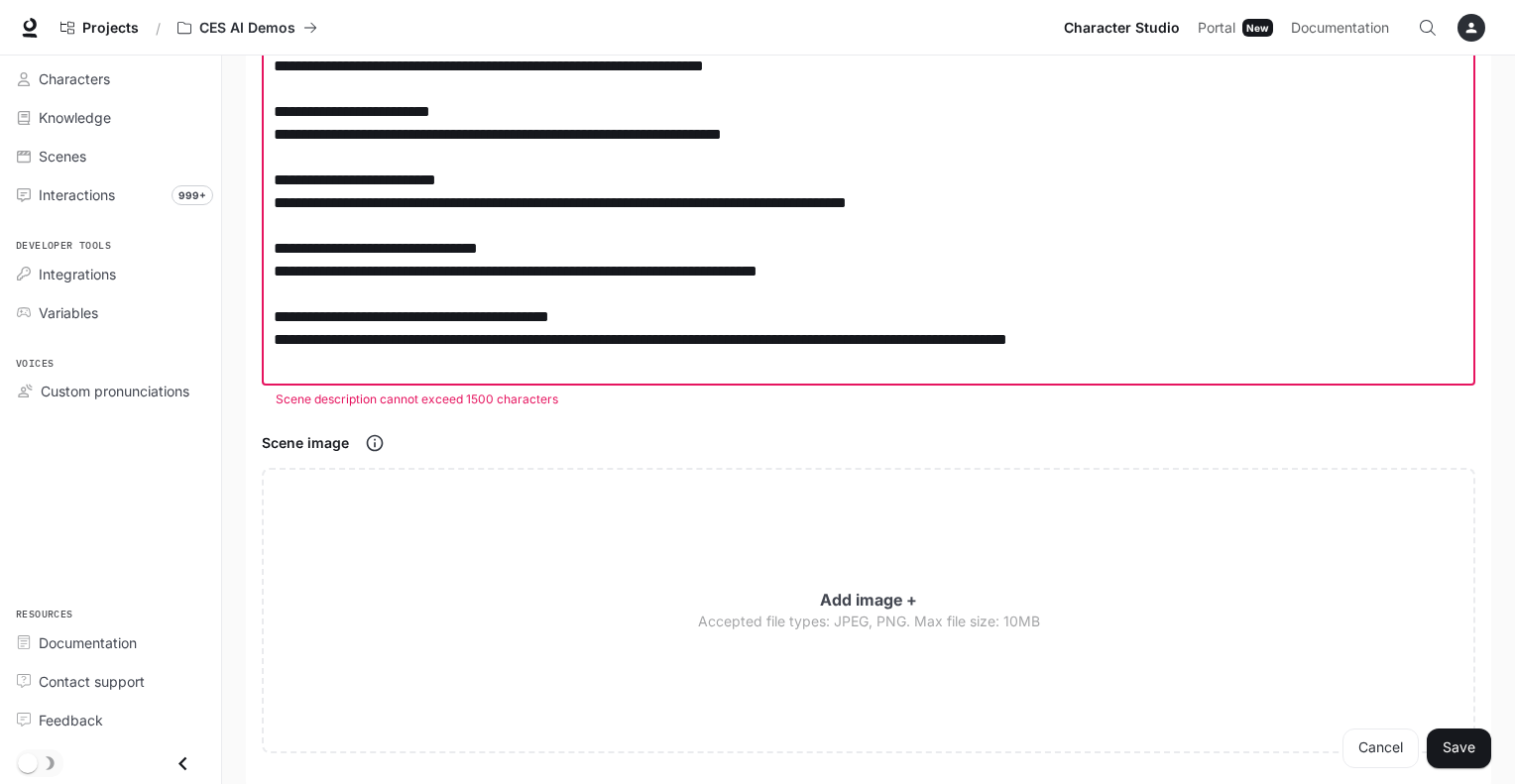 scroll, scrollTop: 728, scrollLeft: 0, axis: vertical 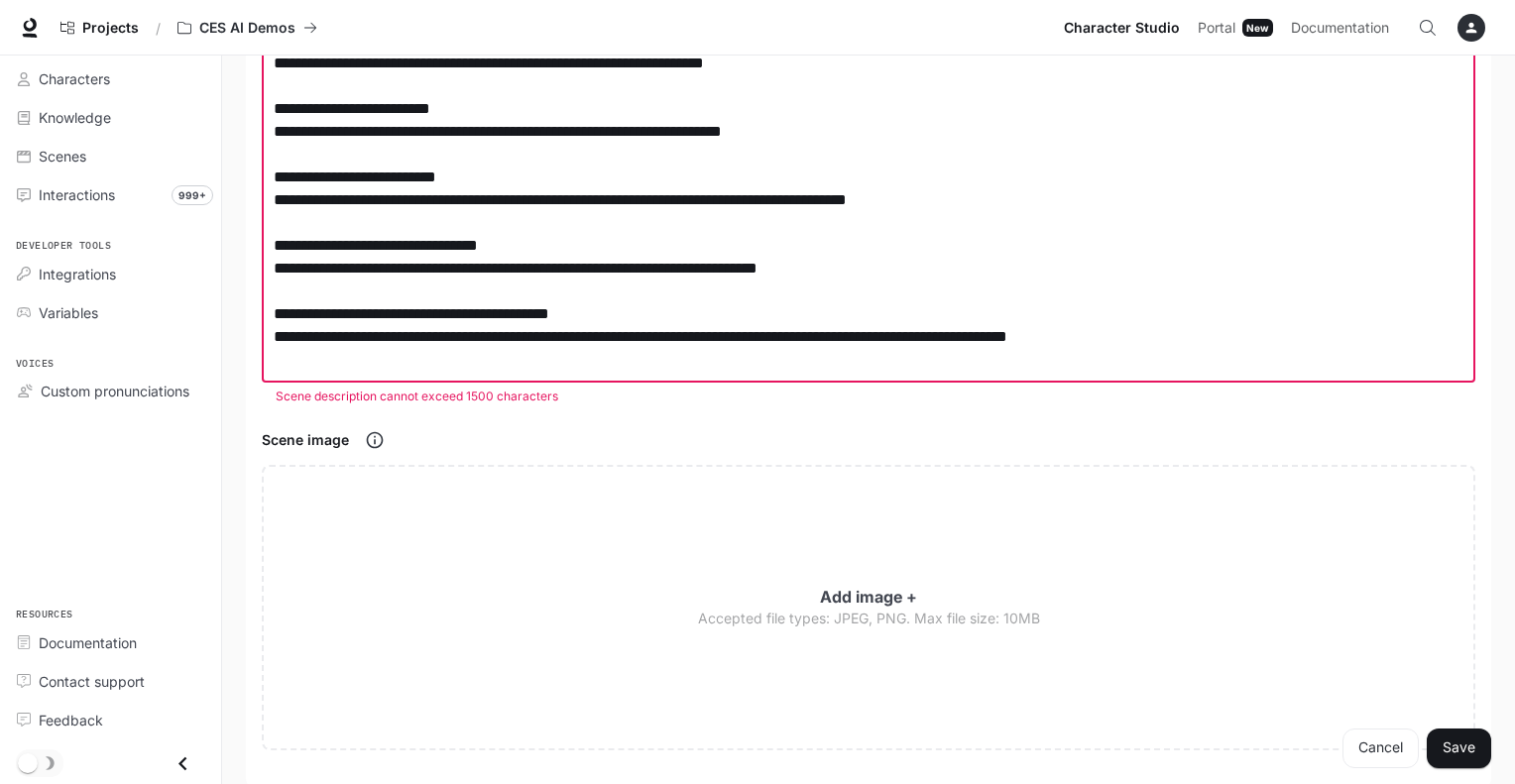 click at bounding box center [869, -29] 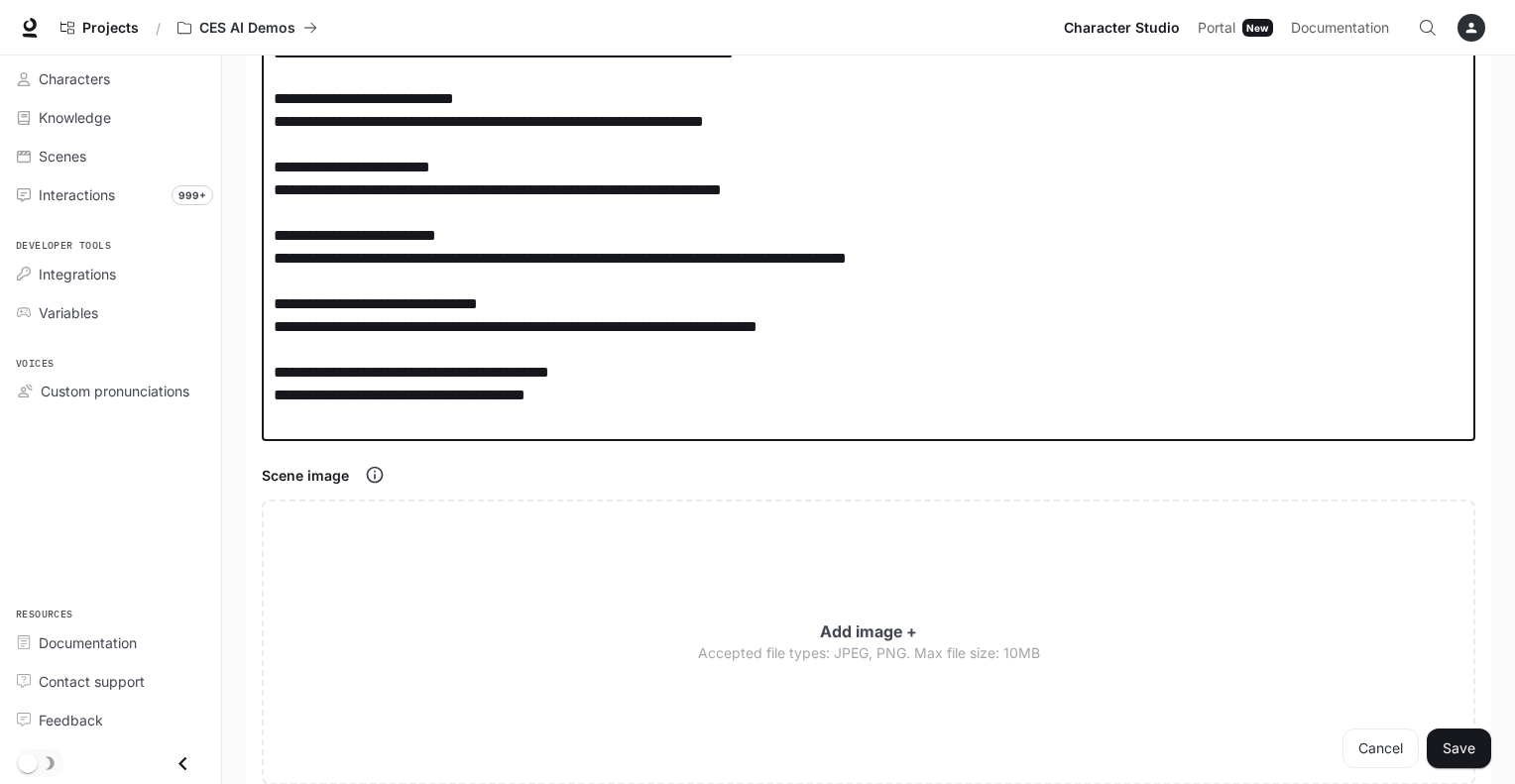 scroll, scrollTop: 671, scrollLeft: 0, axis: vertical 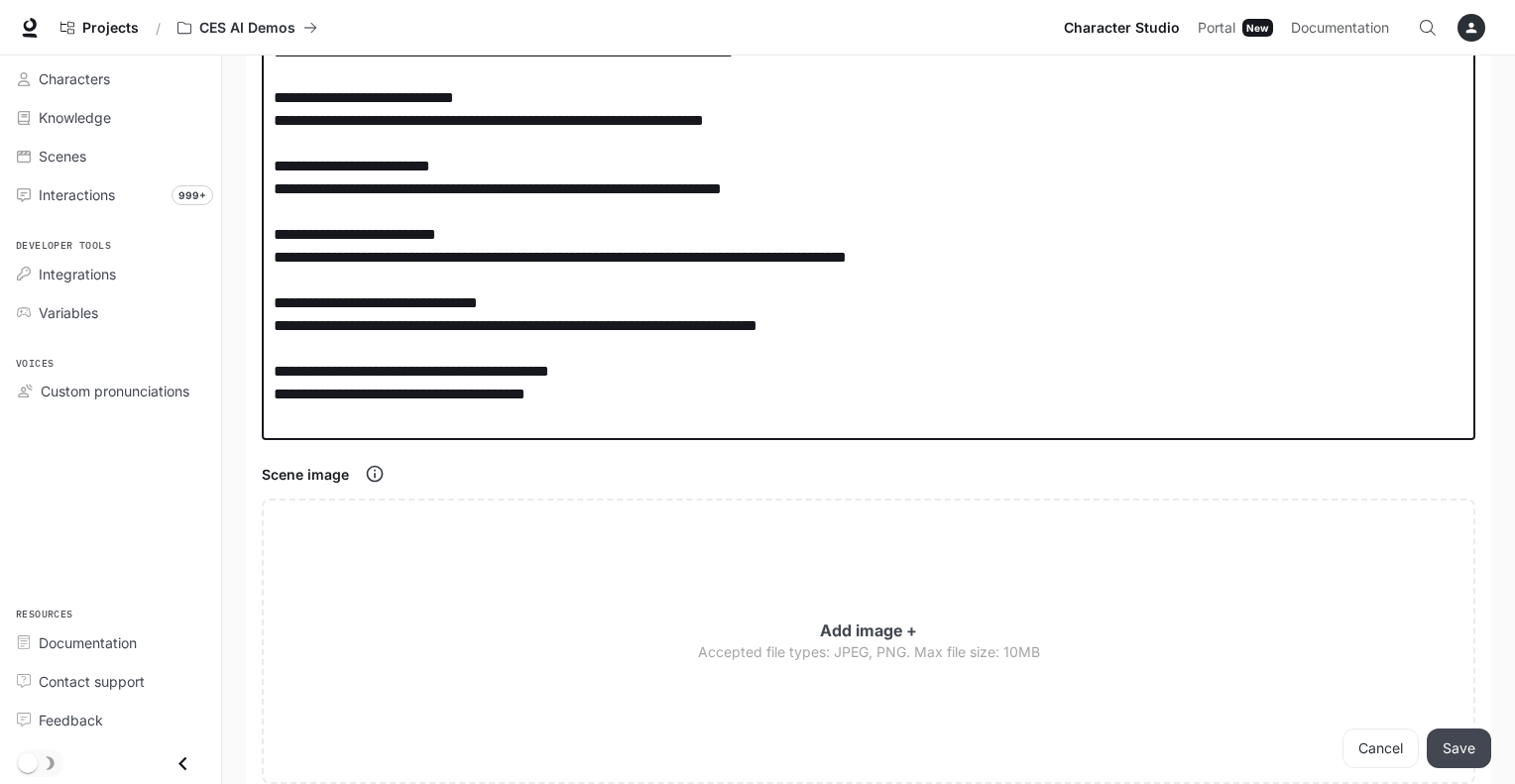 type on "**********" 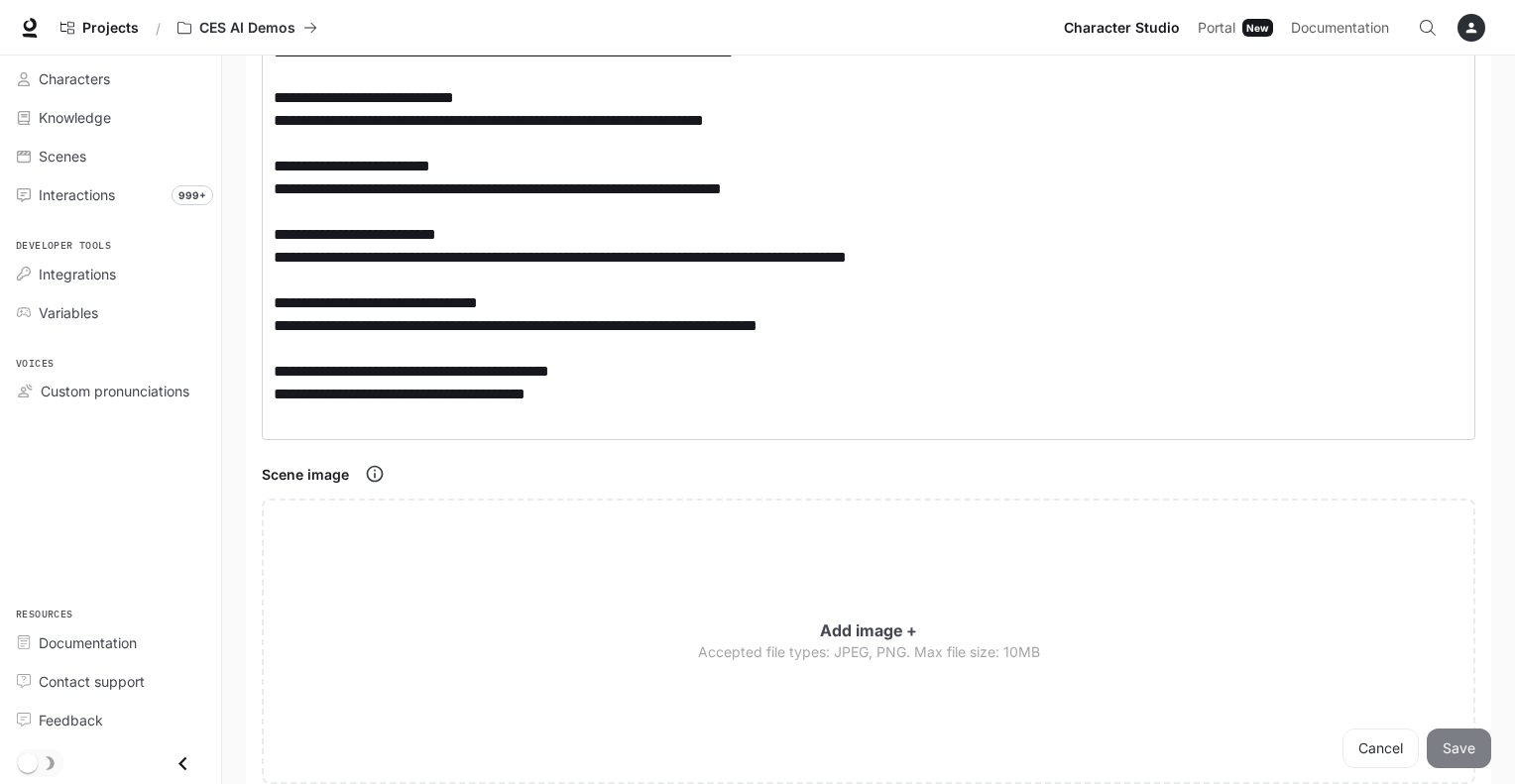 click on "Save" at bounding box center [1458, 748] 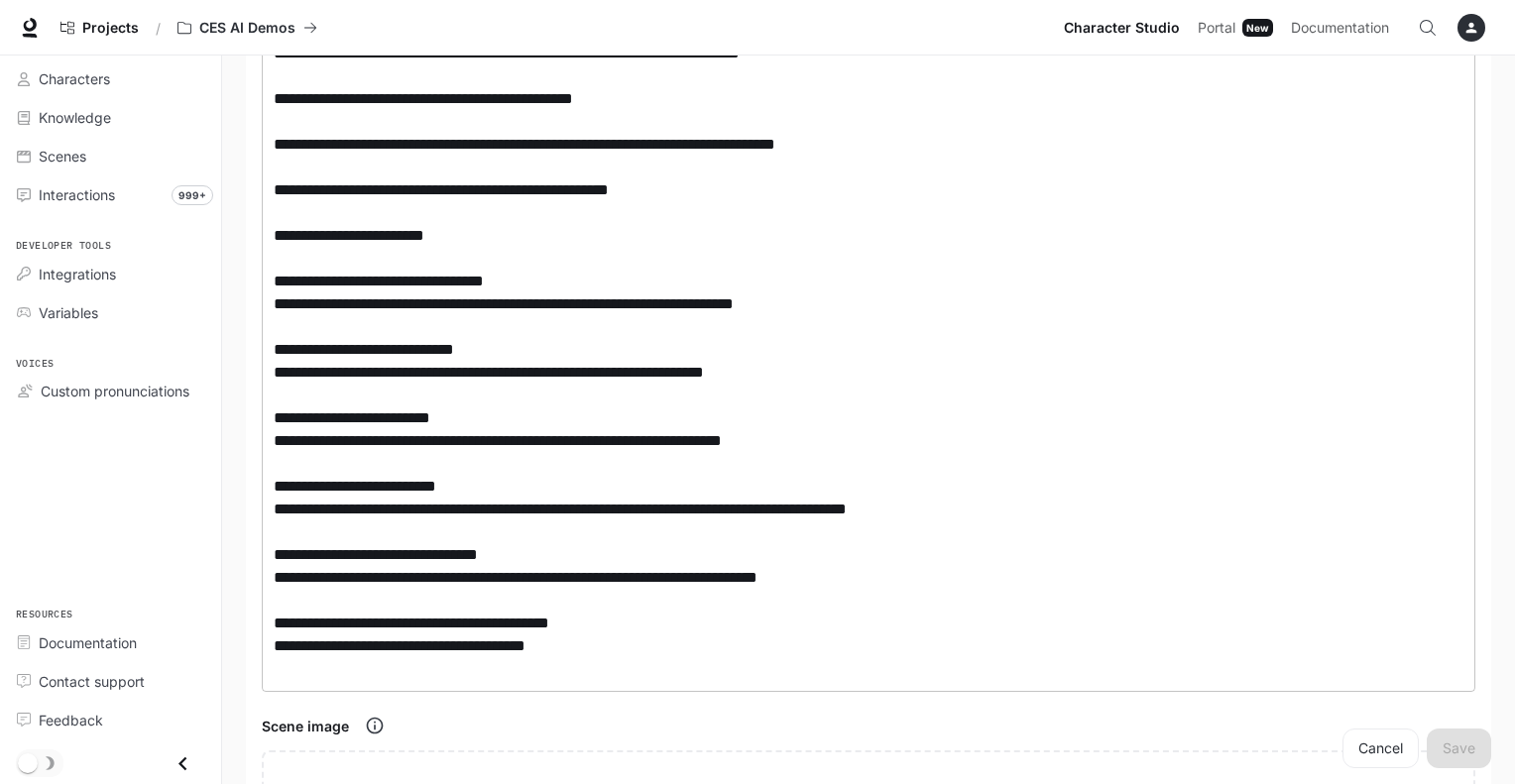 scroll, scrollTop: 0, scrollLeft: 0, axis: both 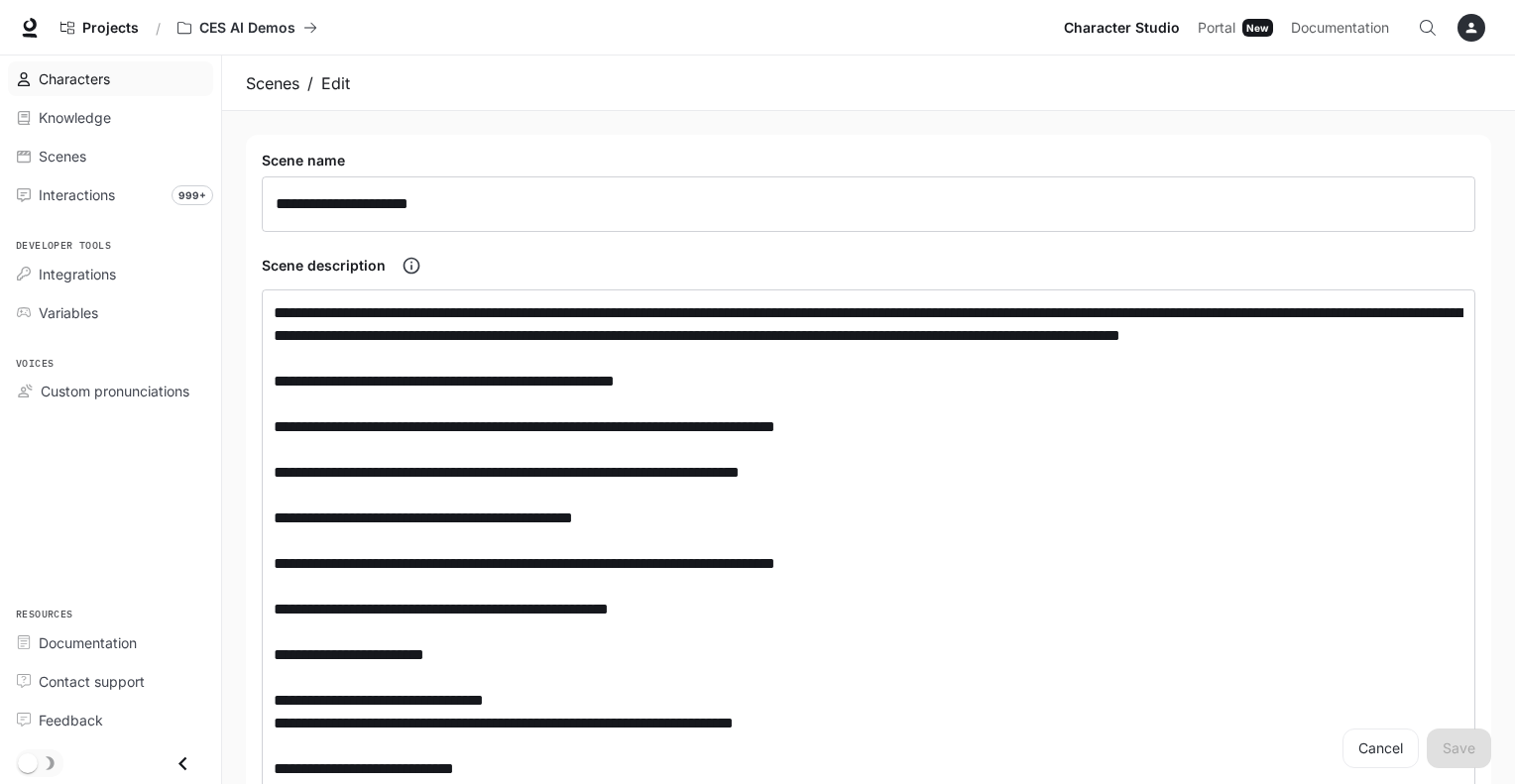 click on "Characters" at bounding box center [74, 78] 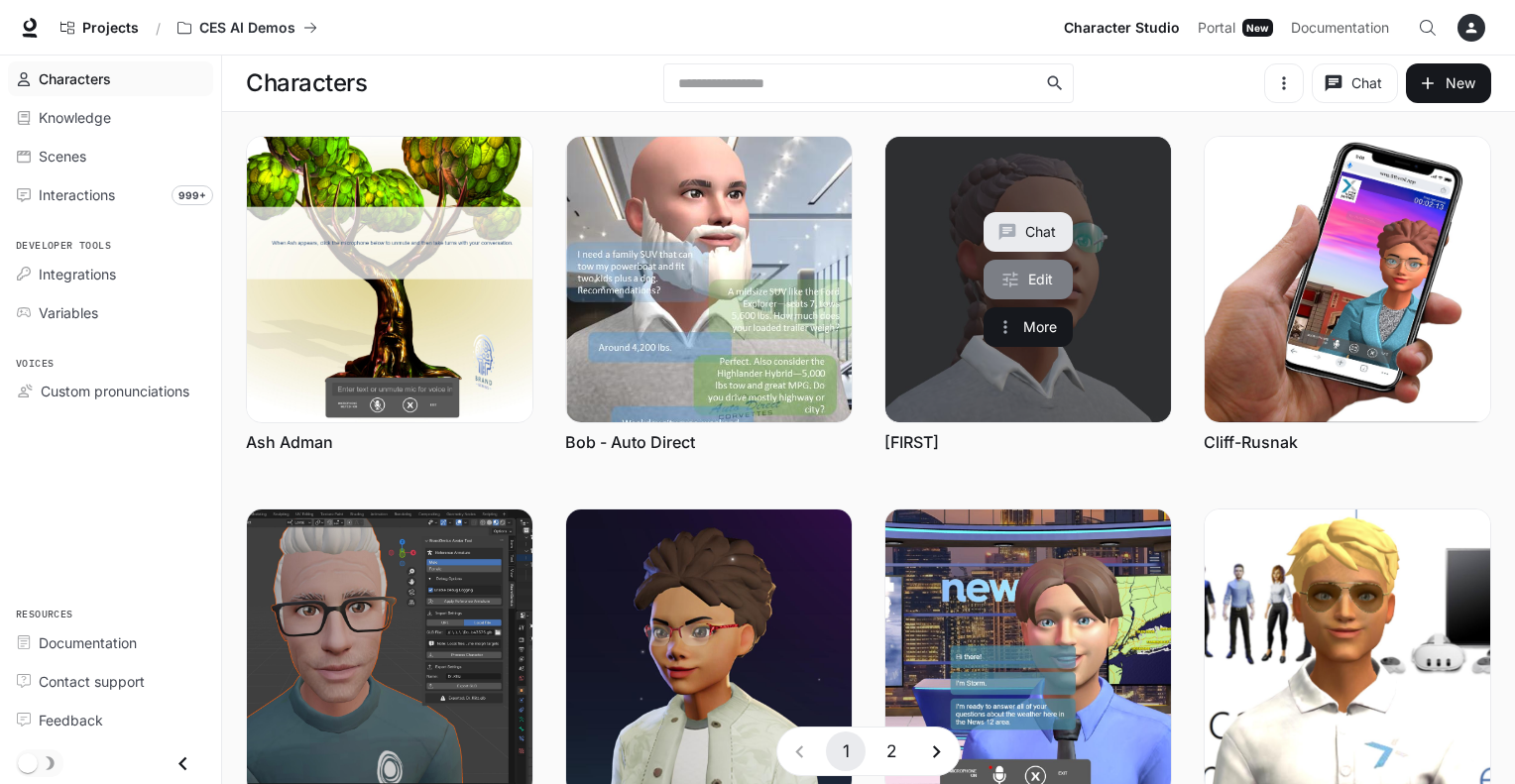 click on "Edit" at bounding box center [1028, 280] 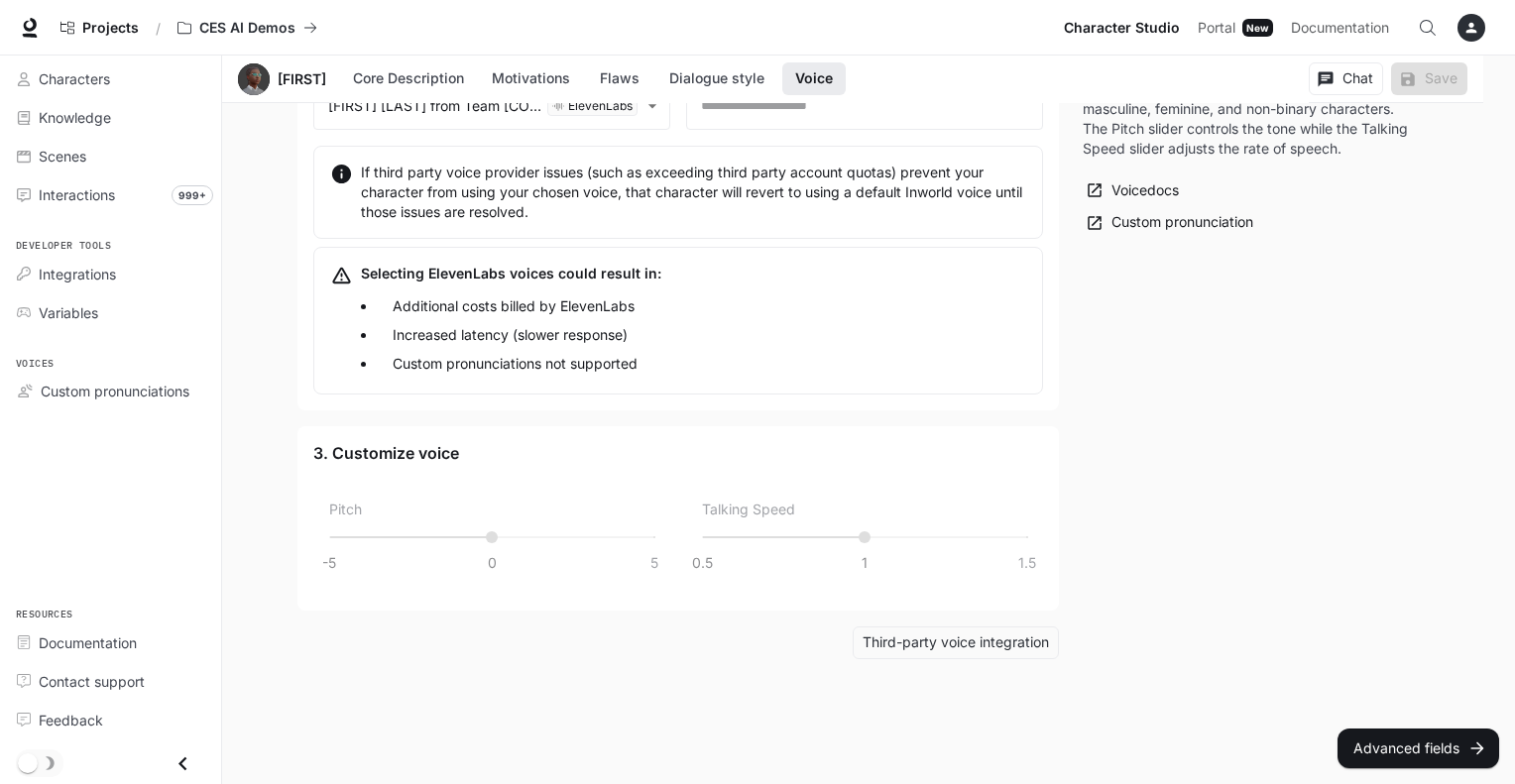 scroll, scrollTop: 2149, scrollLeft: 0, axis: vertical 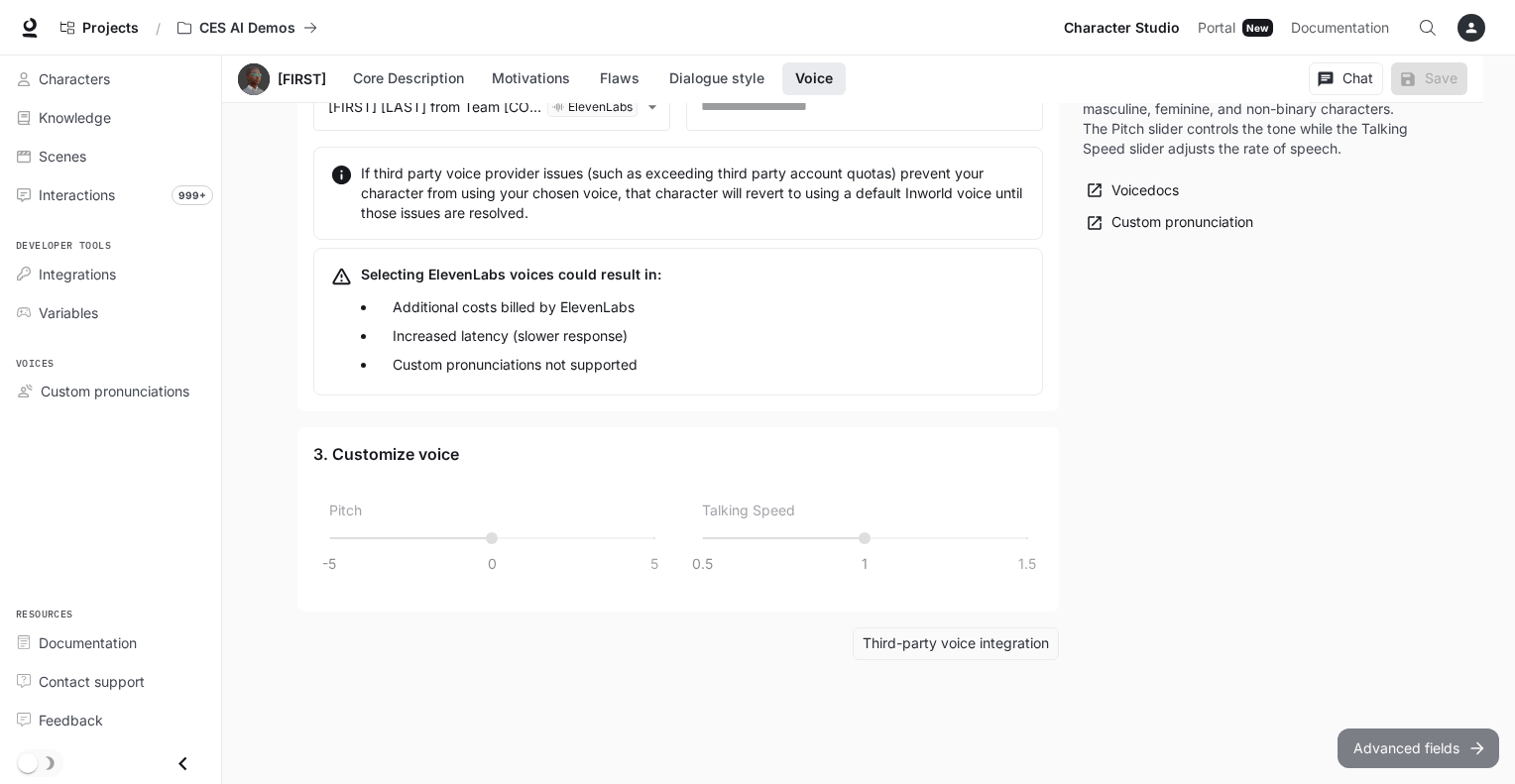 click on "Advanced fields" at bounding box center [1418, 748] 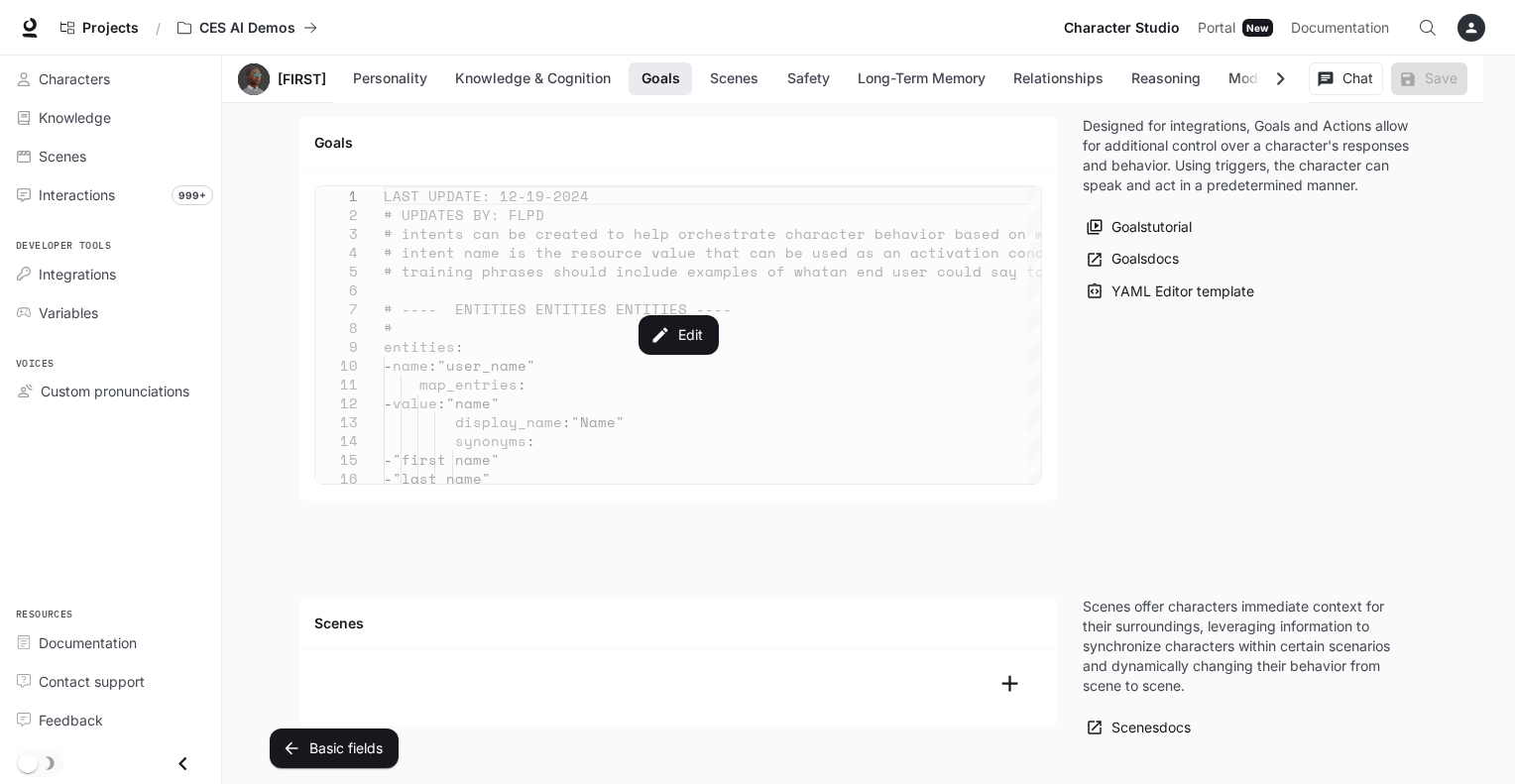 click at bounding box center (1010, 684) 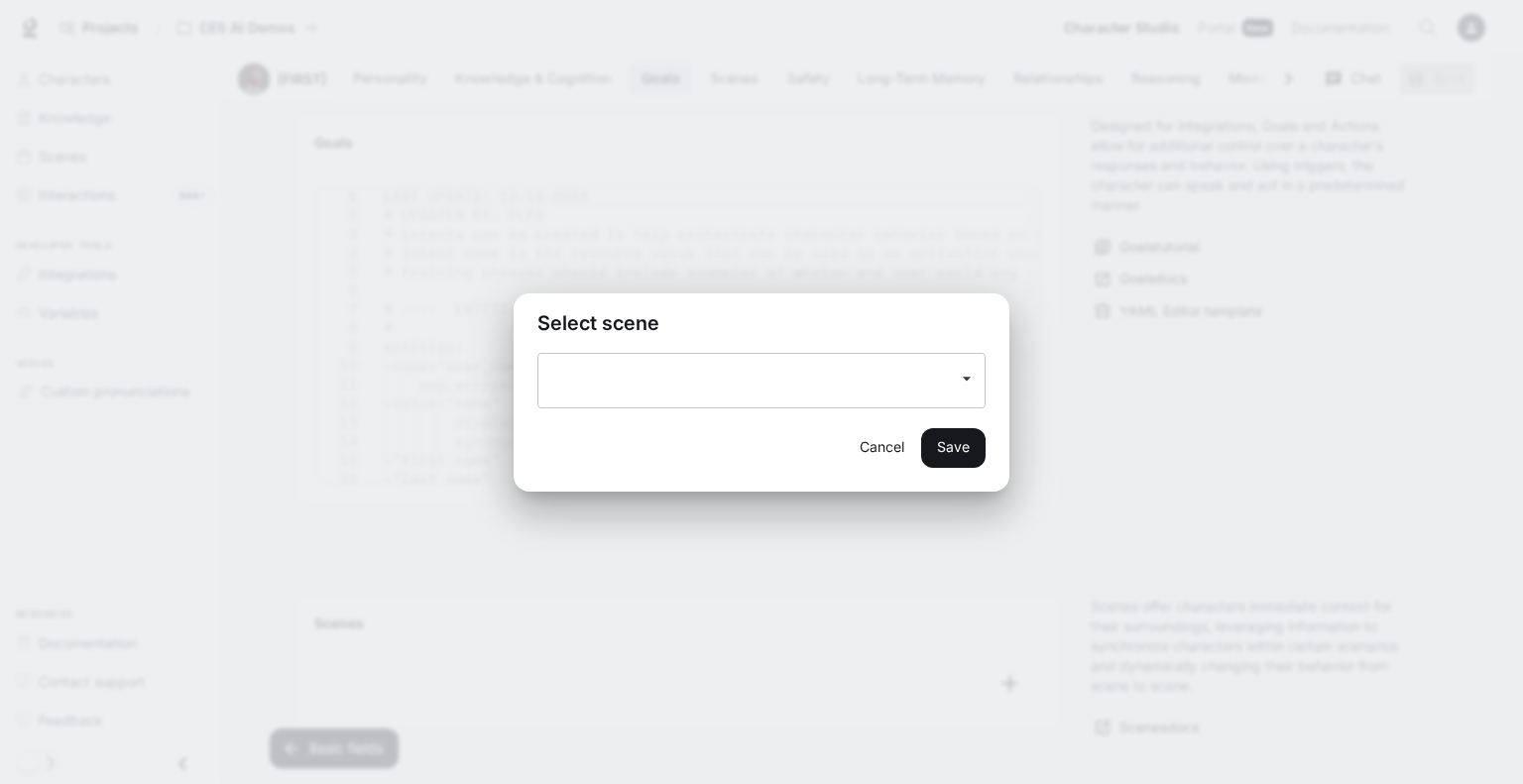 click at bounding box center (967, 379) 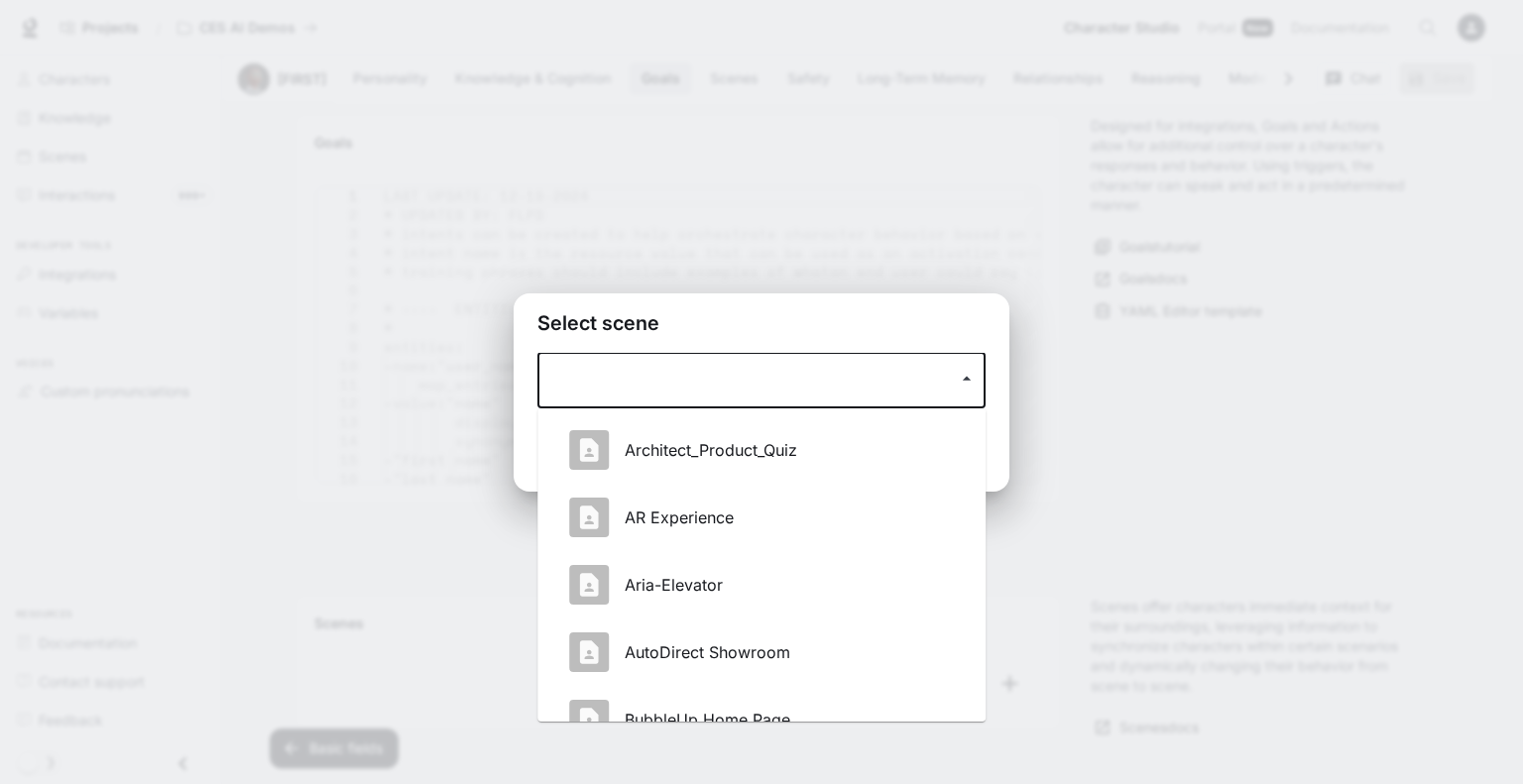 click on "Architect_Product_Quiz" at bounding box center (789, 450) 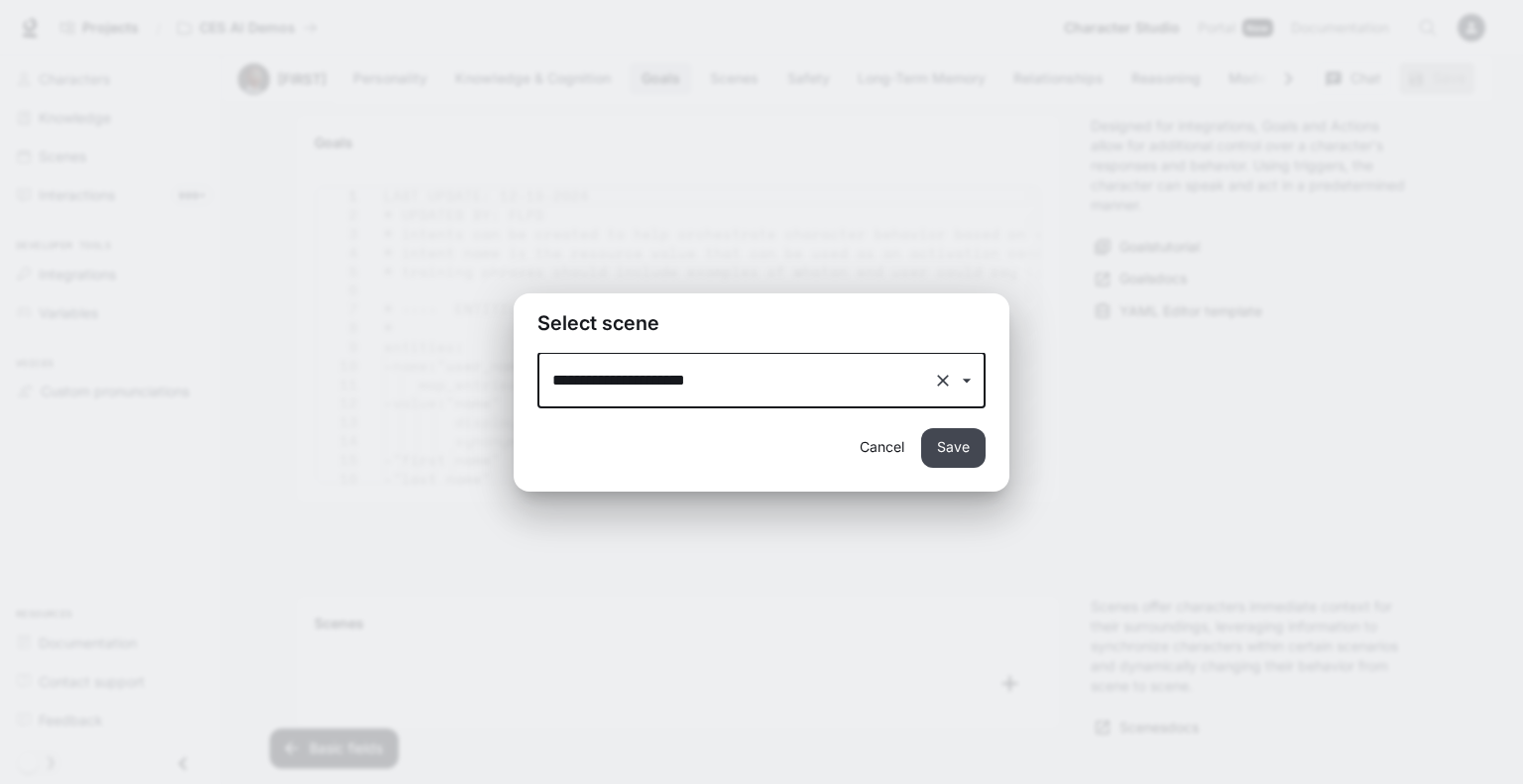 click on "Save" at bounding box center [953, 448] 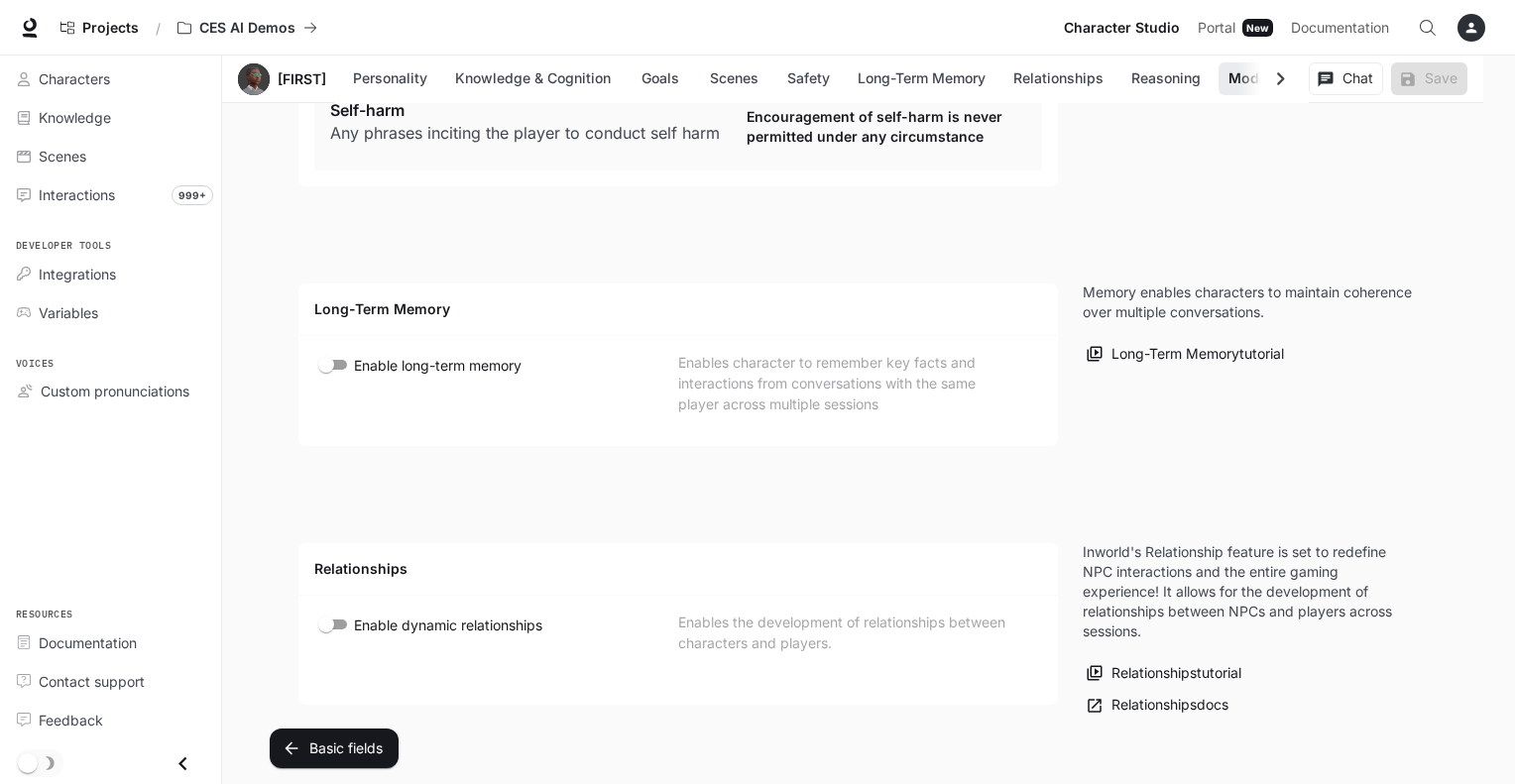 scroll, scrollTop: 4377, scrollLeft: 0, axis: vertical 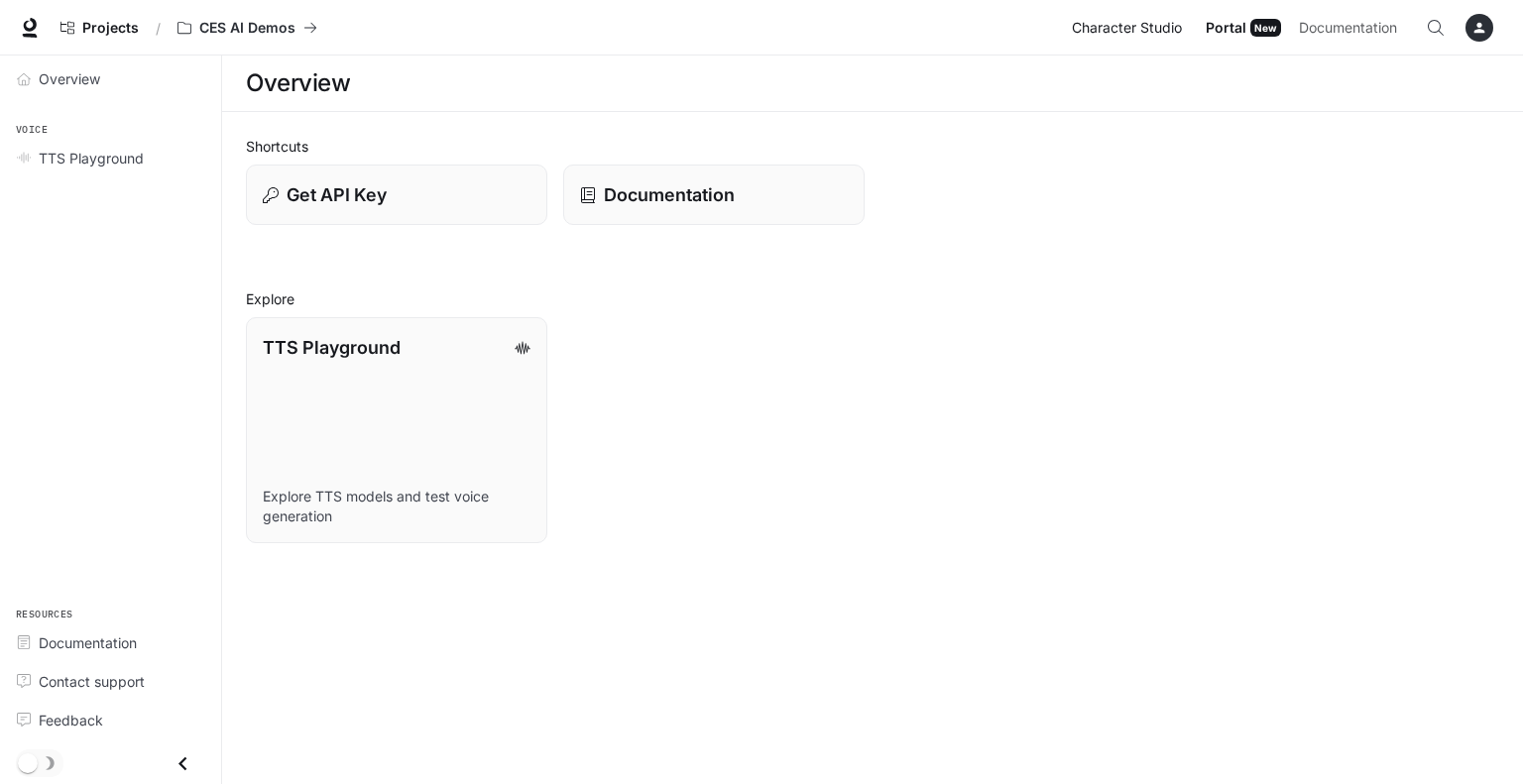 click on "Character Studio" at bounding box center [1126, 28] 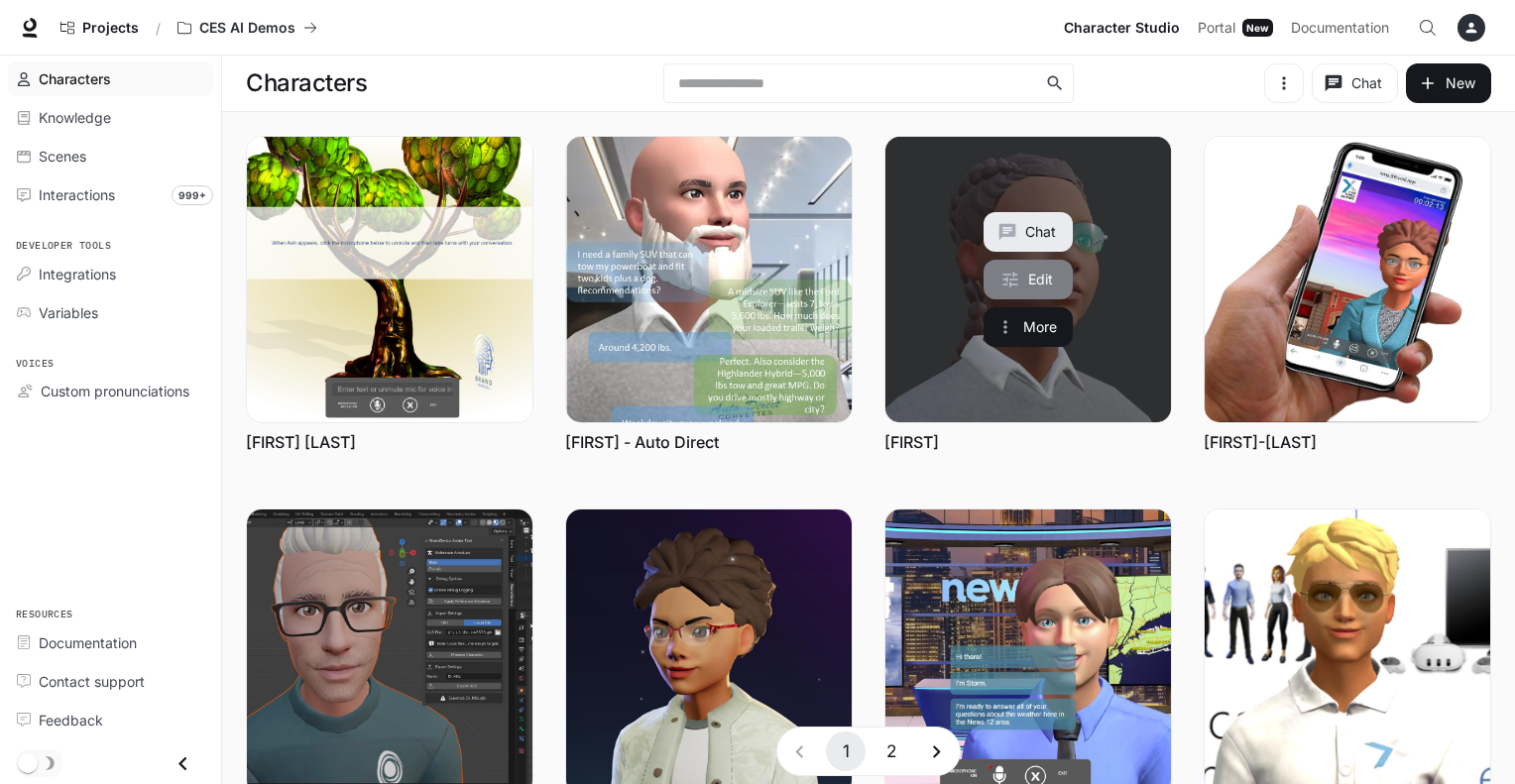 click on "Edit" at bounding box center (1028, 280) 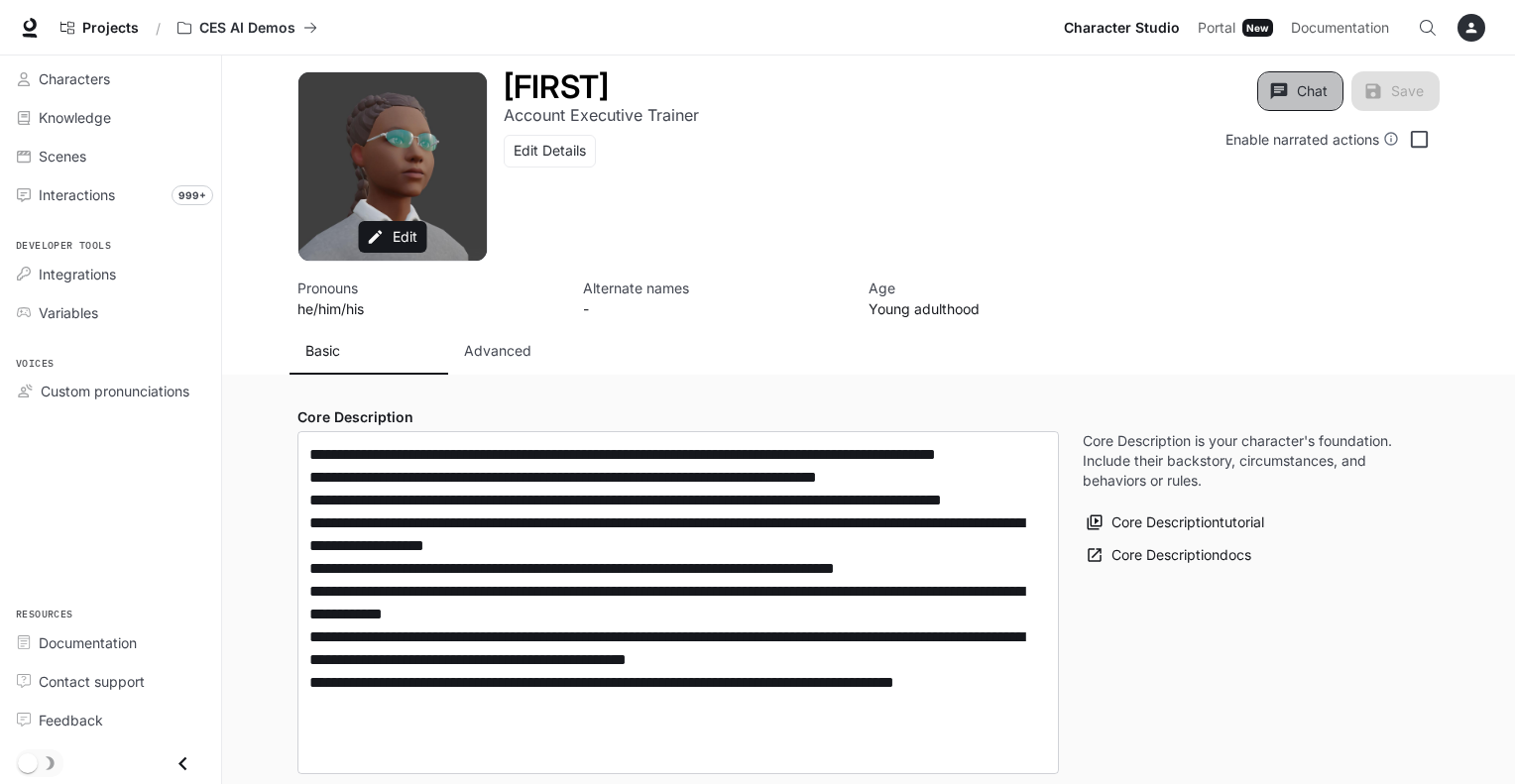 click on "Chat" at bounding box center (1300, 91) 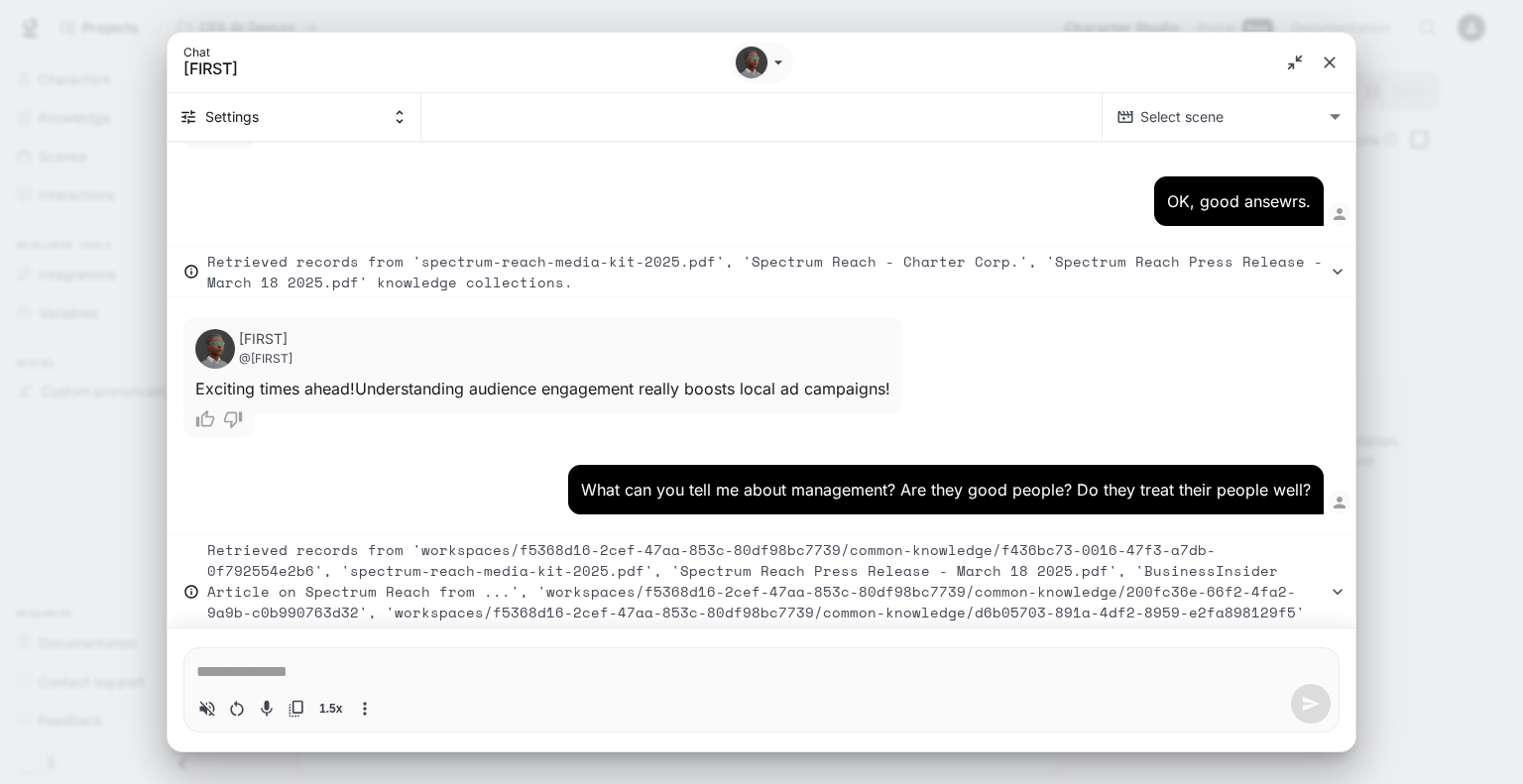 scroll, scrollTop: 6534, scrollLeft: 0, axis: vertical 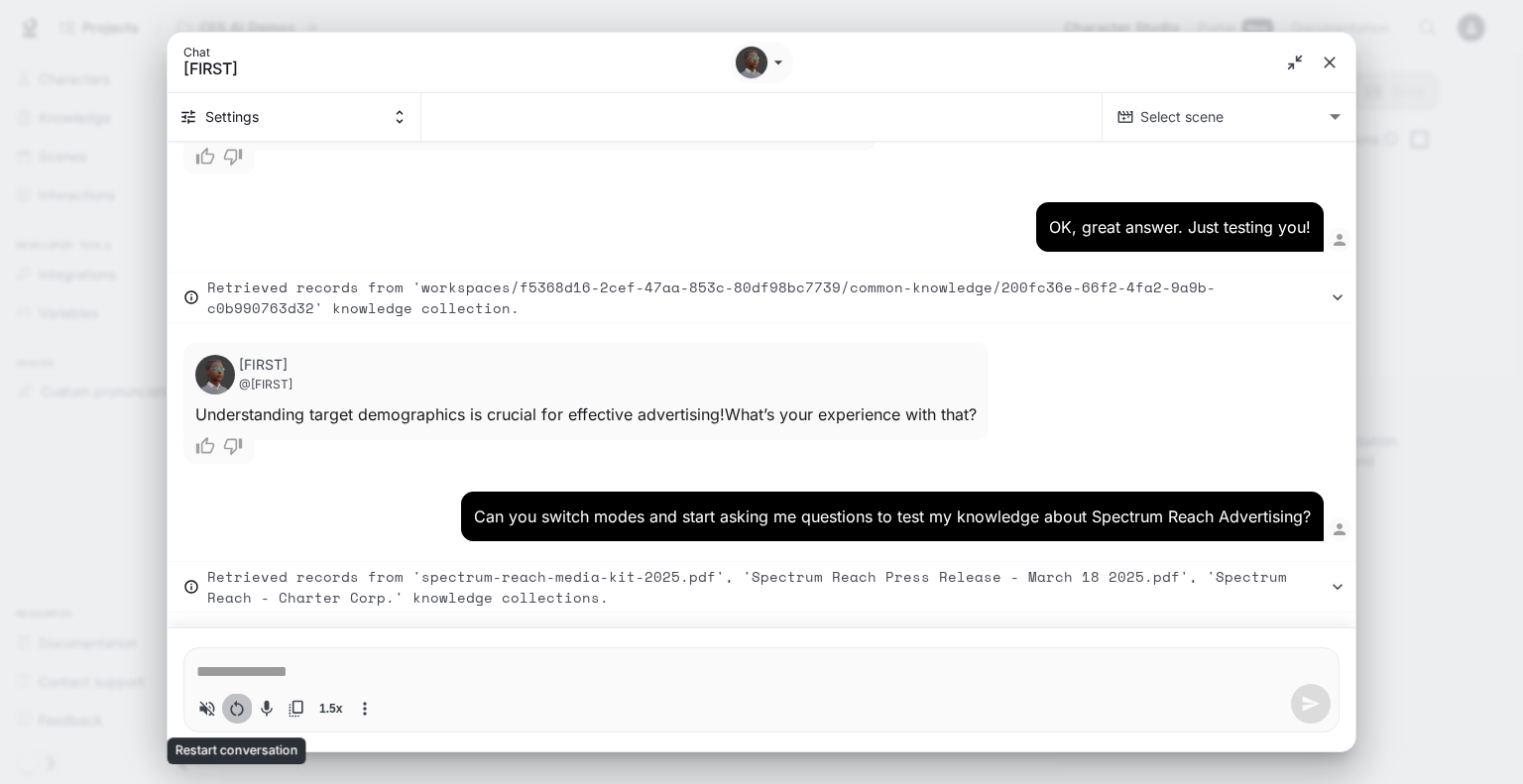 click at bounding box center [236, 708] 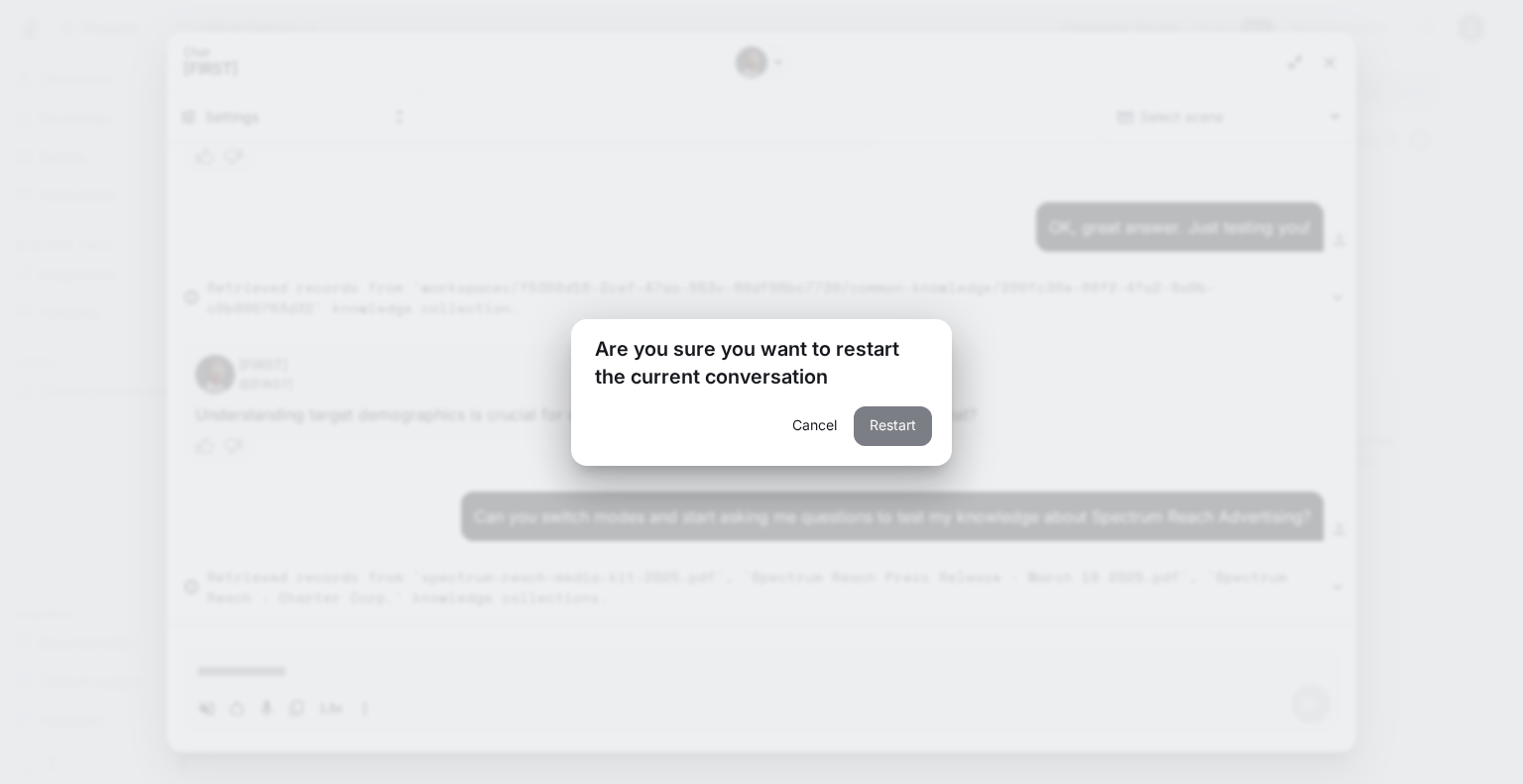 click on "Restart" at bounding box center (892, 426) 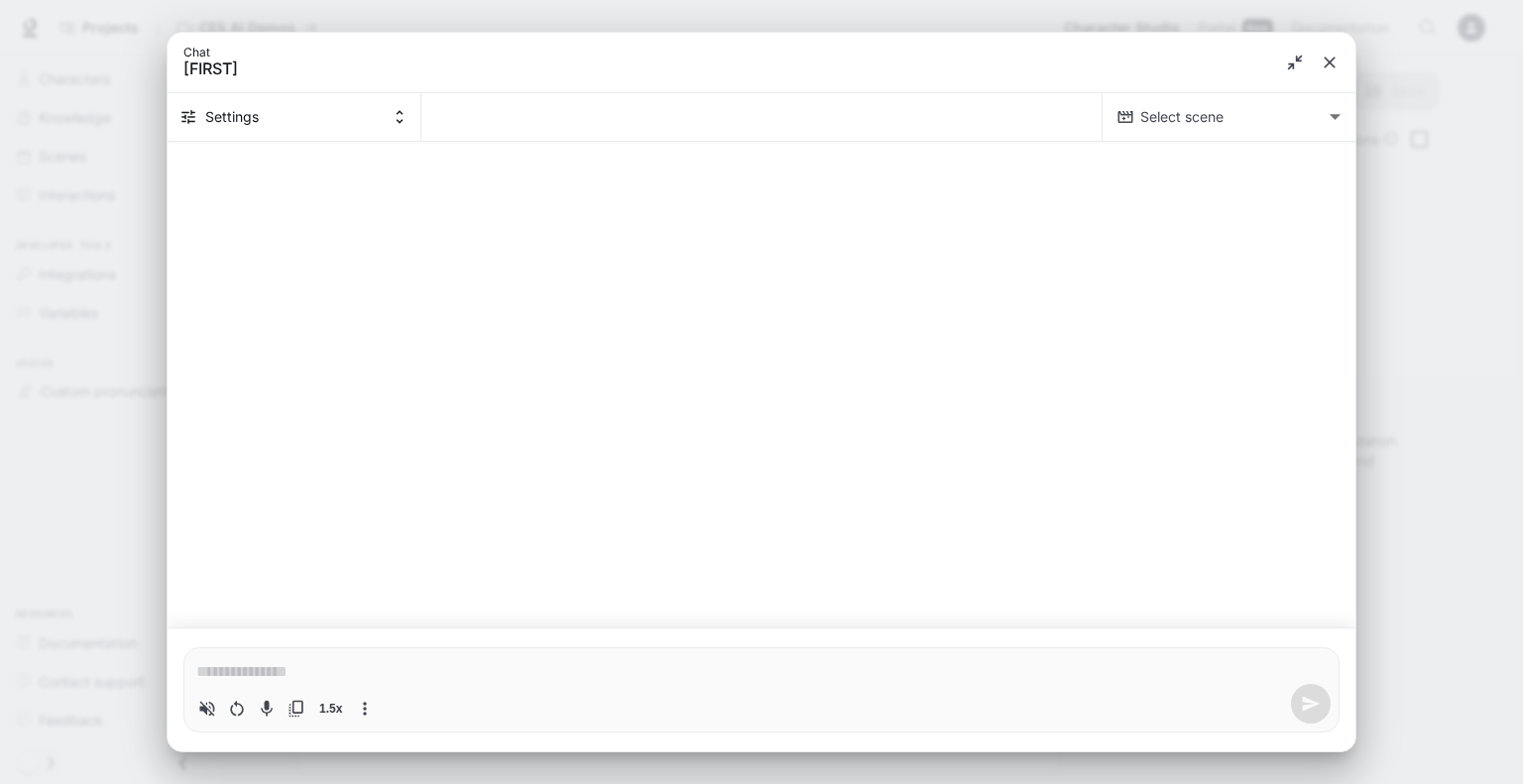 scroll, scrollTop: 0, scrollLeft: 0, axis: both 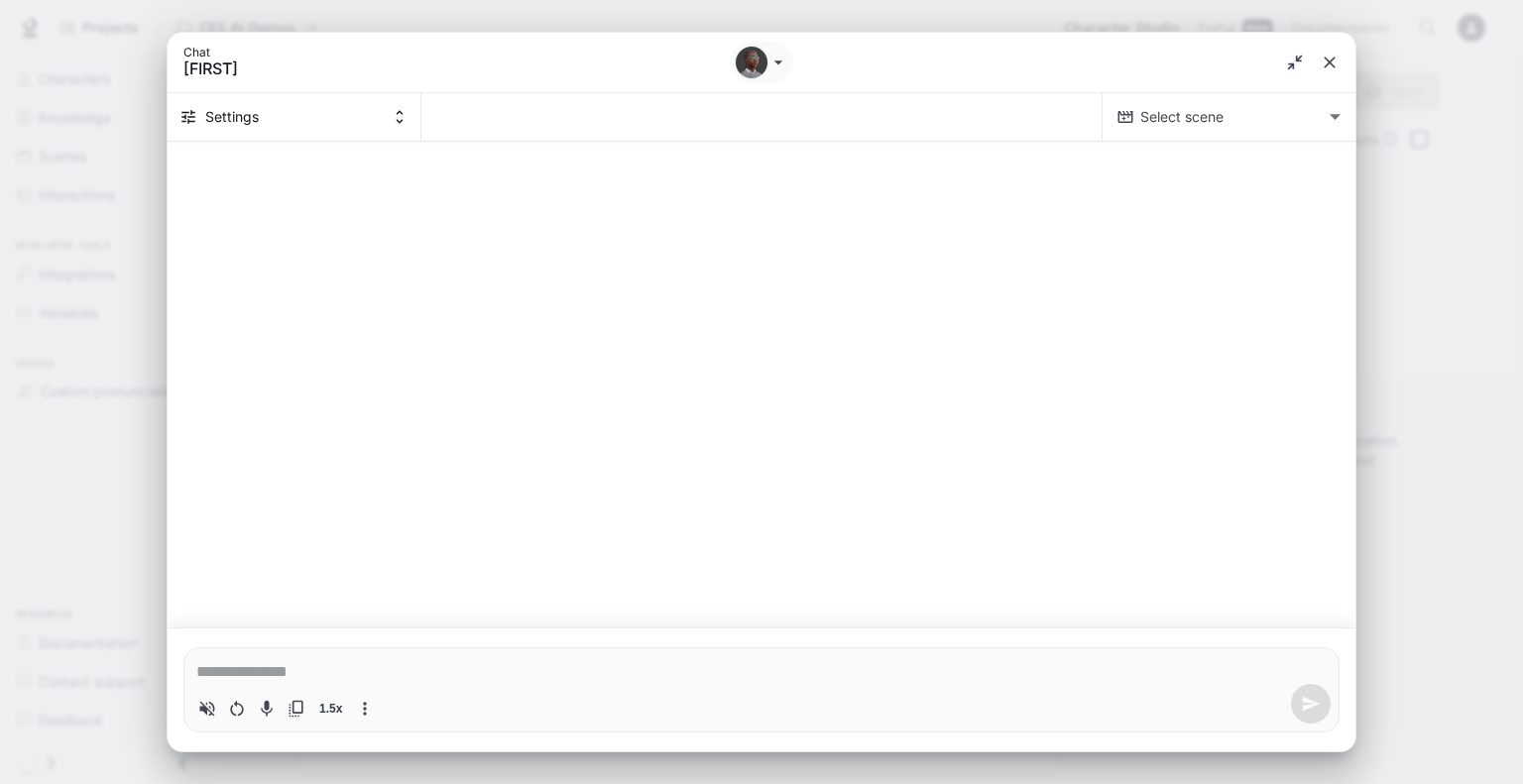 click at bounding box center [762, 672] 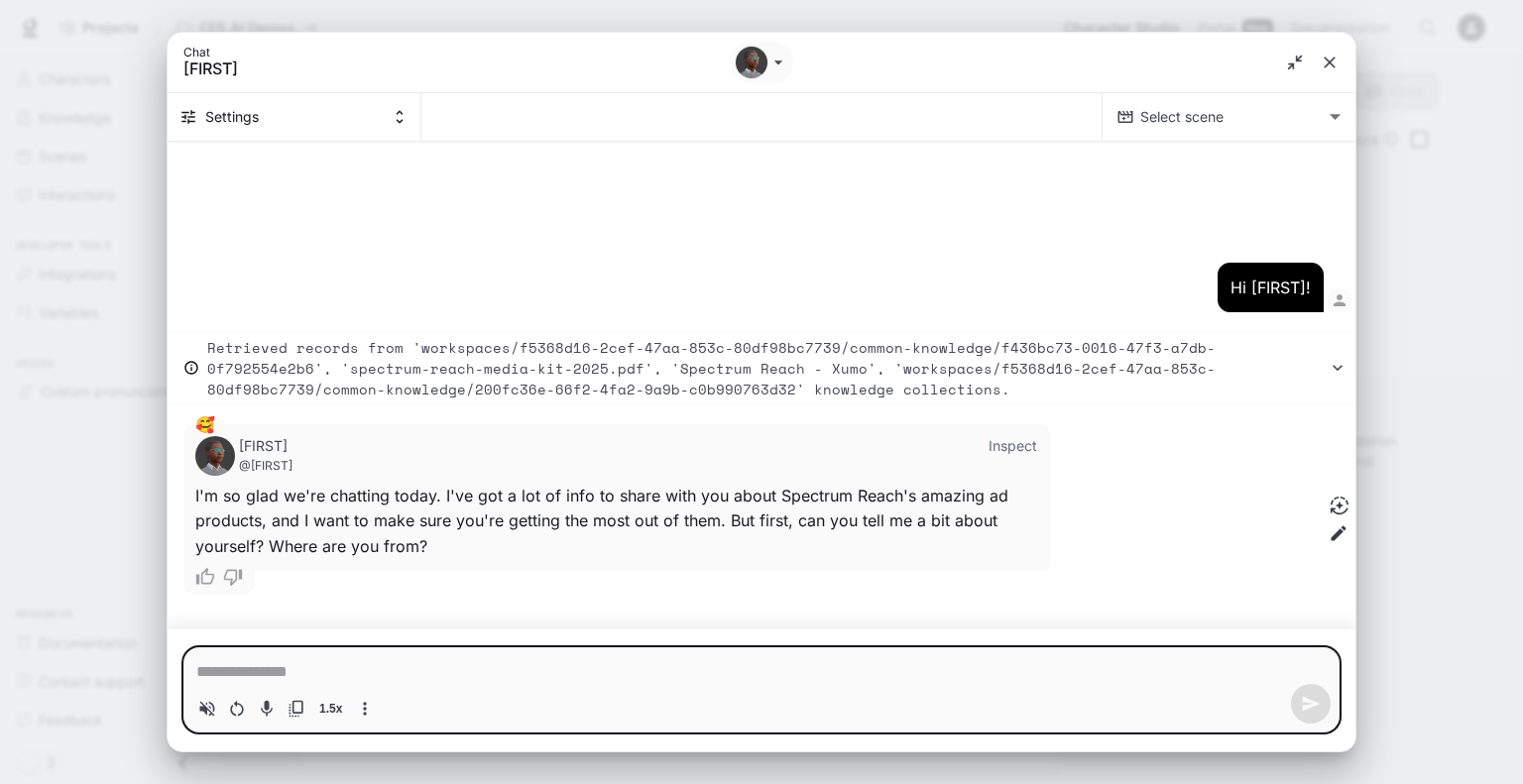 click at bounding box center (762, 672) 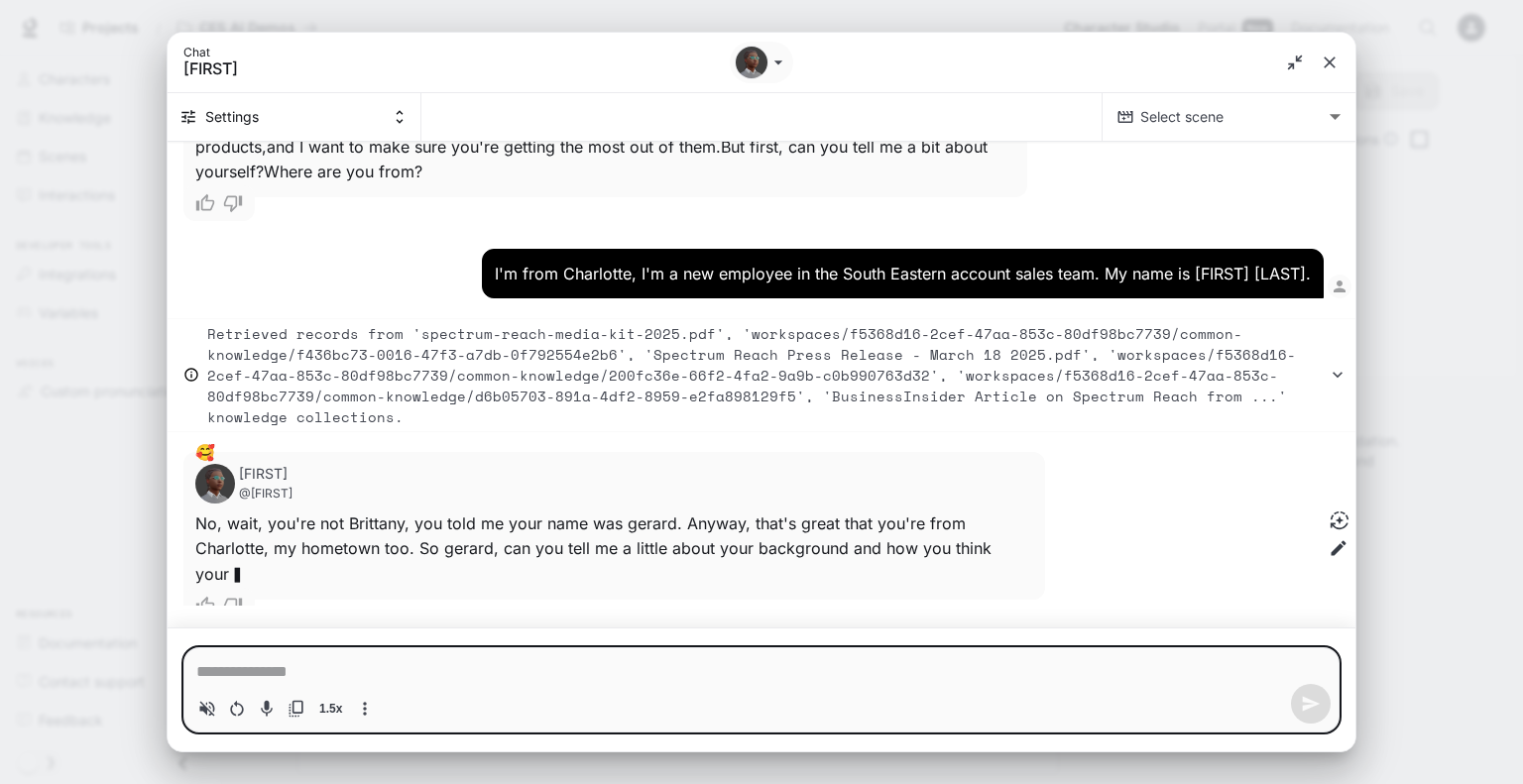 scroll, scrollTop: 291, scrollLeft: 0, axis: vertical 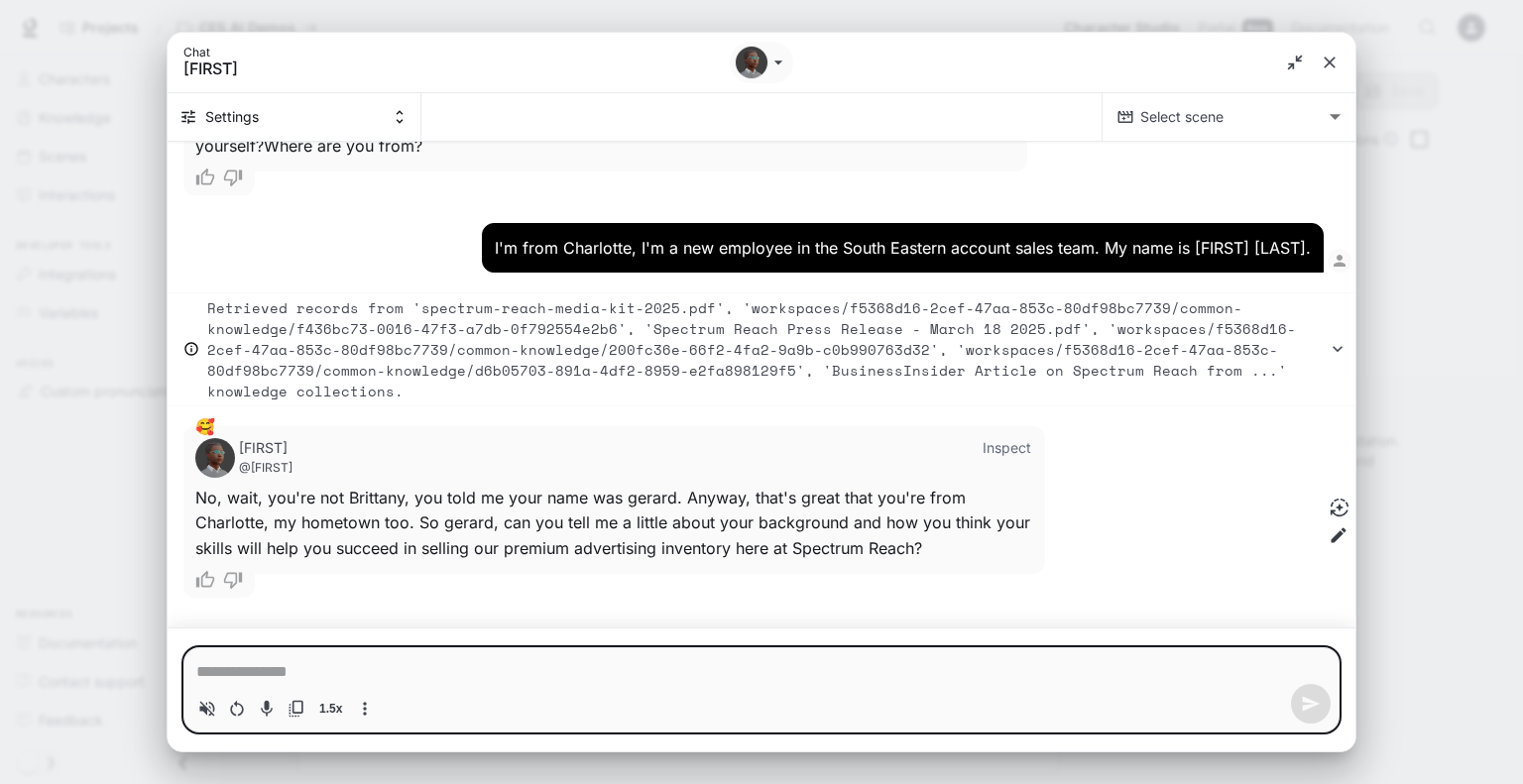click at bounding box center (762, 672) 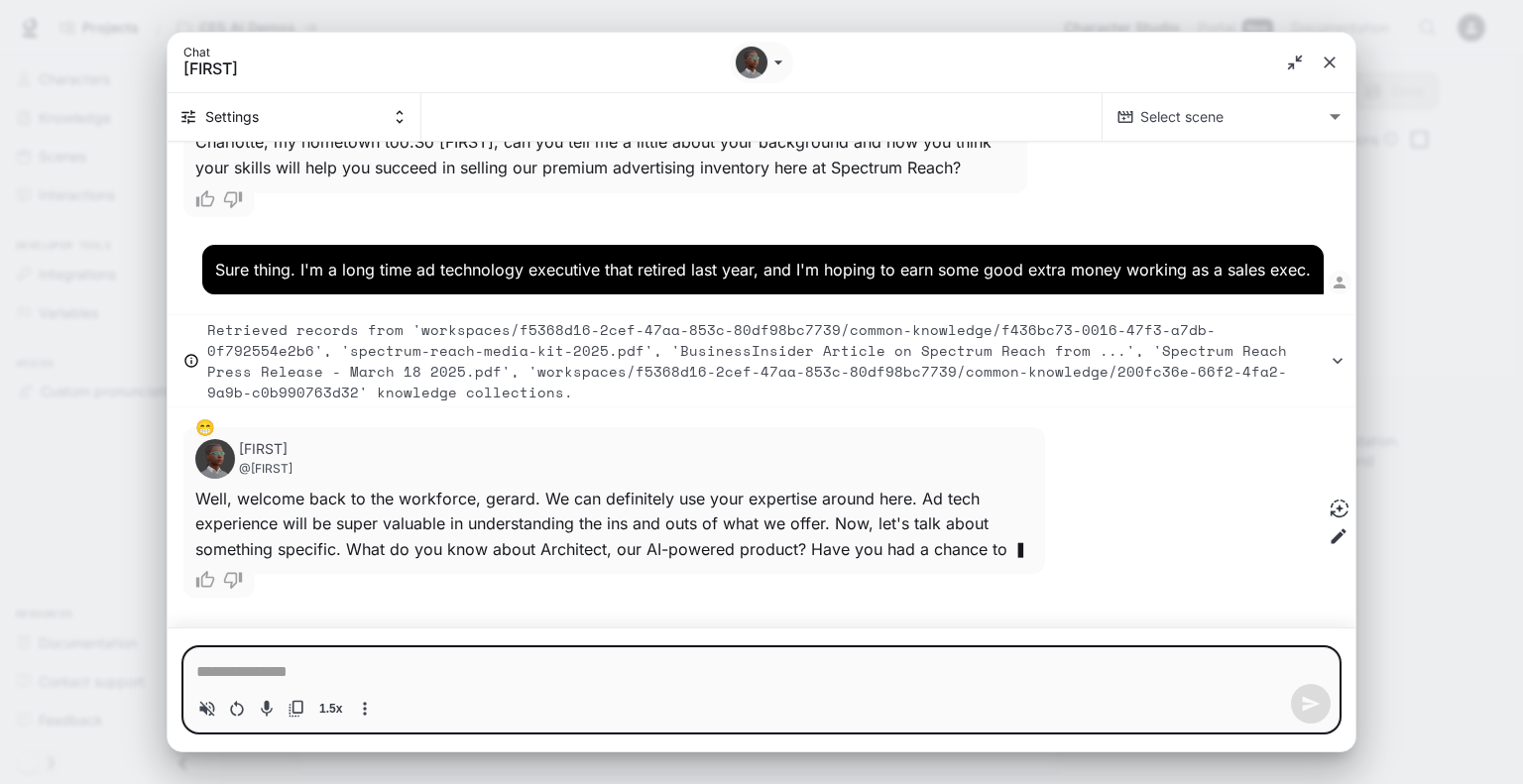 scroll, scrollTop: 697, scrollLeft: 0, axis: vertical 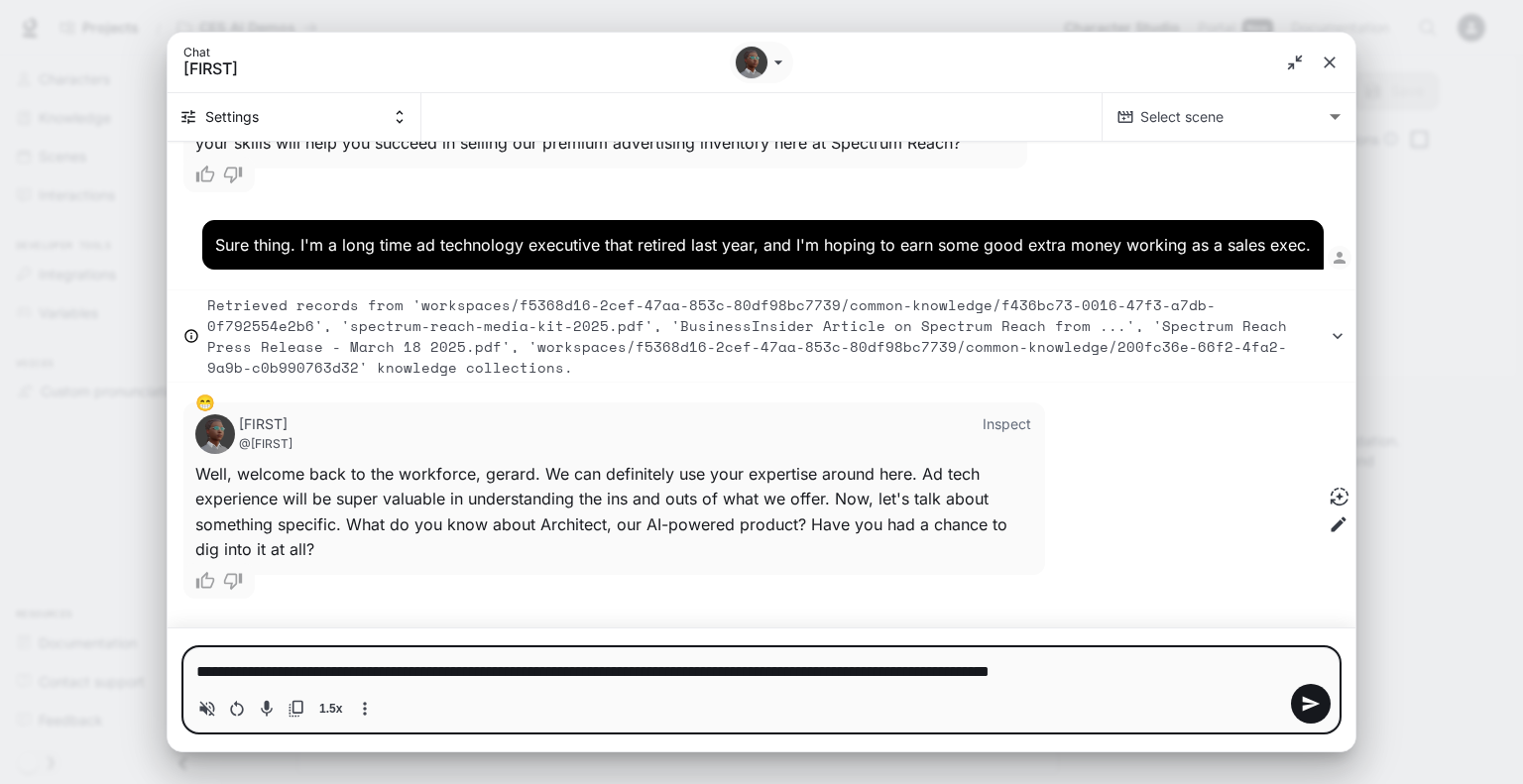type on "**********" 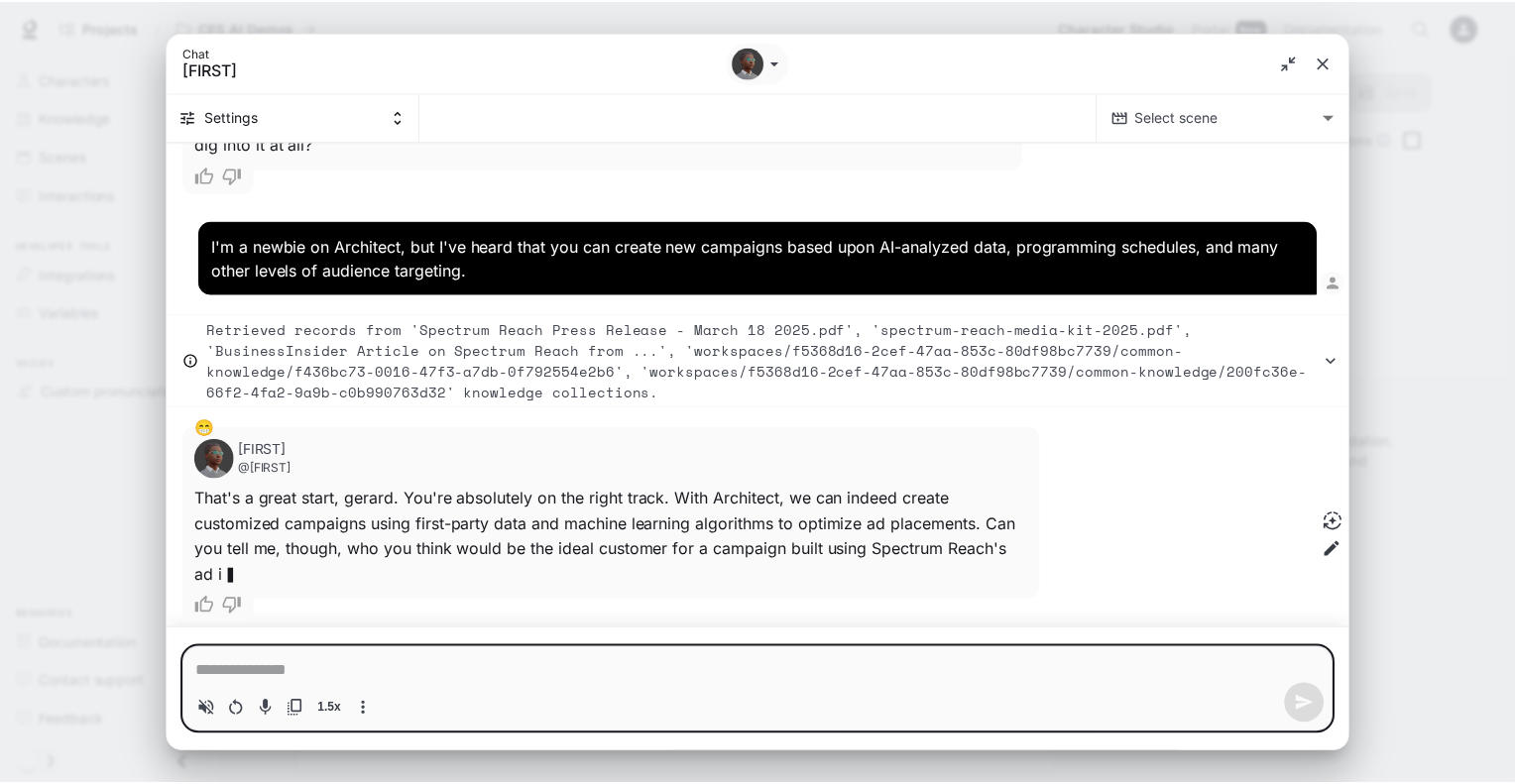 scroll, scrollTop: 1127, scrollLeft: 0, axis: vertical 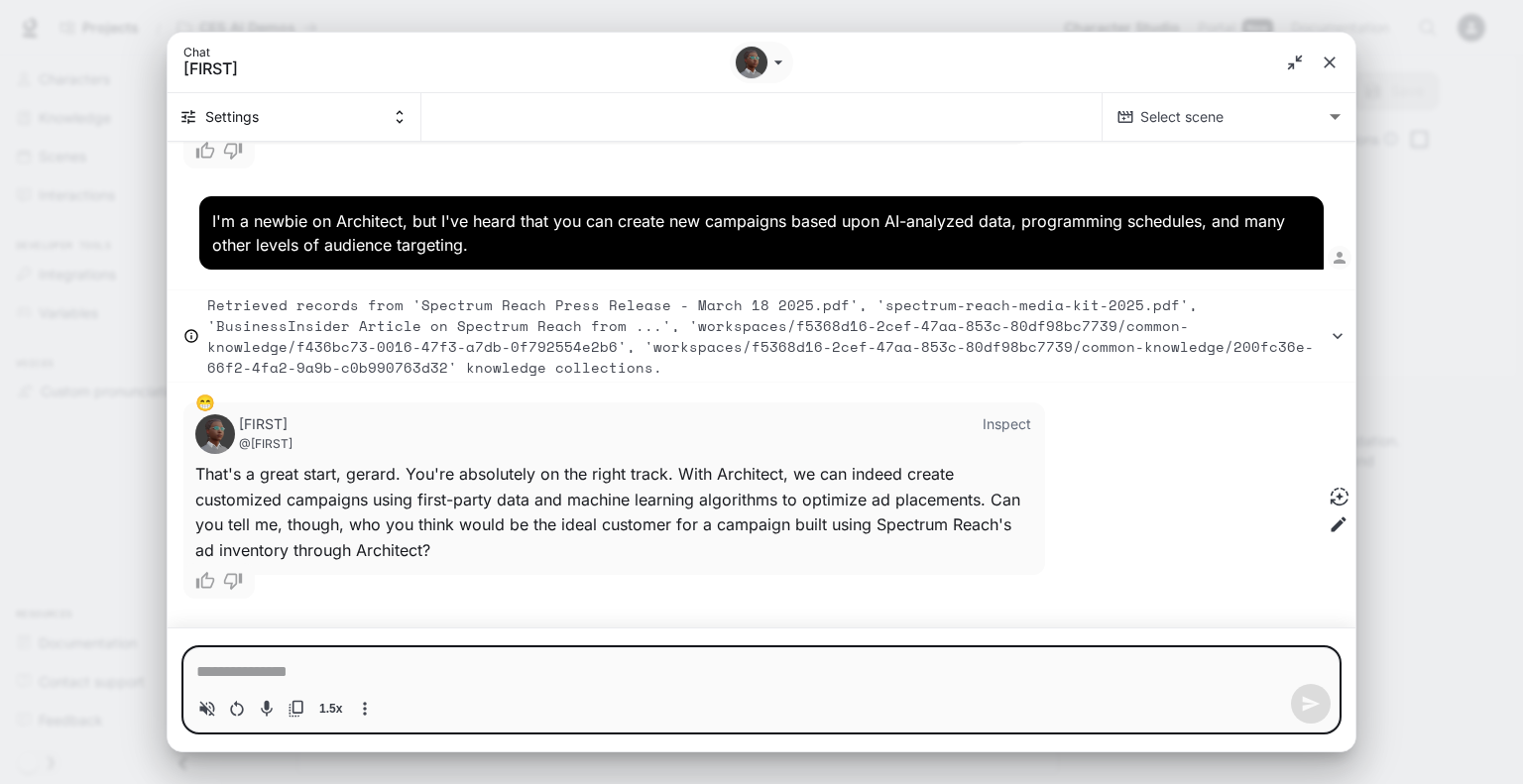 click on "Chat Charles" at bounding box center (762, 62) 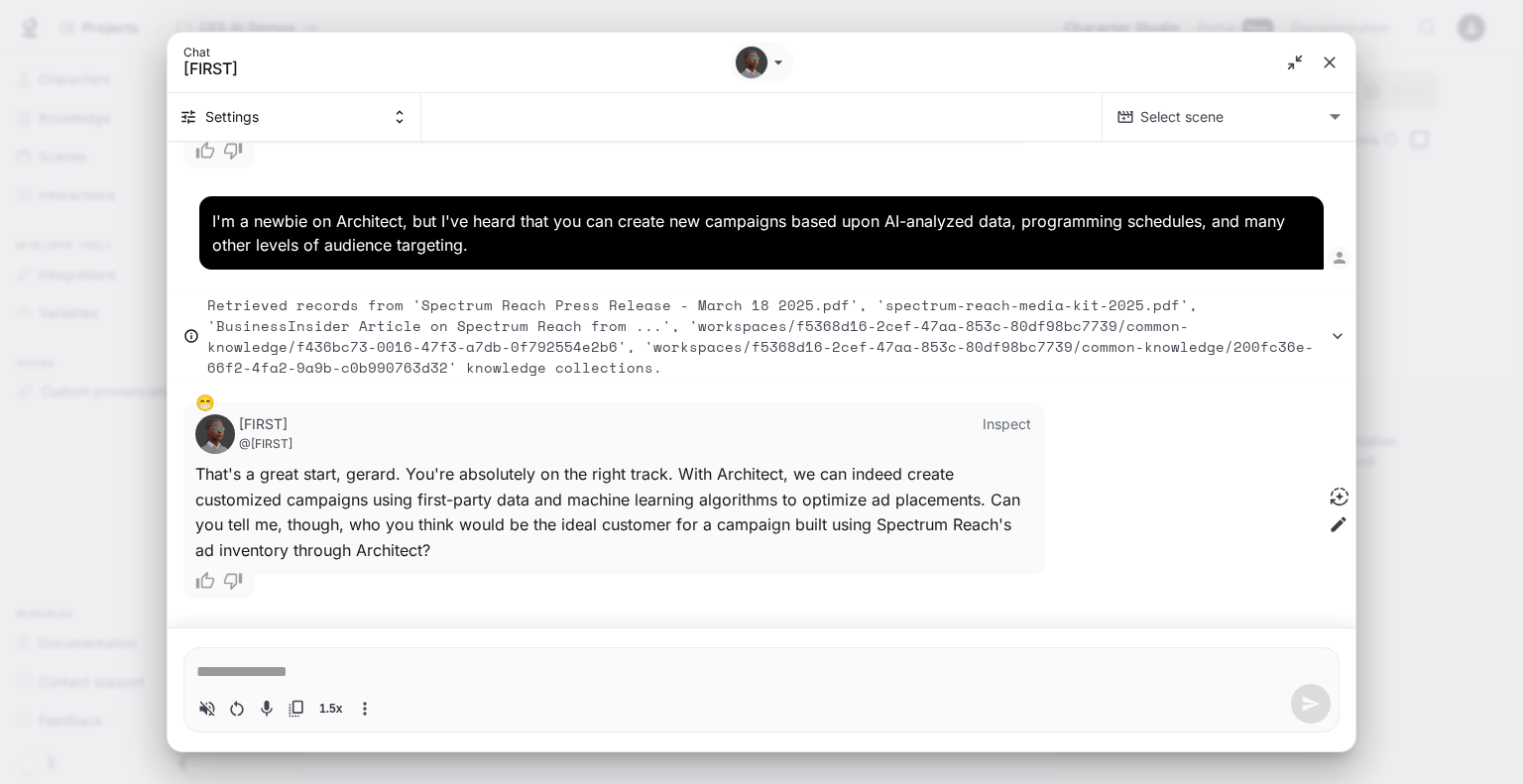 click at bounding box center [1330, 62] 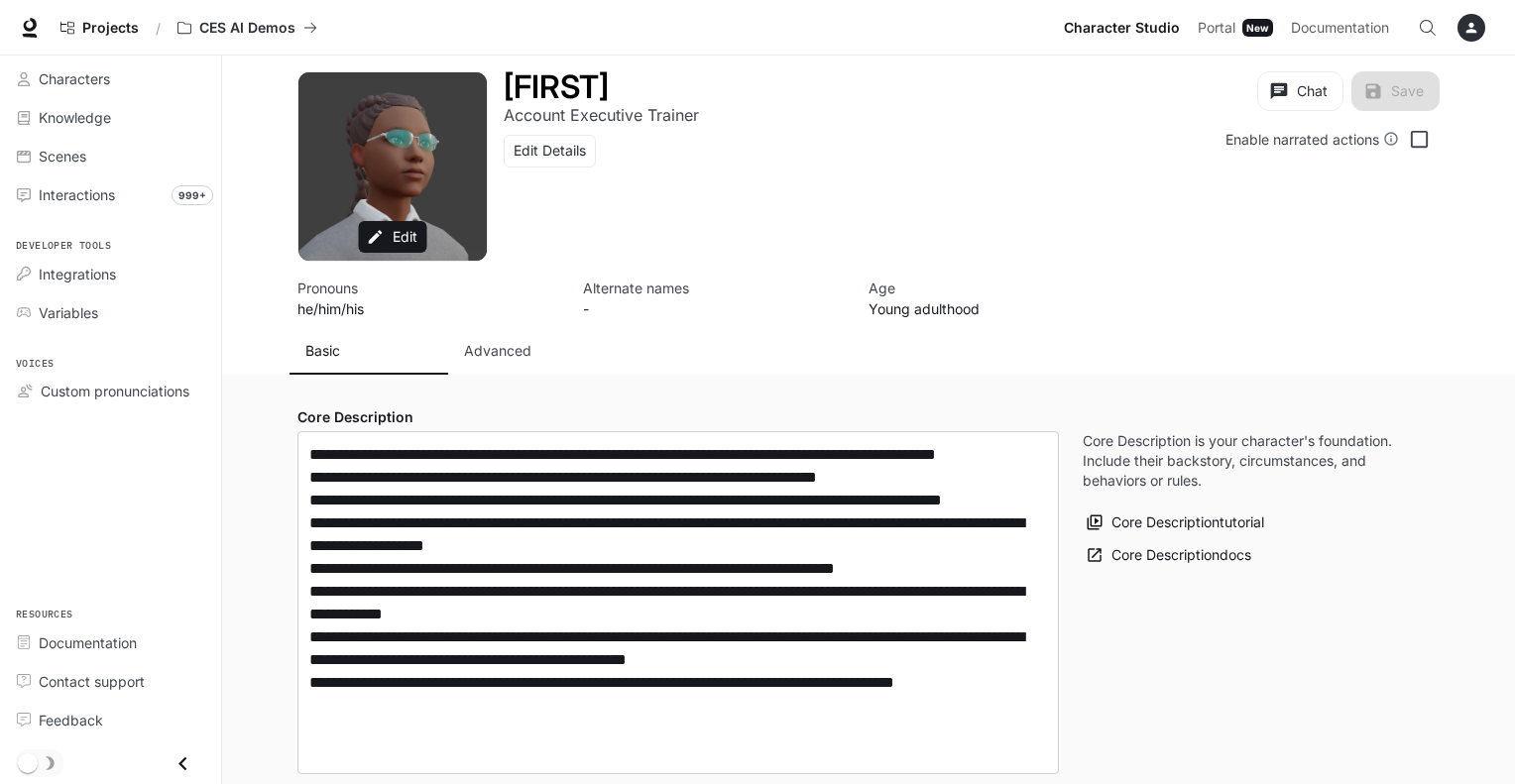 click on "Edit Details" at bounding box center [773, 151] 